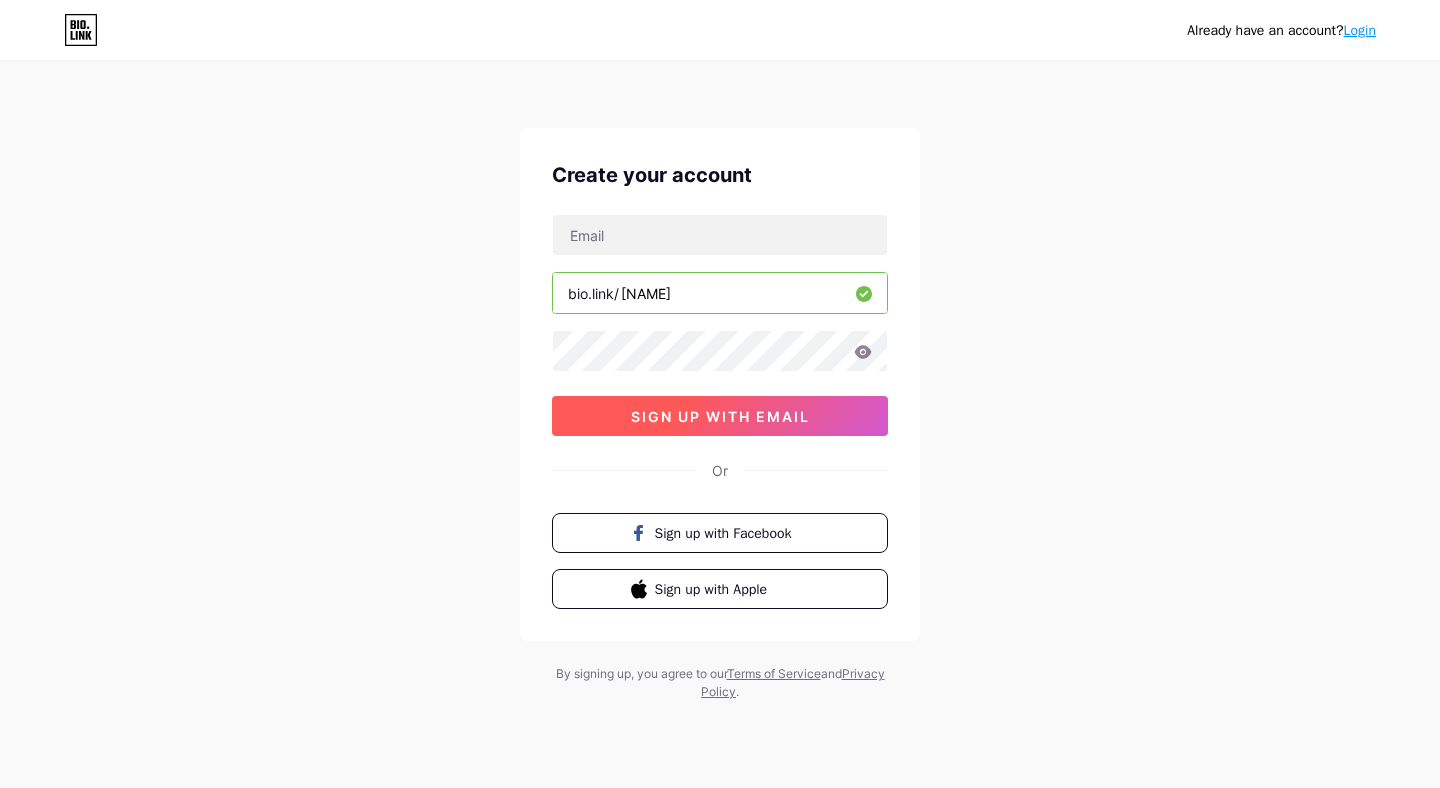 scroll, scrollTop: 0, scrollLeft: 0, axis: both 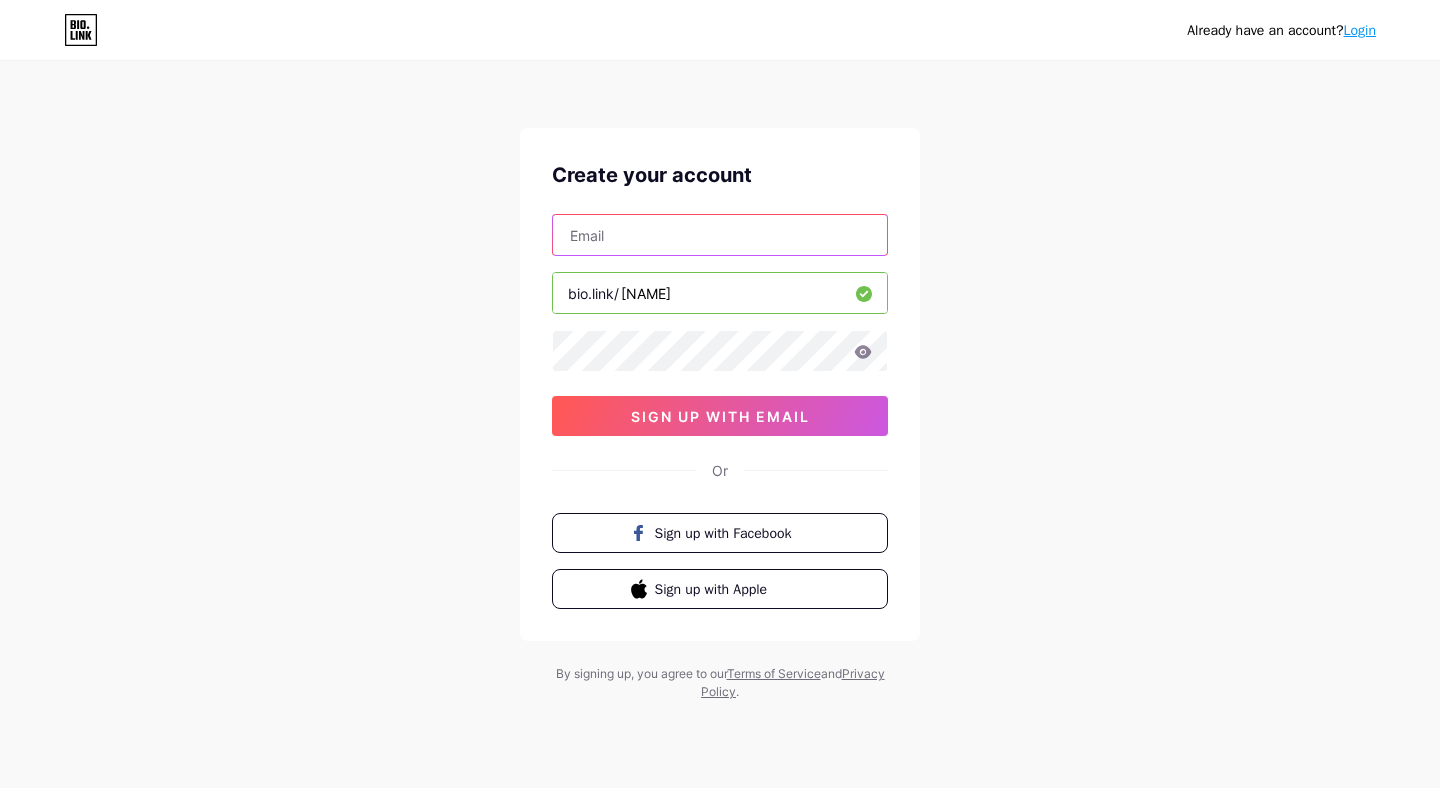 click at bounding box center (720, 235) 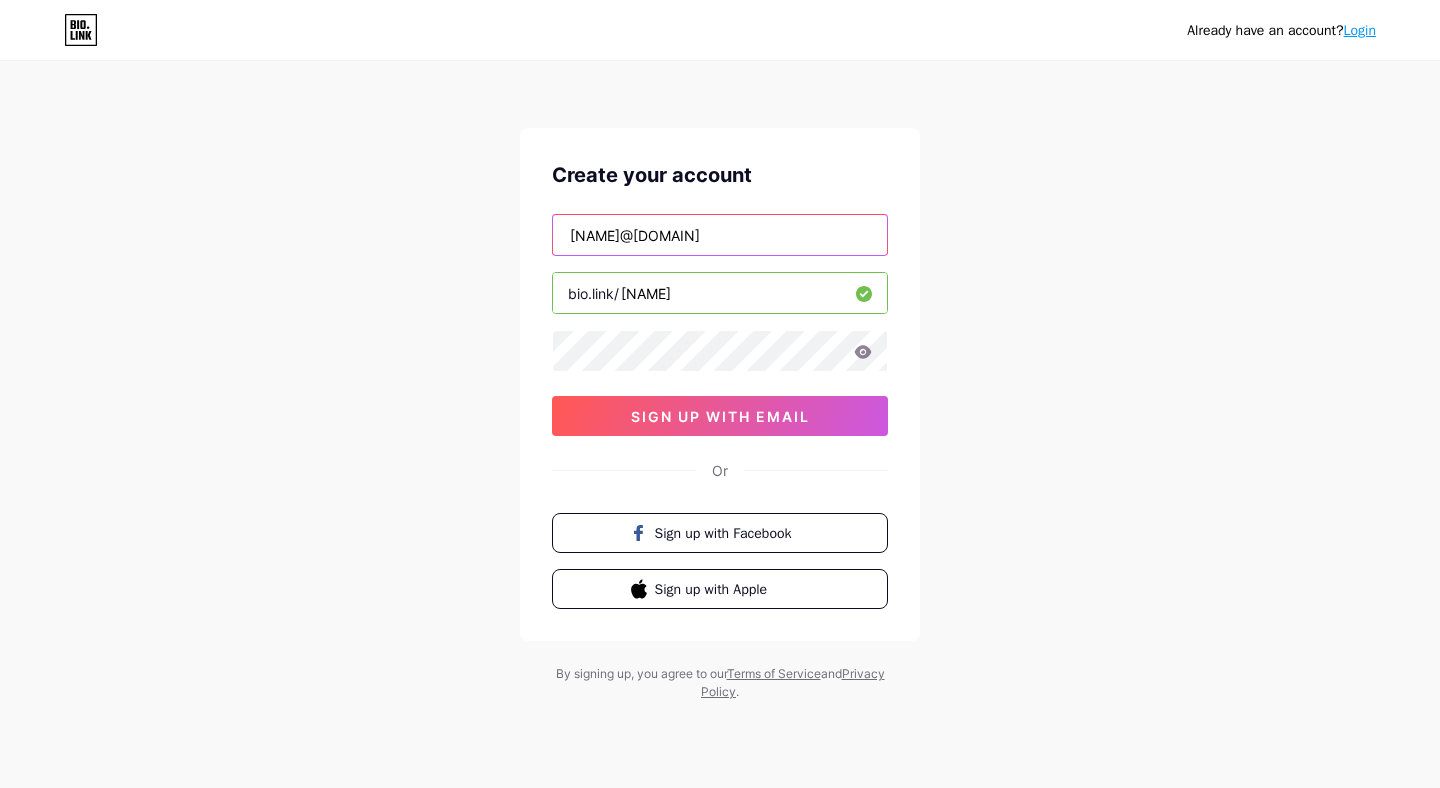 type on "[NAME]@[DOMAIN]" 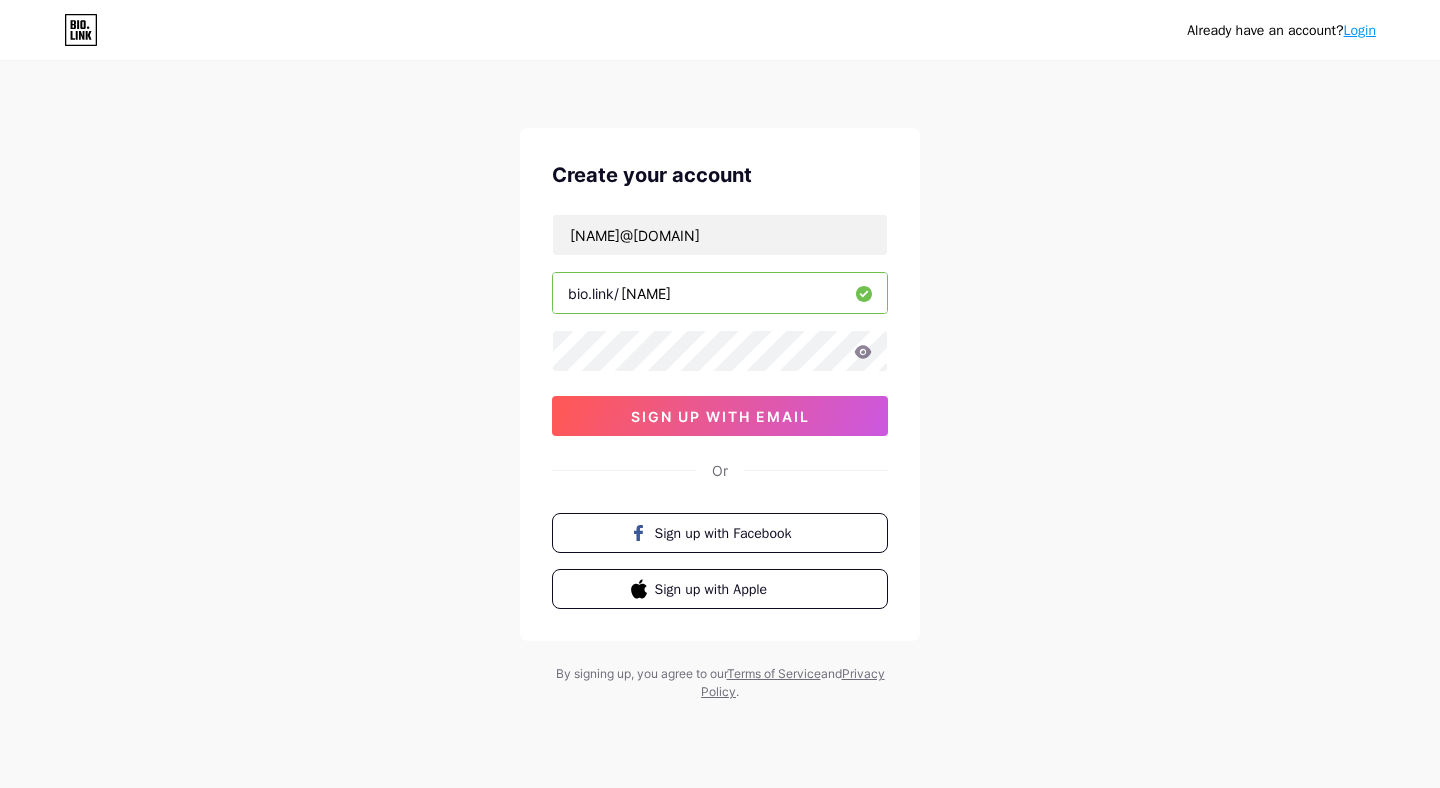 click on "Already have an account?  Login   Create your account     [NAME]@[DOMAIN]     bio.link/[NAME]   [NAME]                     sign up with email         Or       Sign up with Facebook
Sign up with Apple
By signing up, you agree to our  Terms of Service  and  Privacy Policy ." at bounding box center (720, 382) 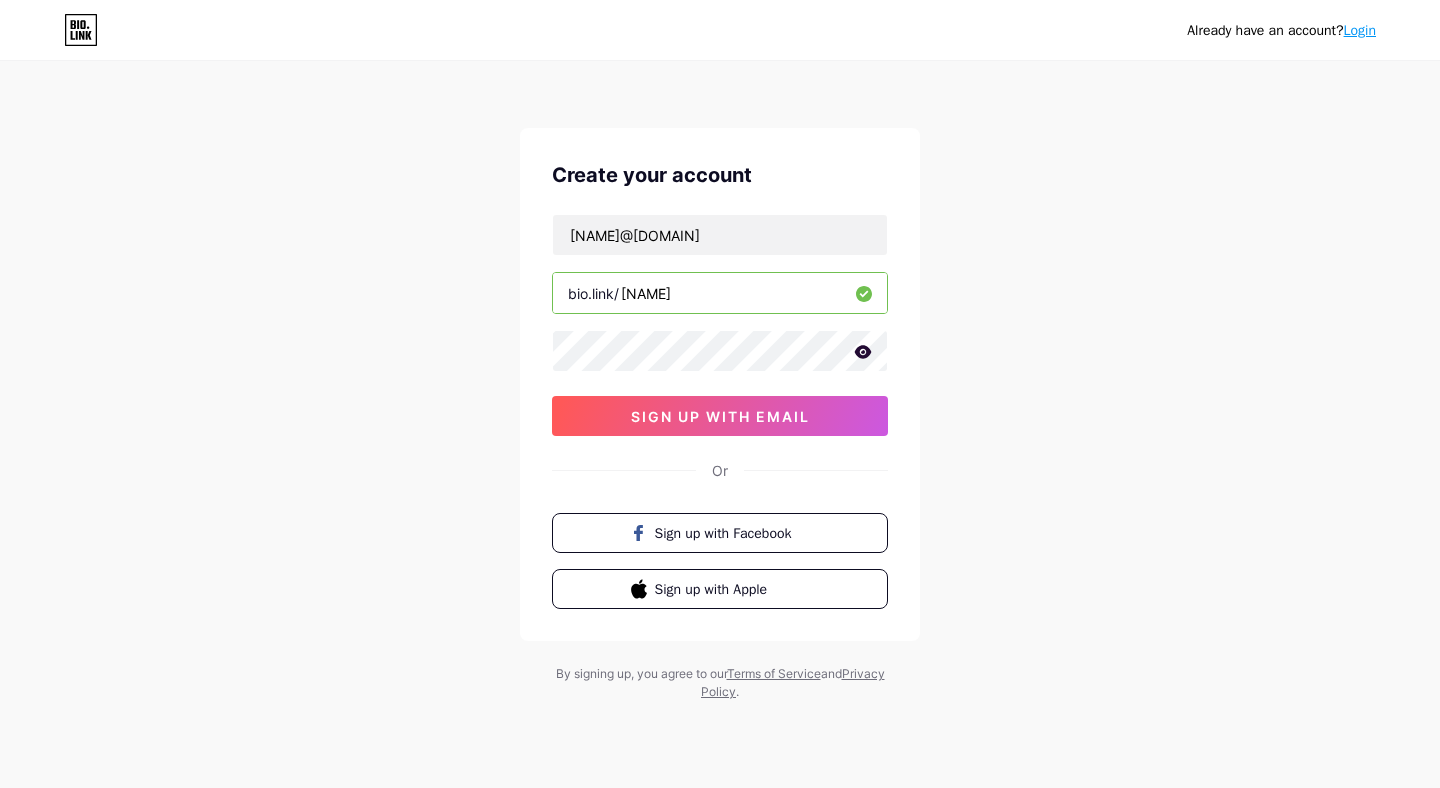 click 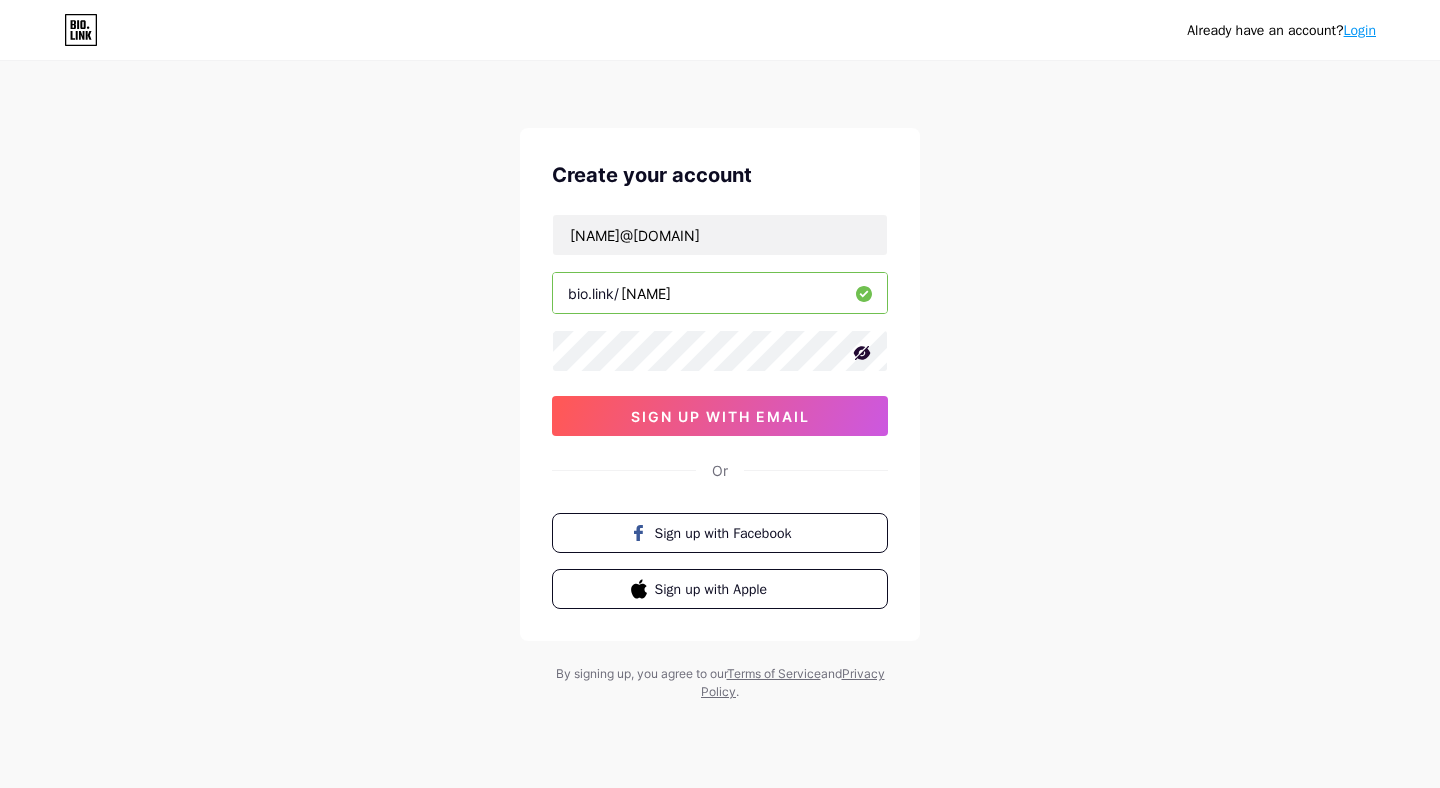 click 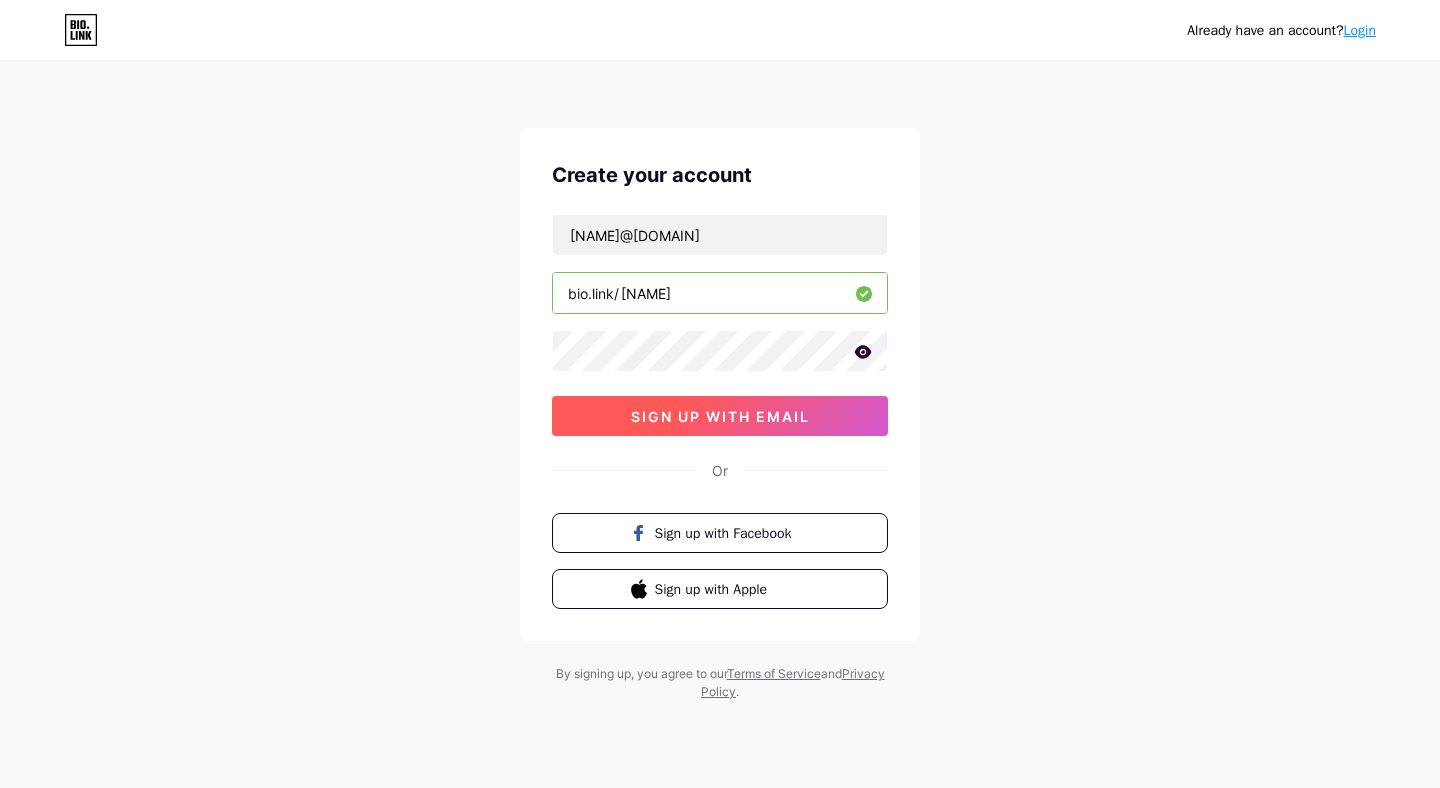 click on "sign up with email" at bounding box center (720, 416) 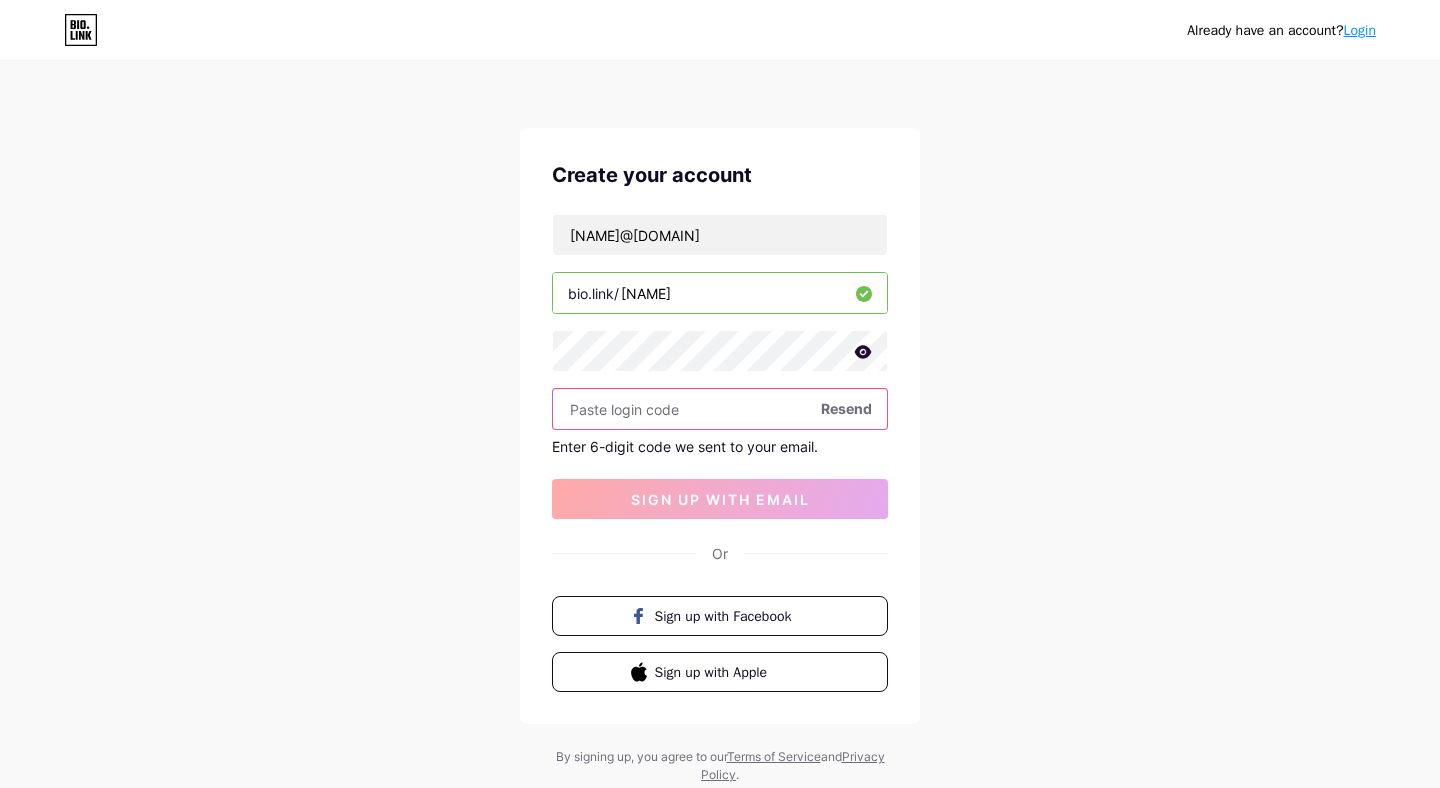 click at bounding box center [720, 409] 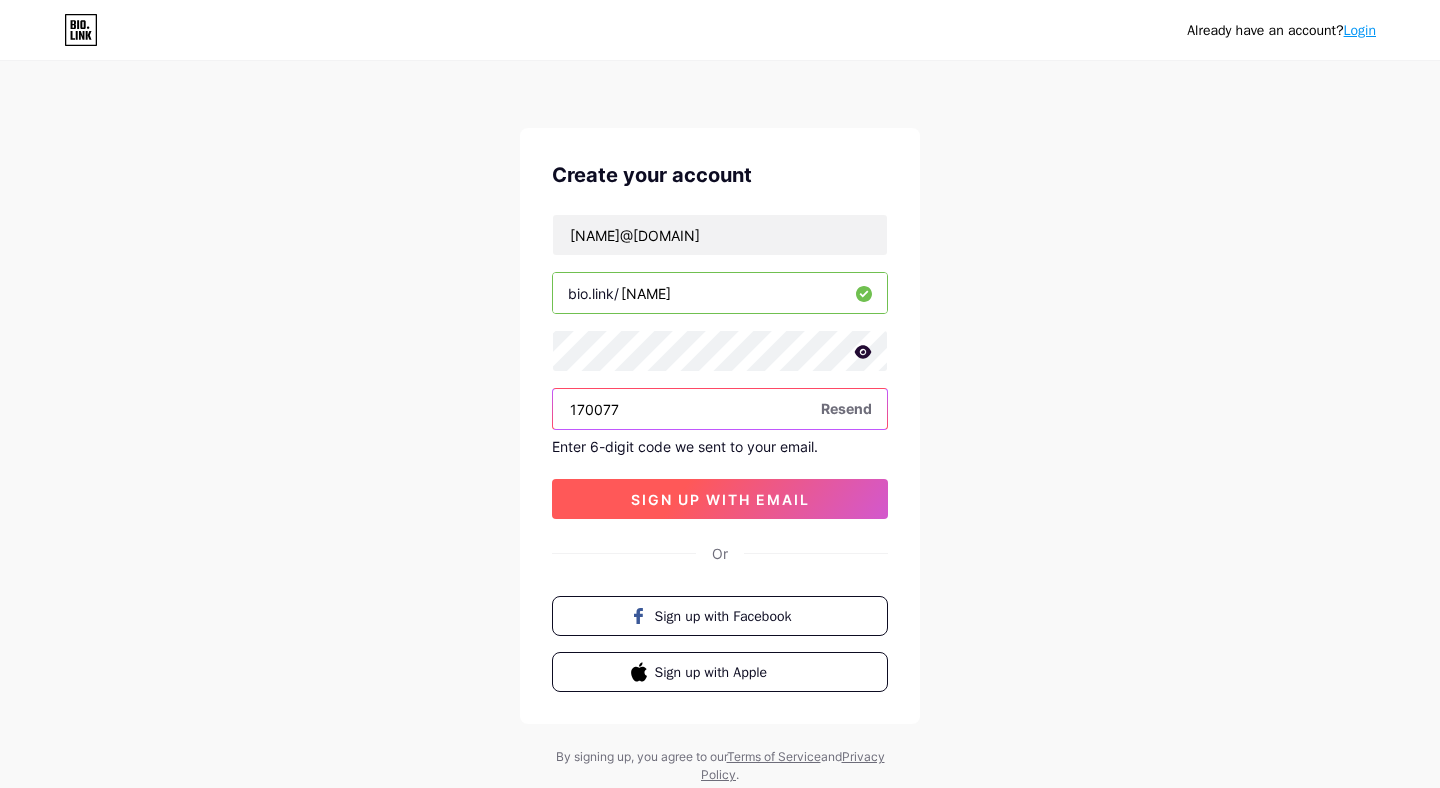 type on "170077" 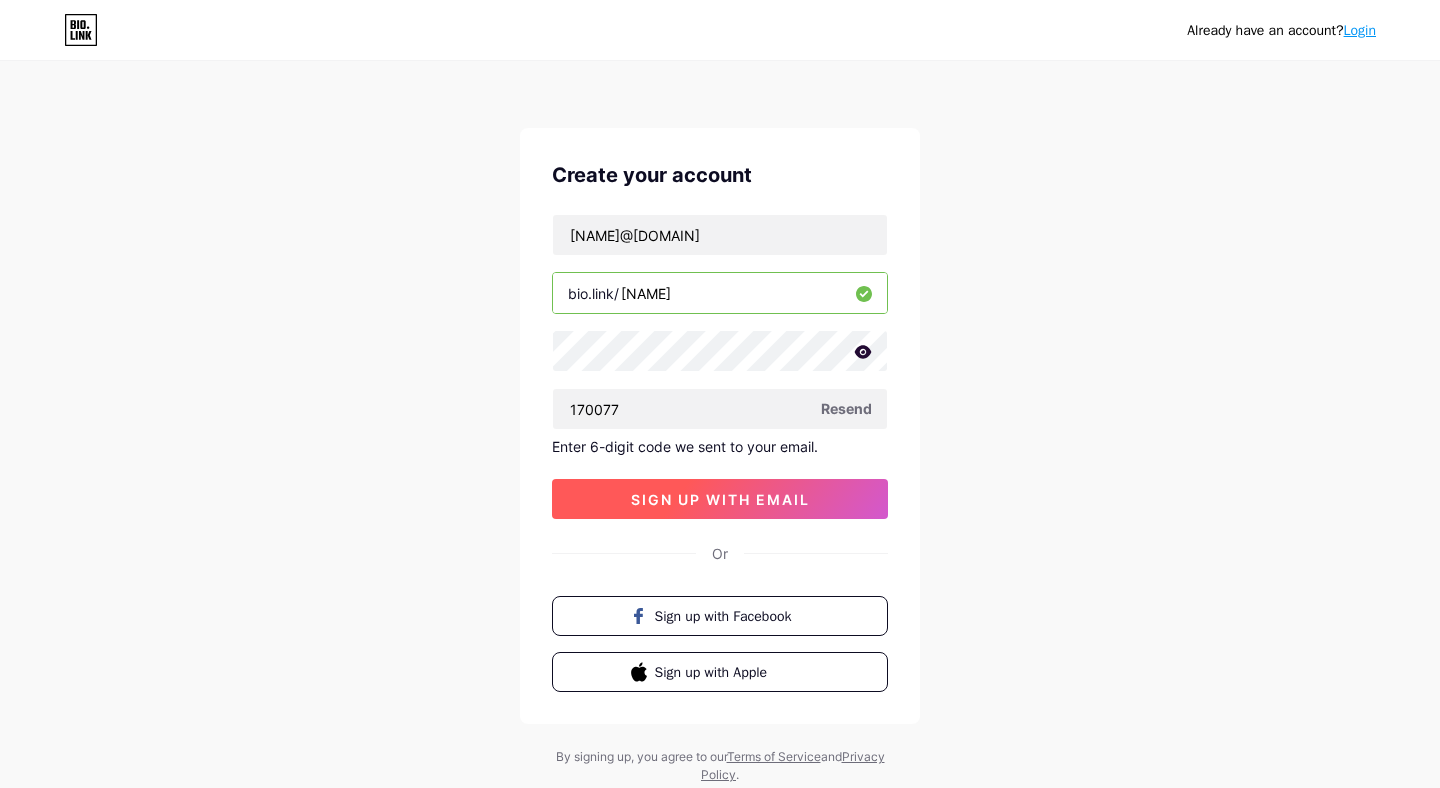 click on "sign up with email" at bounding box center (720, 499) 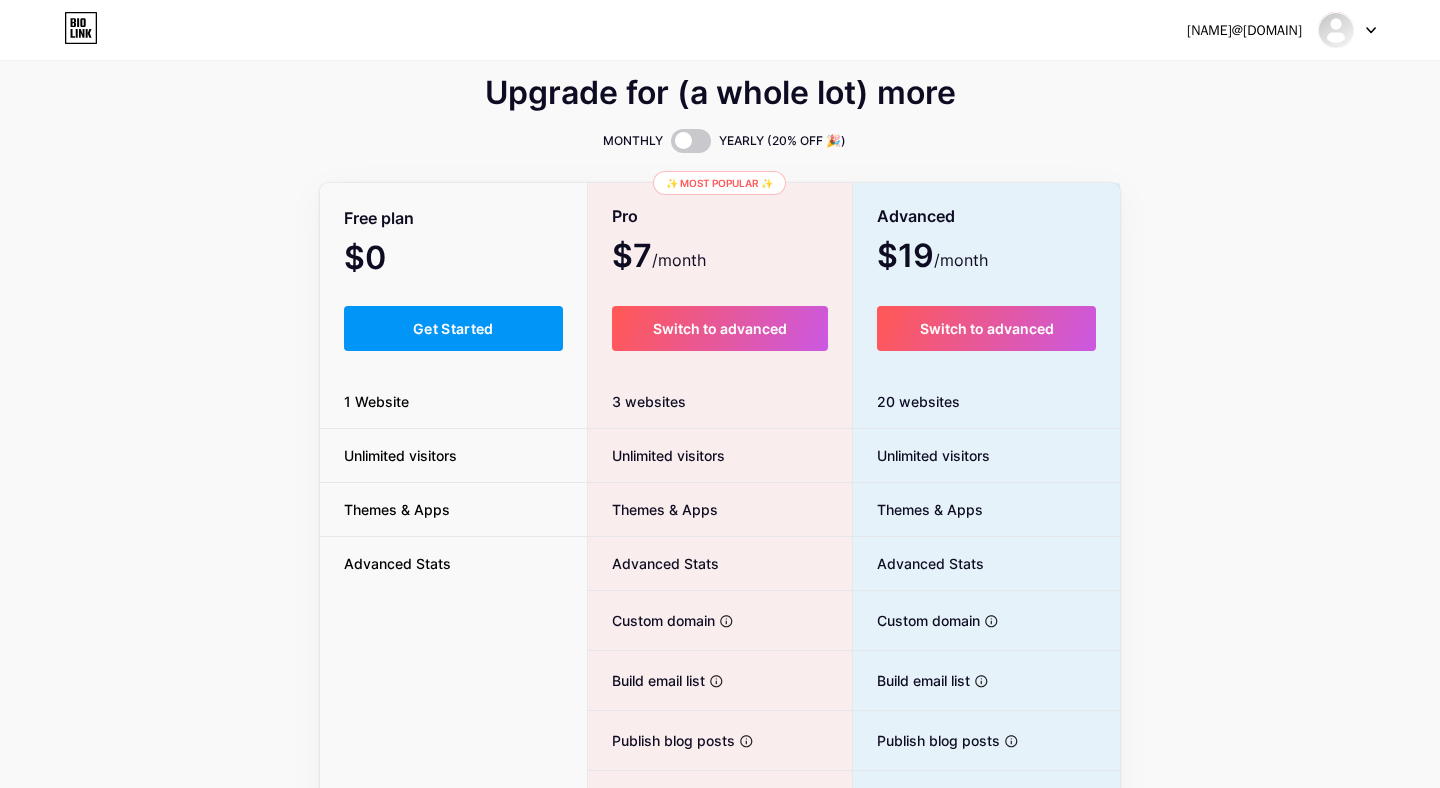scroll, scrollTop: 0, scrollLeft: 0, axis: both 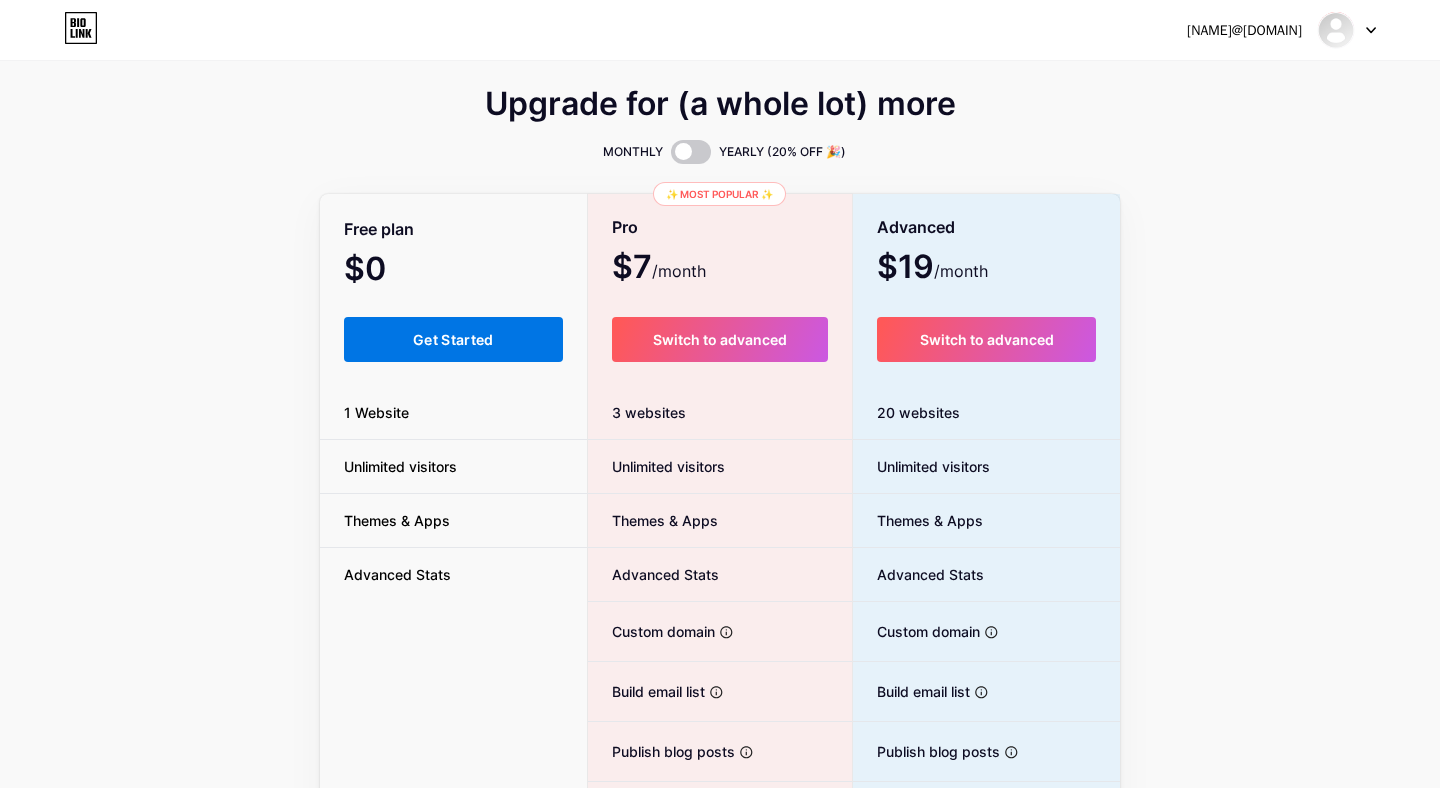 click on "Get Started" at bounding box center (453, 339) 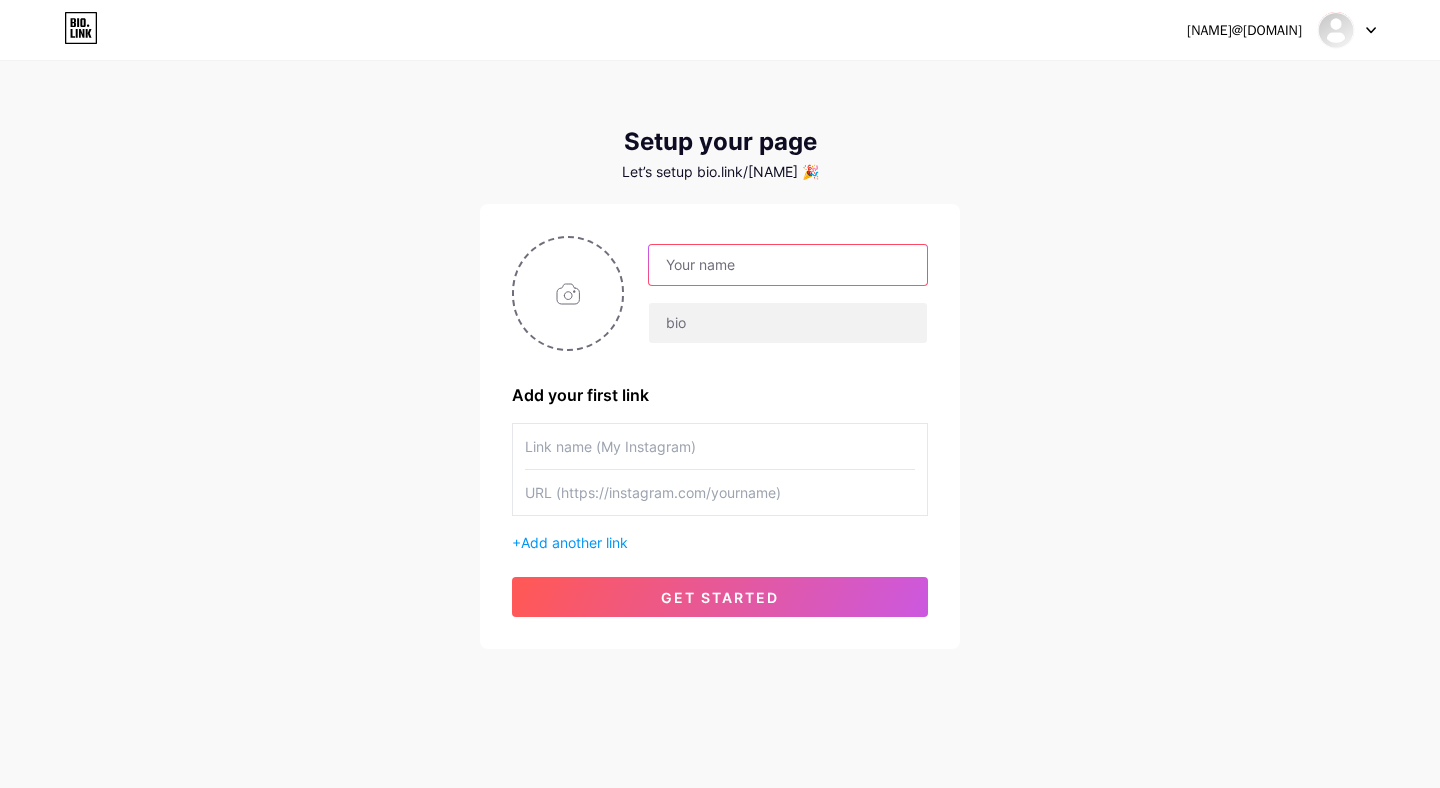 click at bounding box center (788, 265) 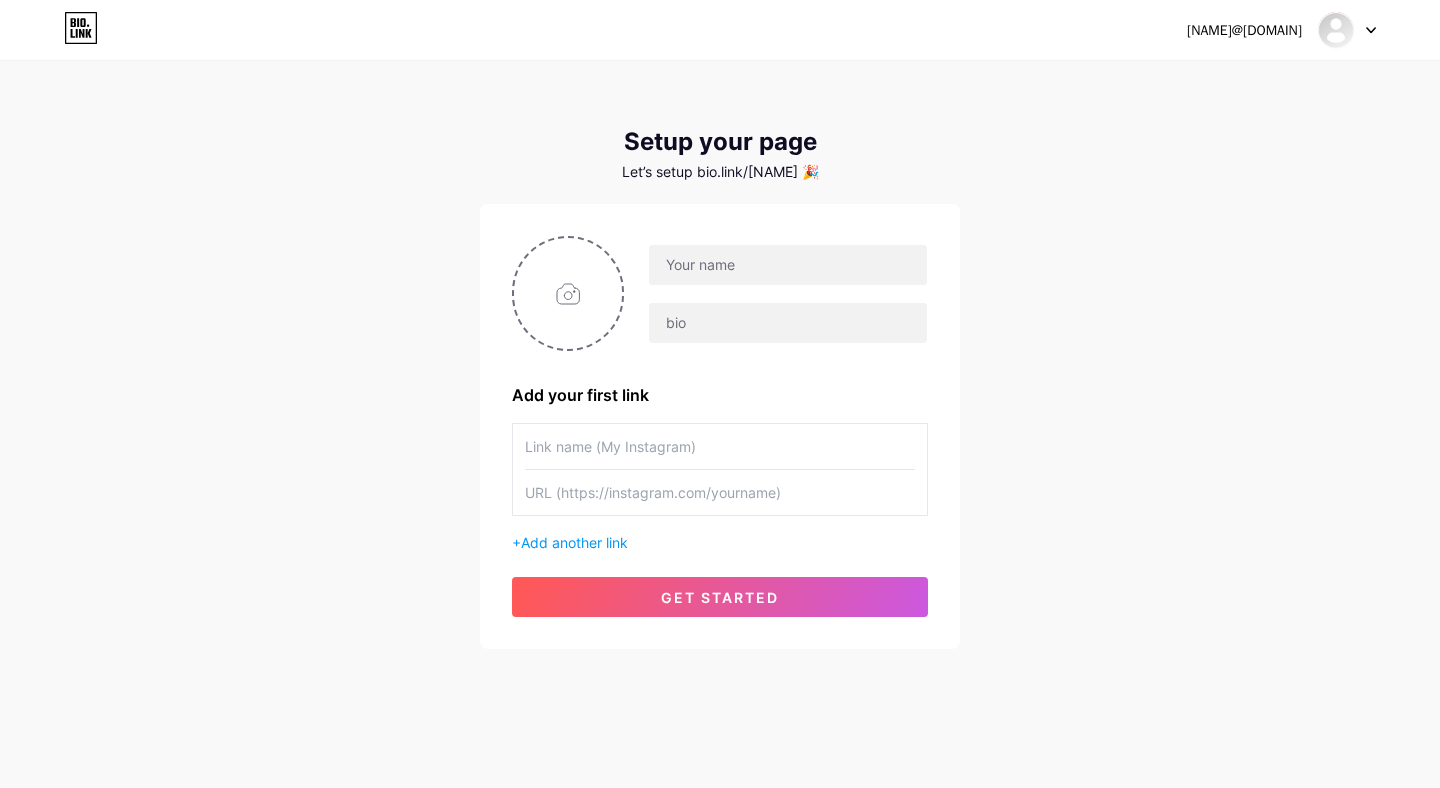 click on "[NAME]@[DOMAIN]           Dashboard     Logout   Setup your page   Let’s setup bio.link/[NAME] 🎉                       Add your first link
+  Add another link     get started" at bounding box center [720, 356] 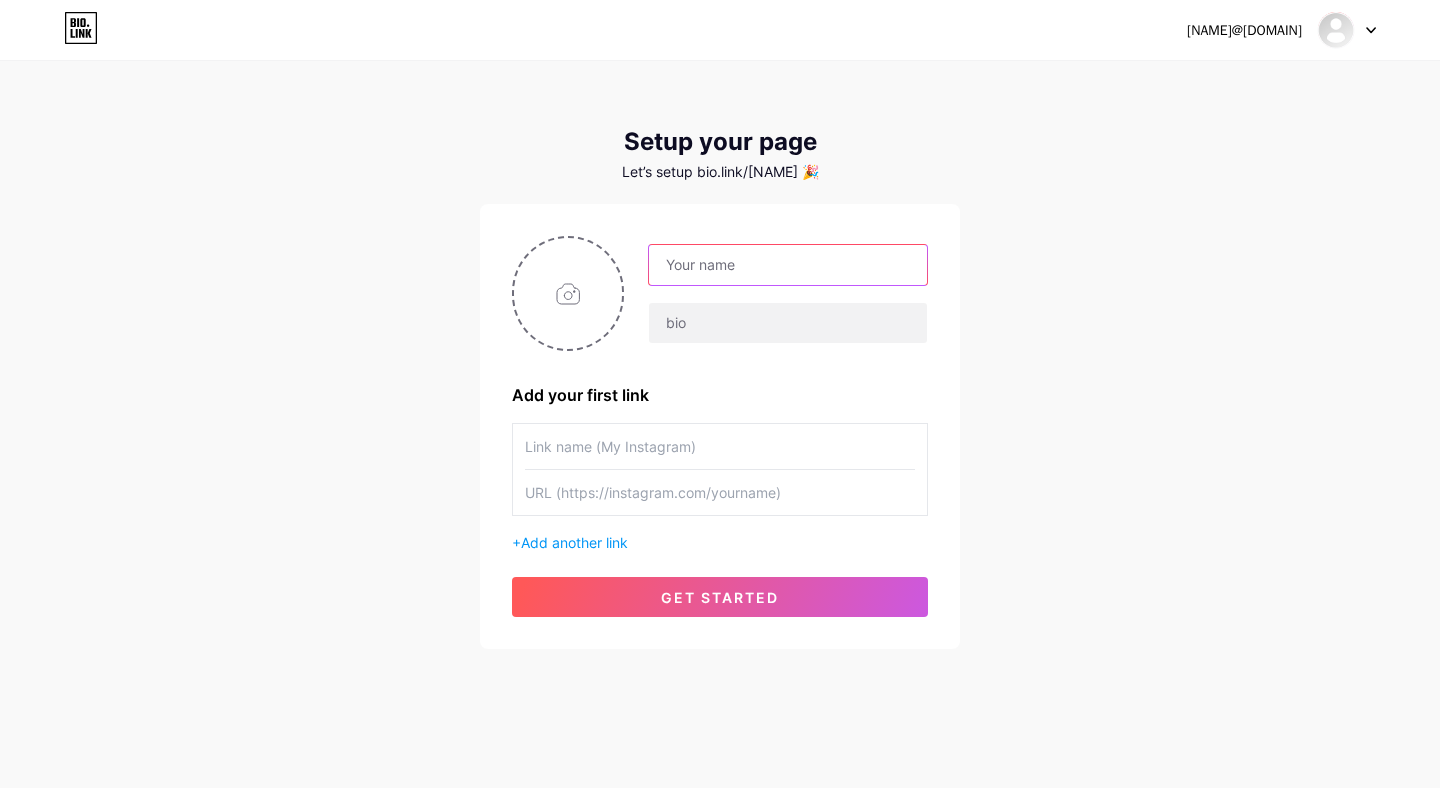 click at bounding box center (788, 265) 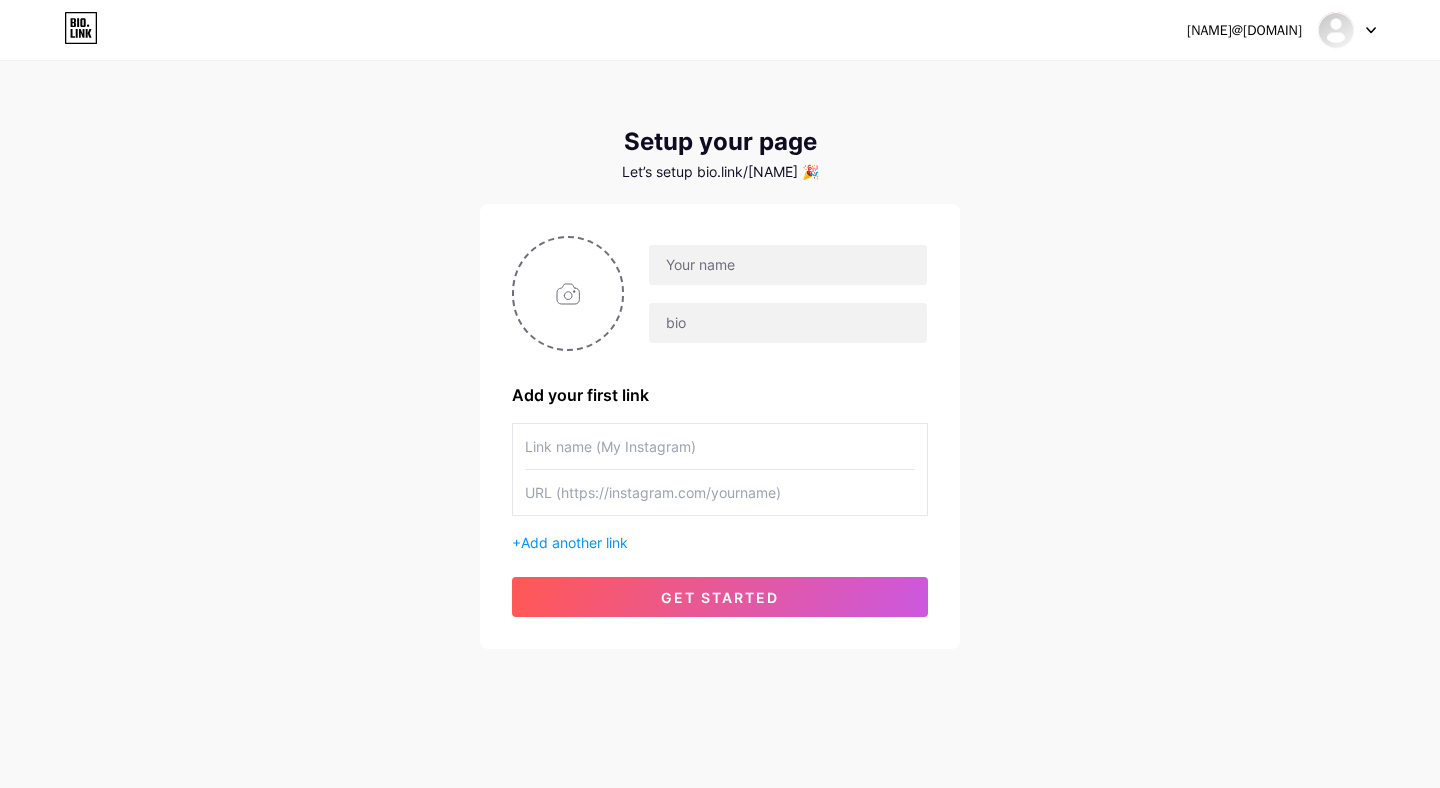 click on "[NAME]@[DOMAIN]           Dashboard     Logout   Setup your page   Let’s setup bio.link/[NAME] 🎉                       Add your first link
+  Add another link     get started" at bounding box center (720, 356) 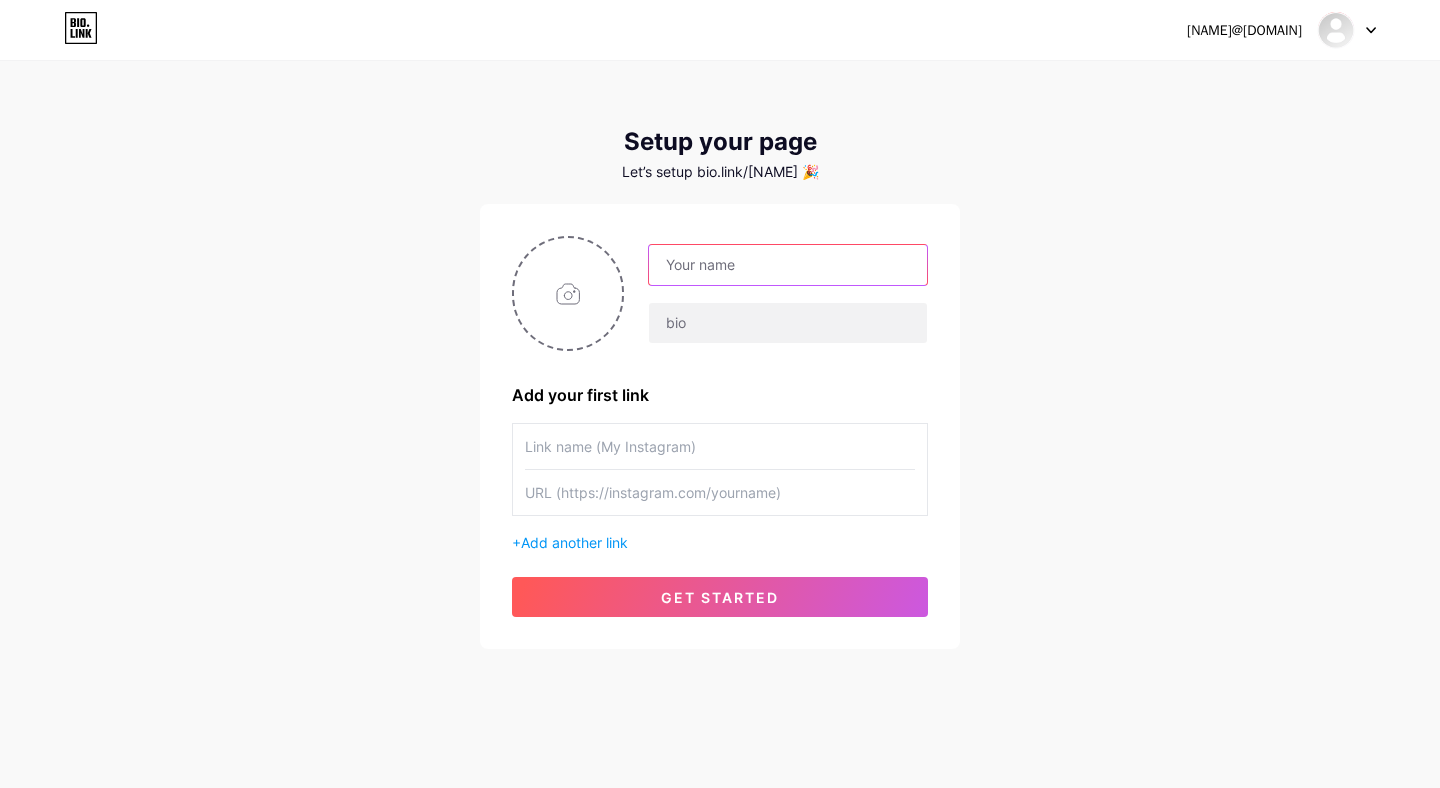 click at bounding box center [788, 265] 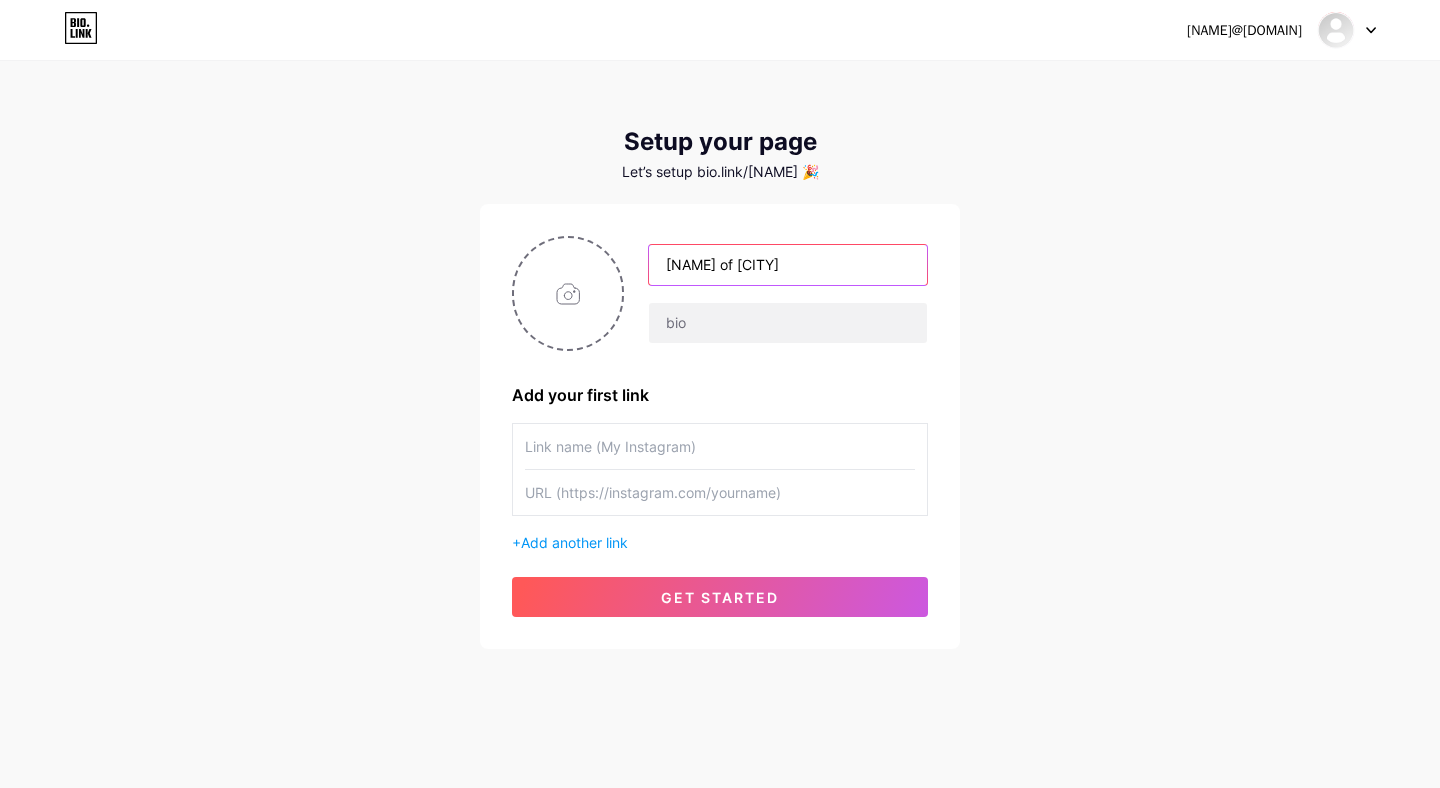 type on "[NAME] of [CITY]" 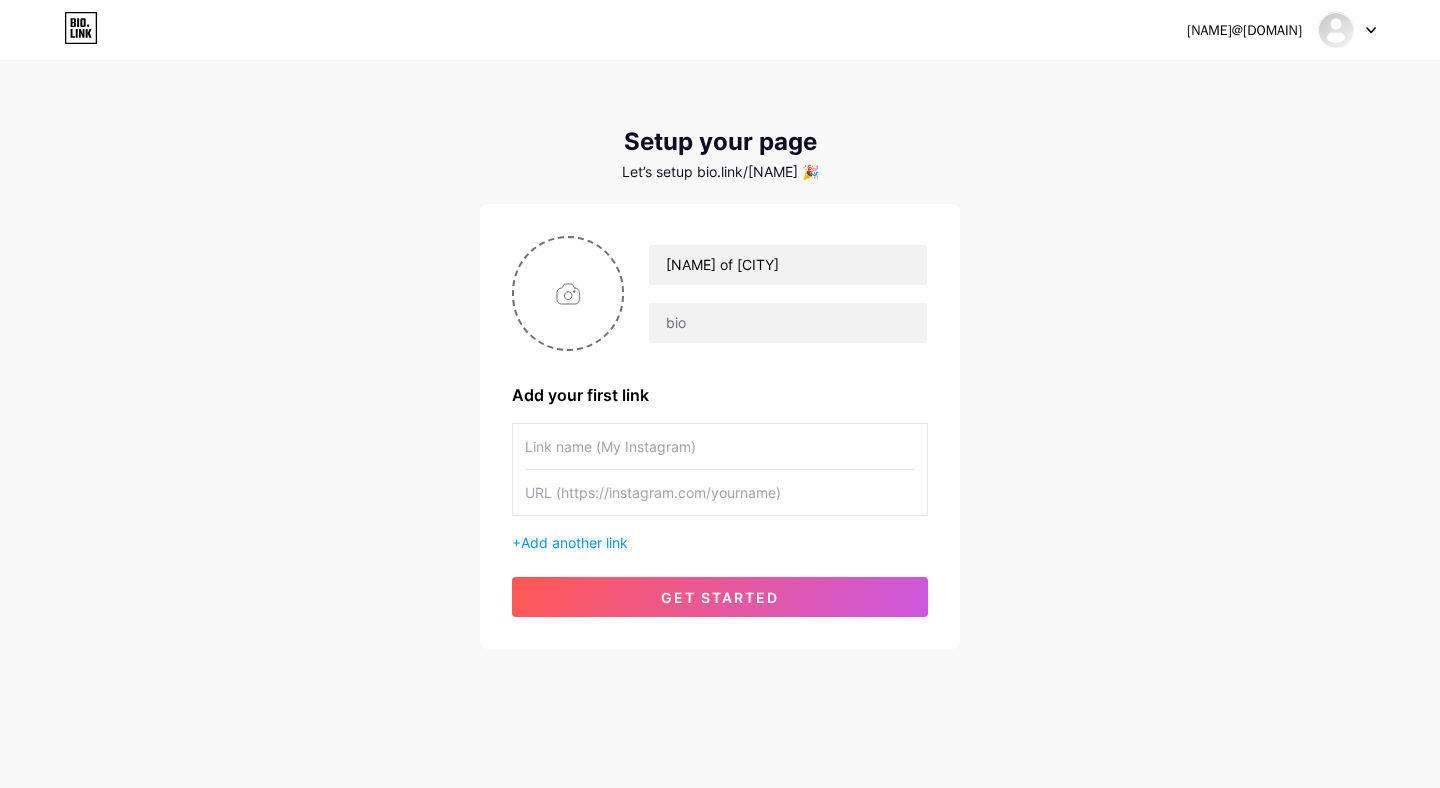 click on "[NAME]@[DOMAIN]           Dashboard     Logout   Setup your page   Let’s setup bio.link/[NAME] 🎉               [NAME] of [CITY]         Add your first link
+  Add another link     get started" at bounding box center (720, 356) 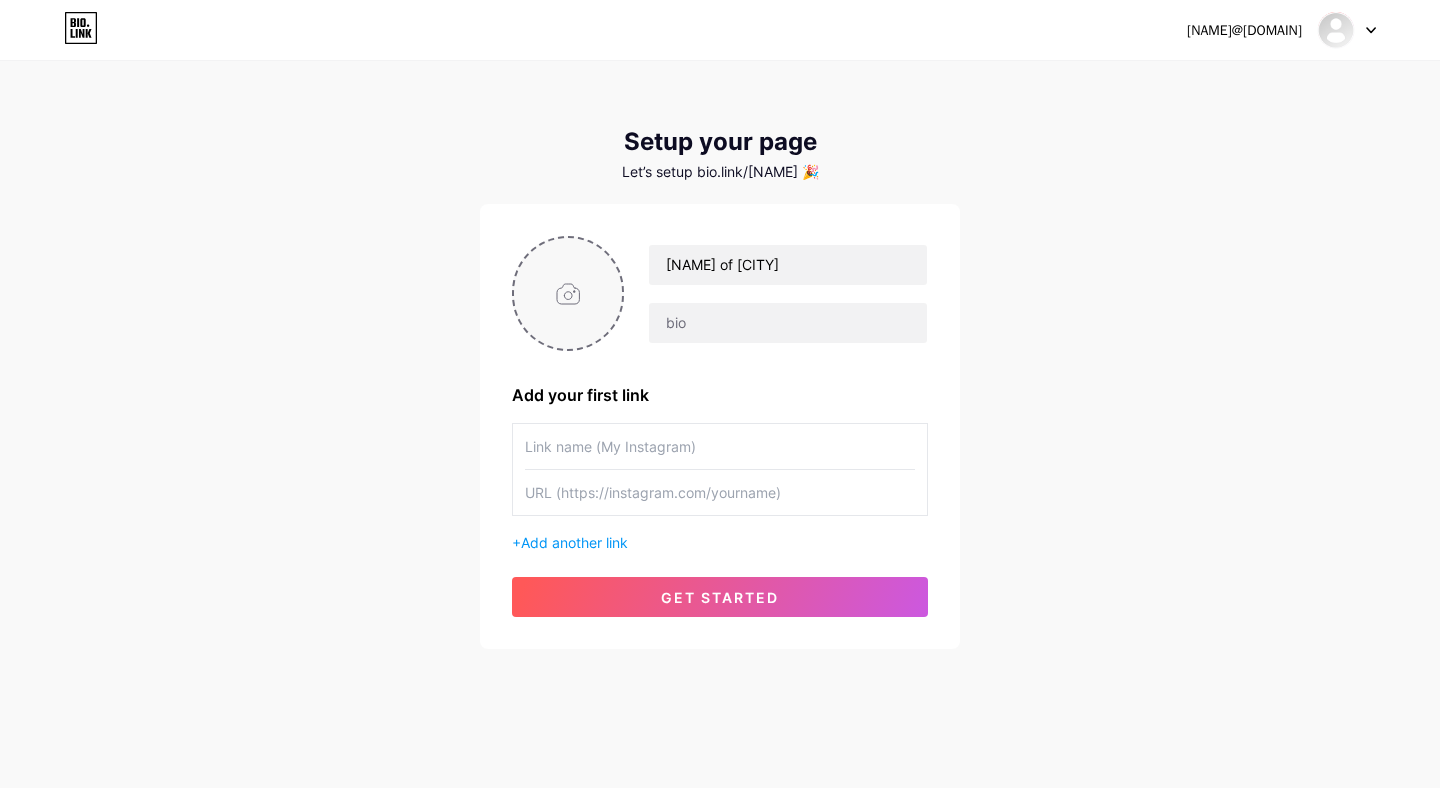 click at bounding box center [568, 293] 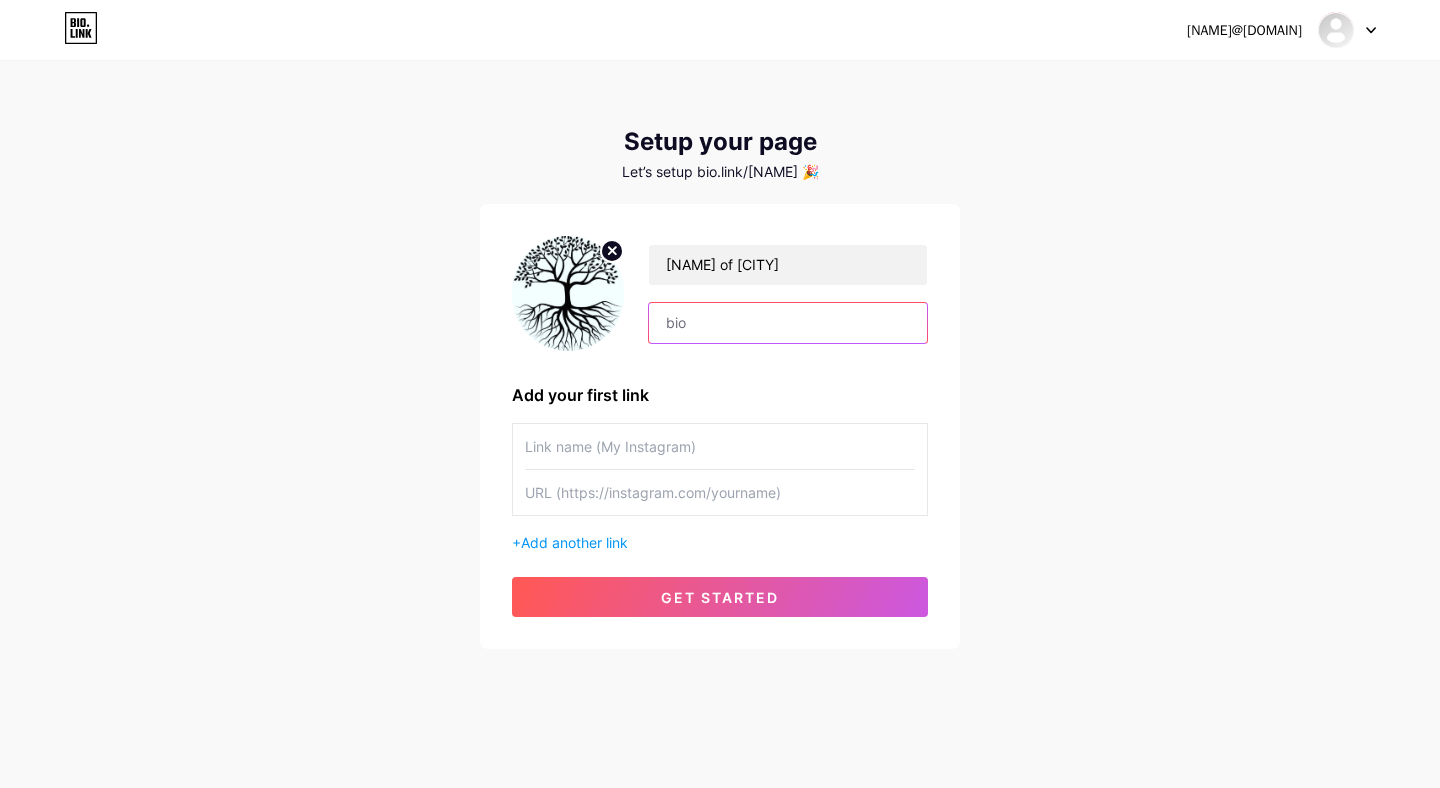 click at bounding box center [788, 323] 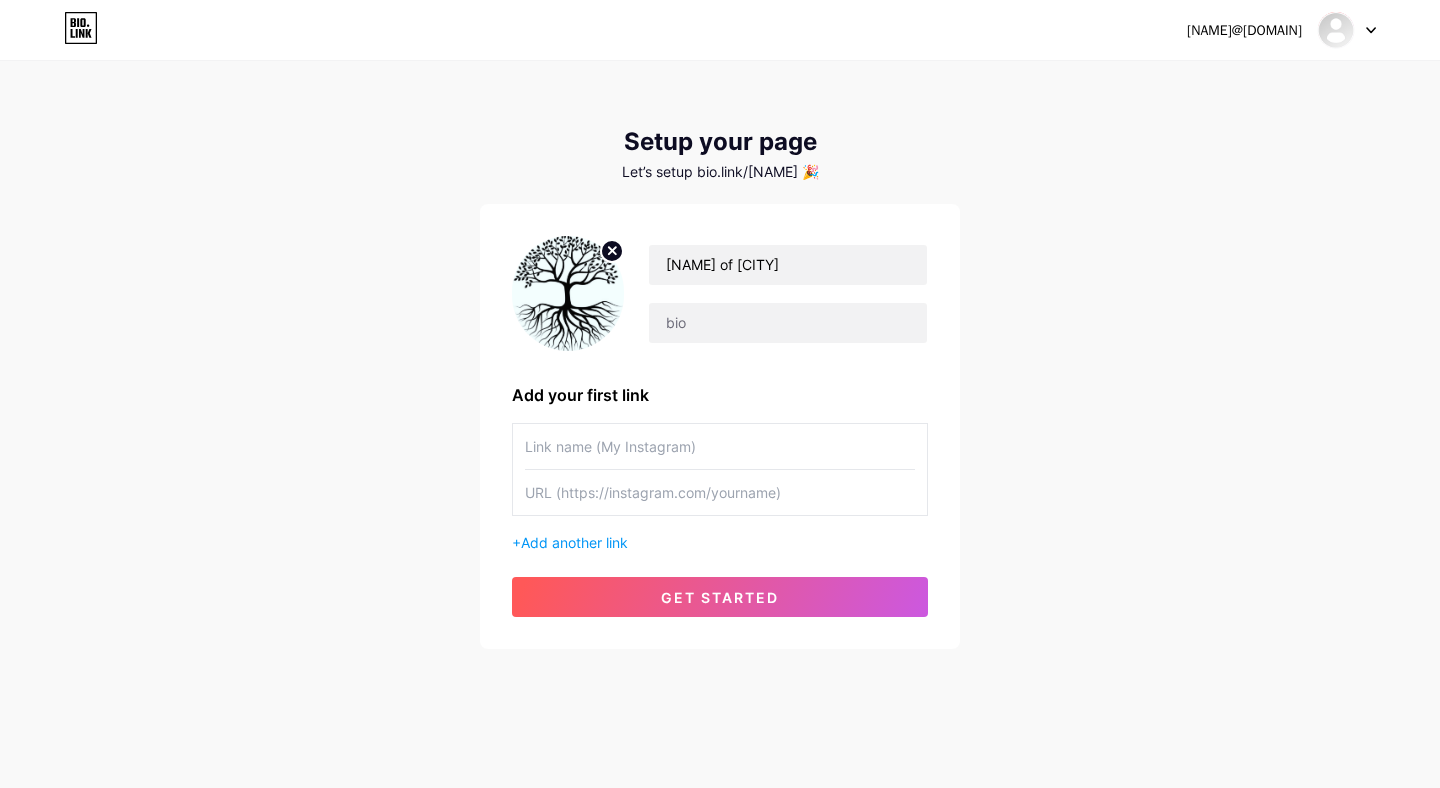 click at bounding box center [720, 446] 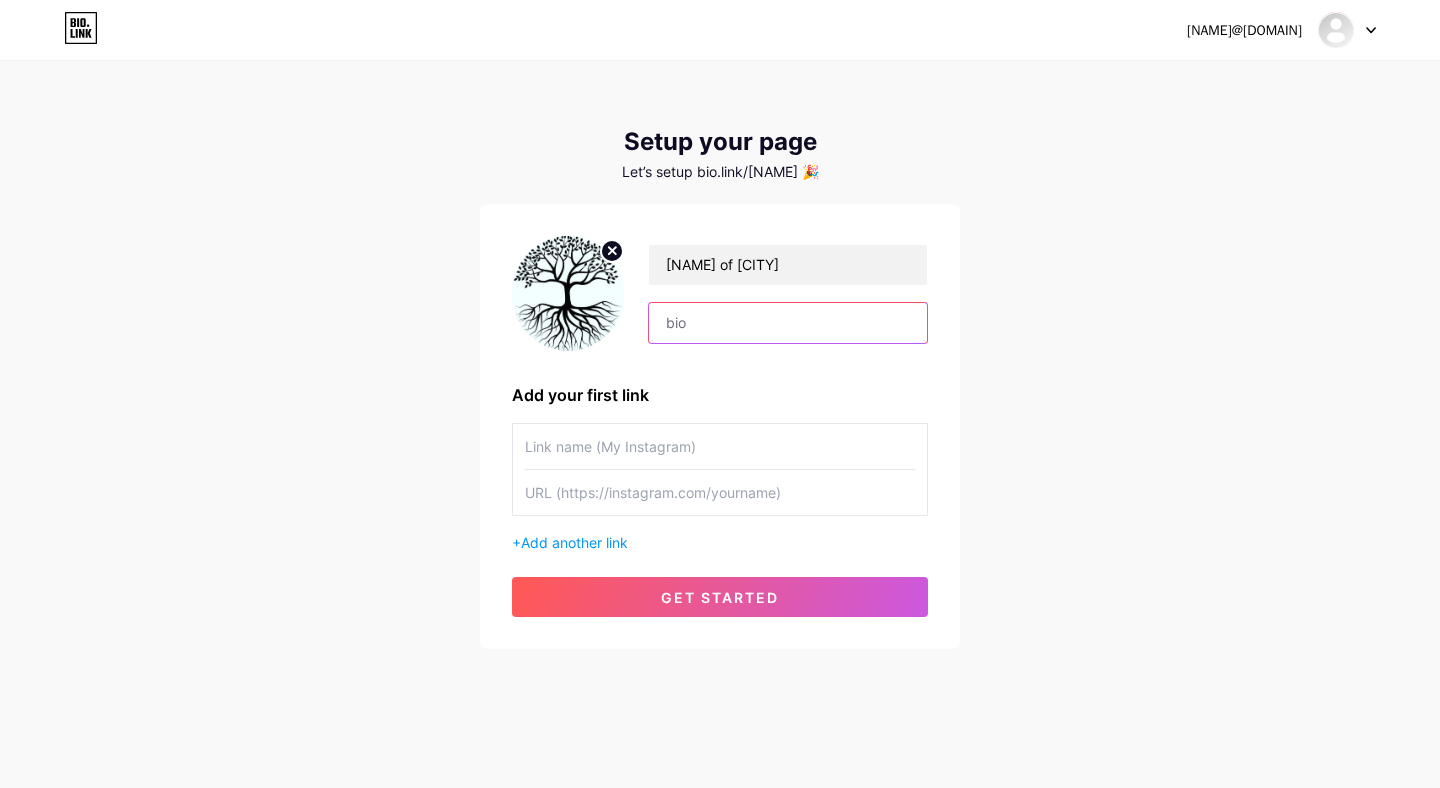 click at bounding box center (788, 323) 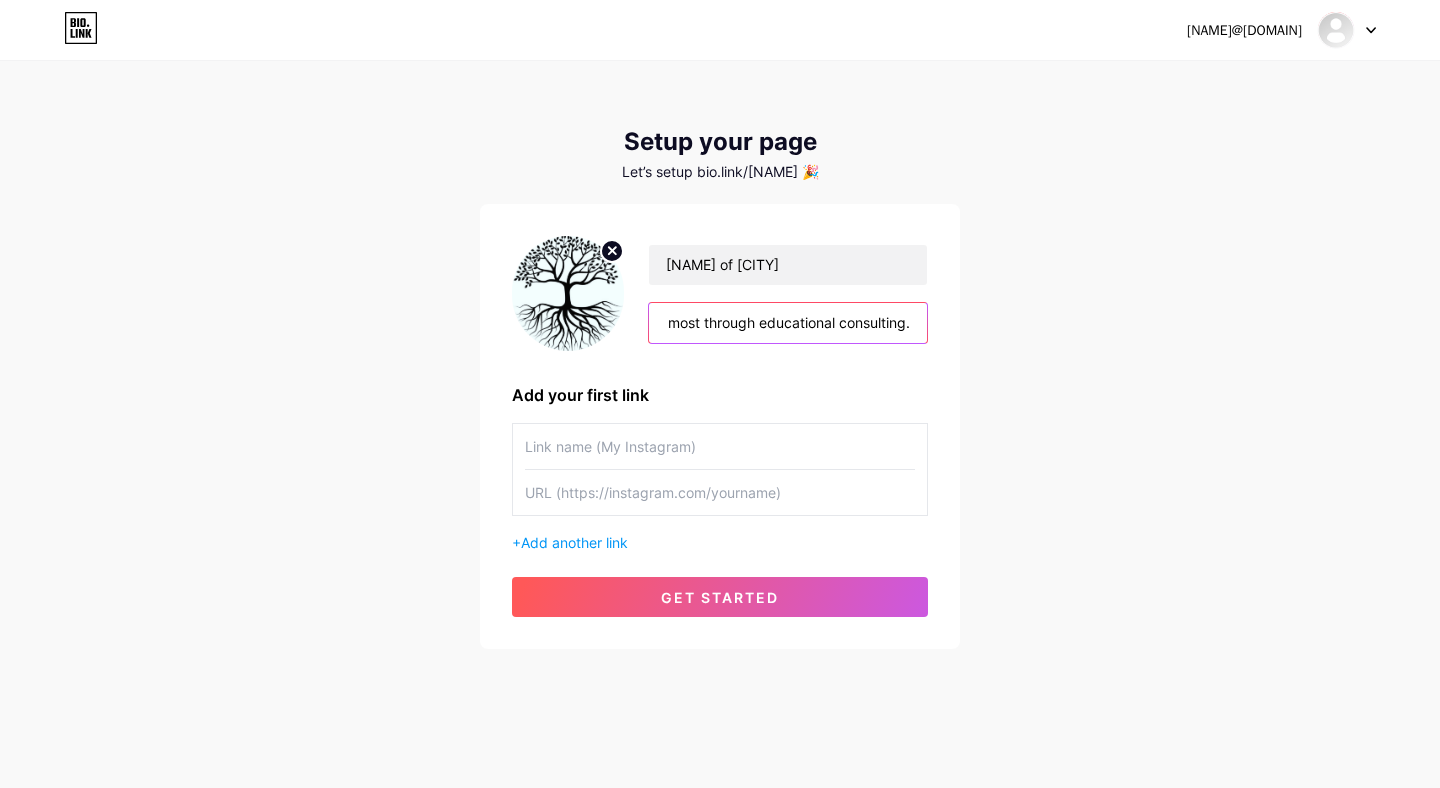 scroll, scrollTop: 0, scrollLeft: 248, axis: horizontal 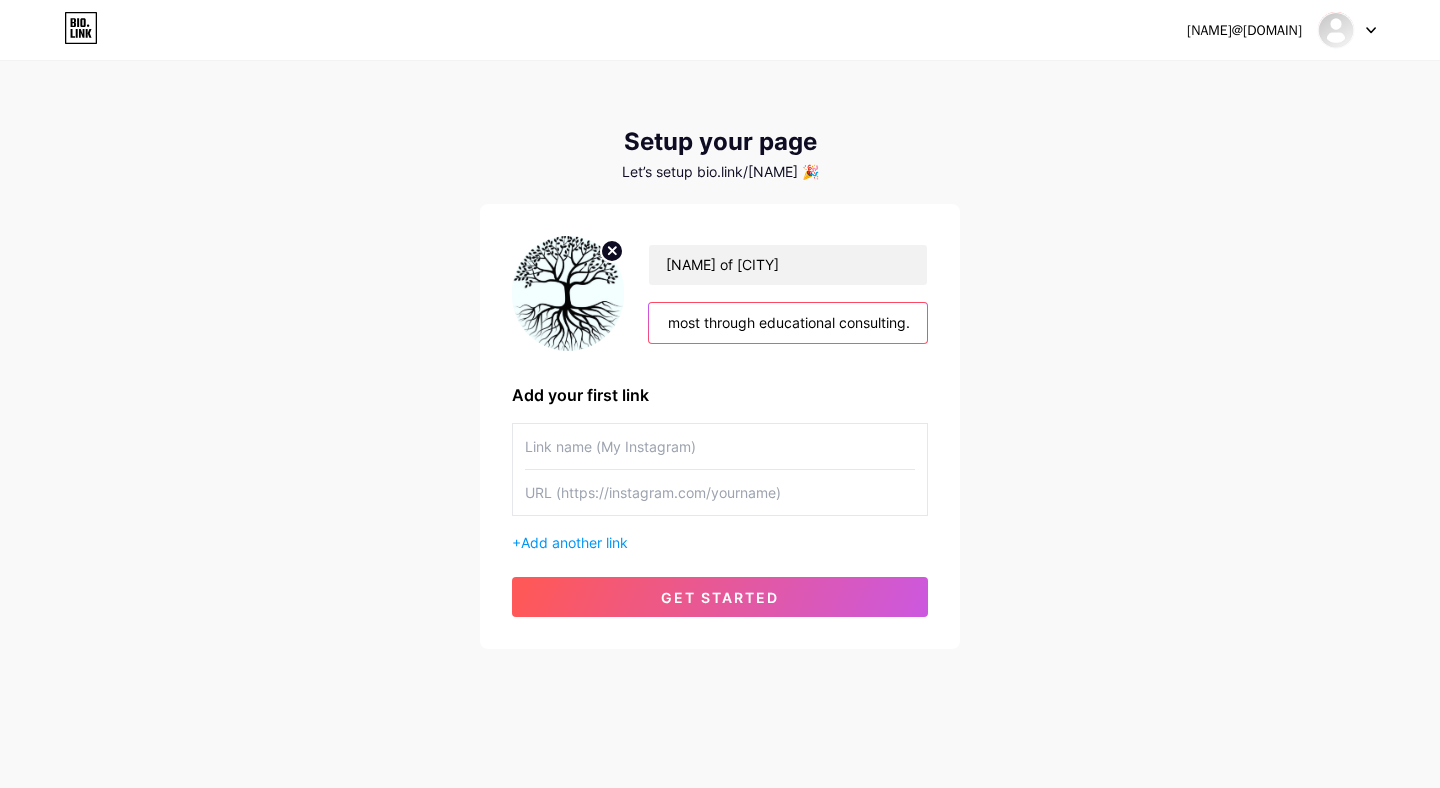 type on "Bringing moms back to what matters most through educational consulting." 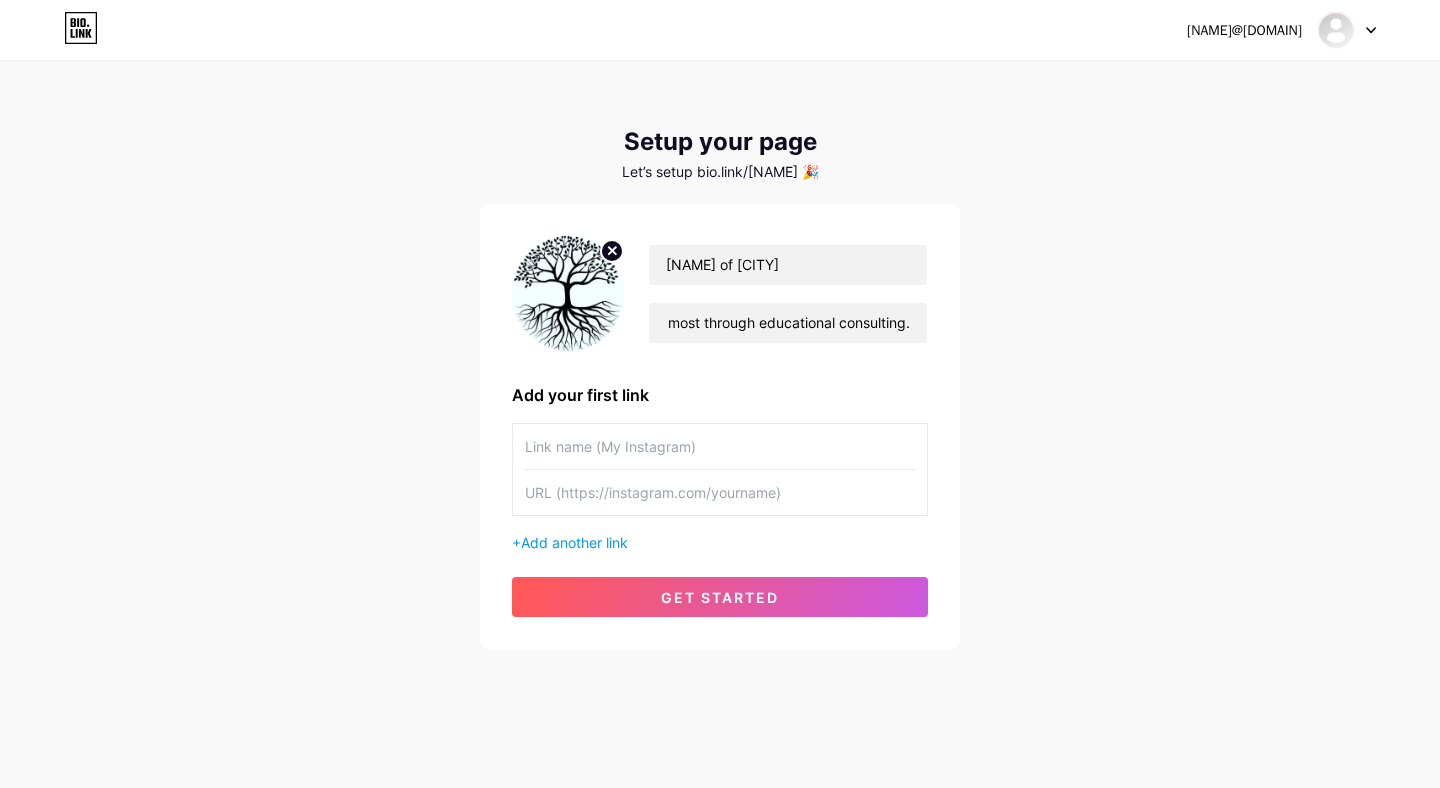 click at bounding box center [720, 446] 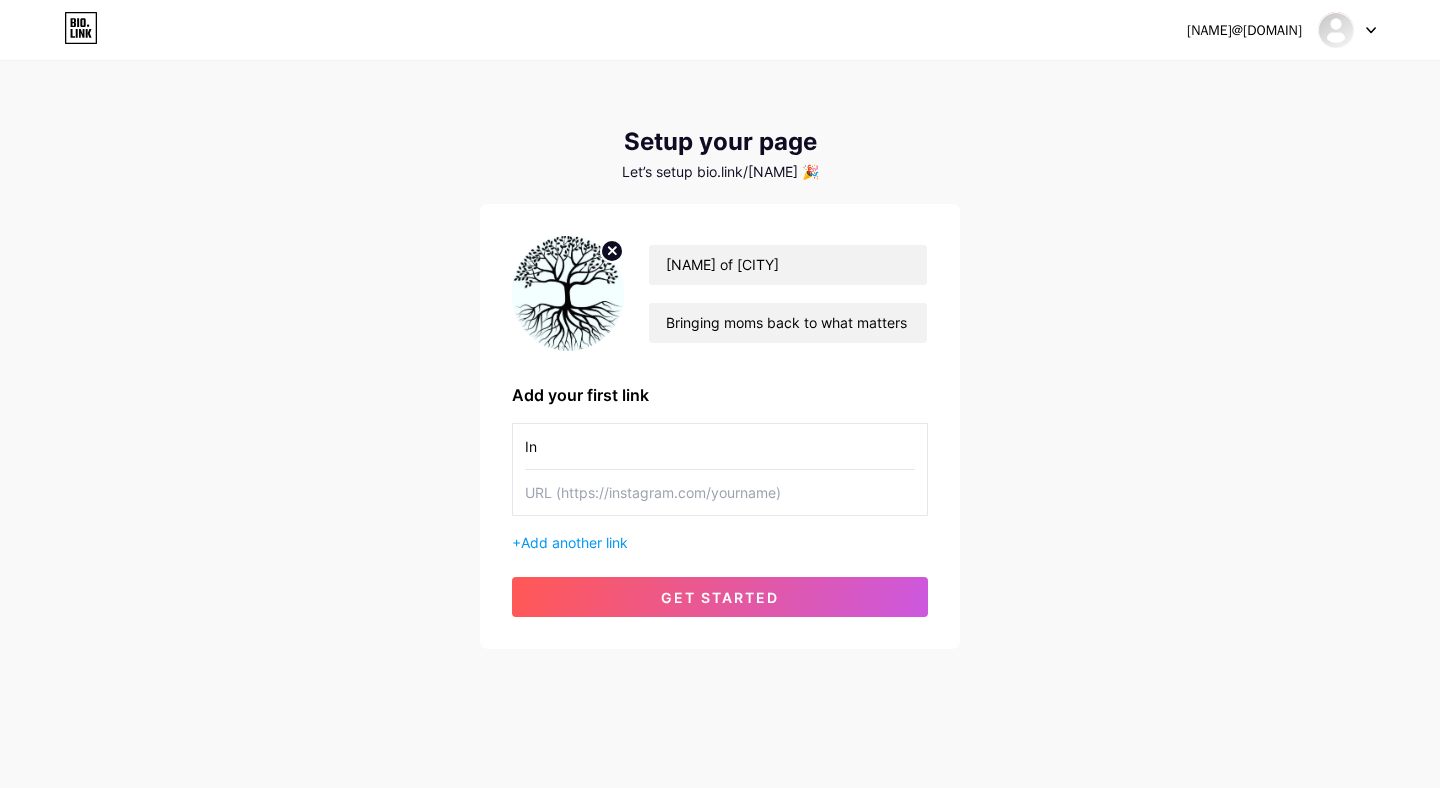 type on "I" 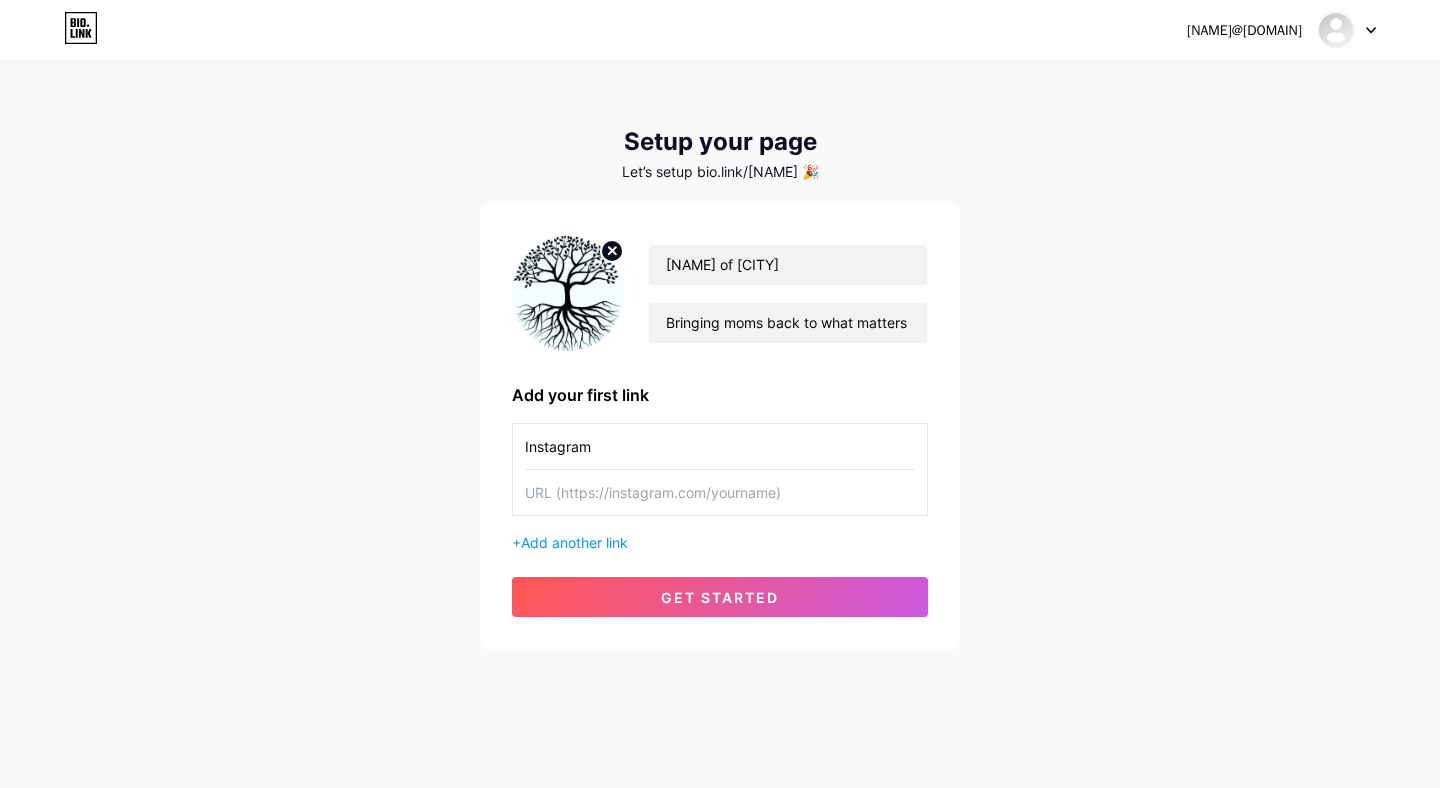 type on "Instagram" 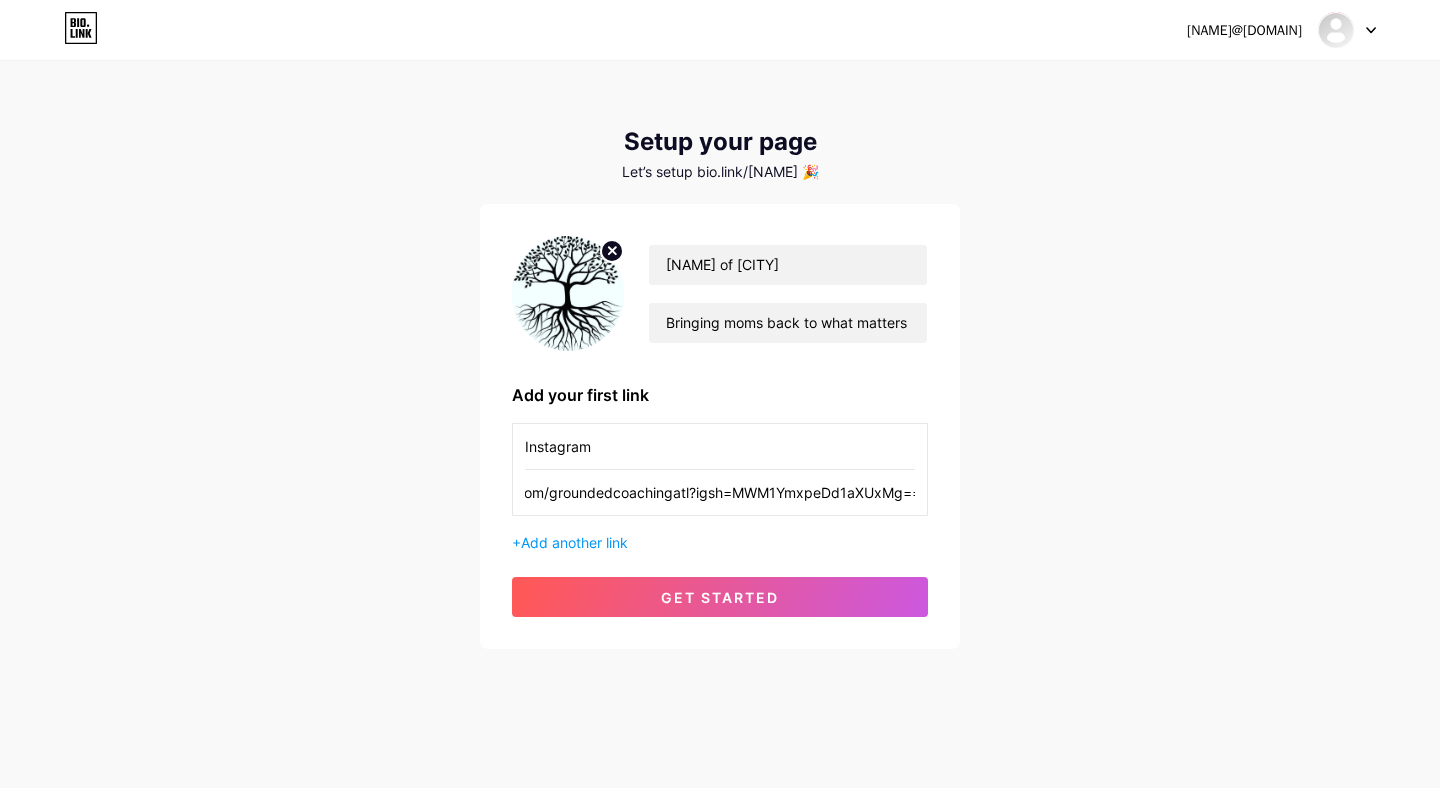 scroll, scrollTop: 0, scrollLeft: 171, axis: horizontal 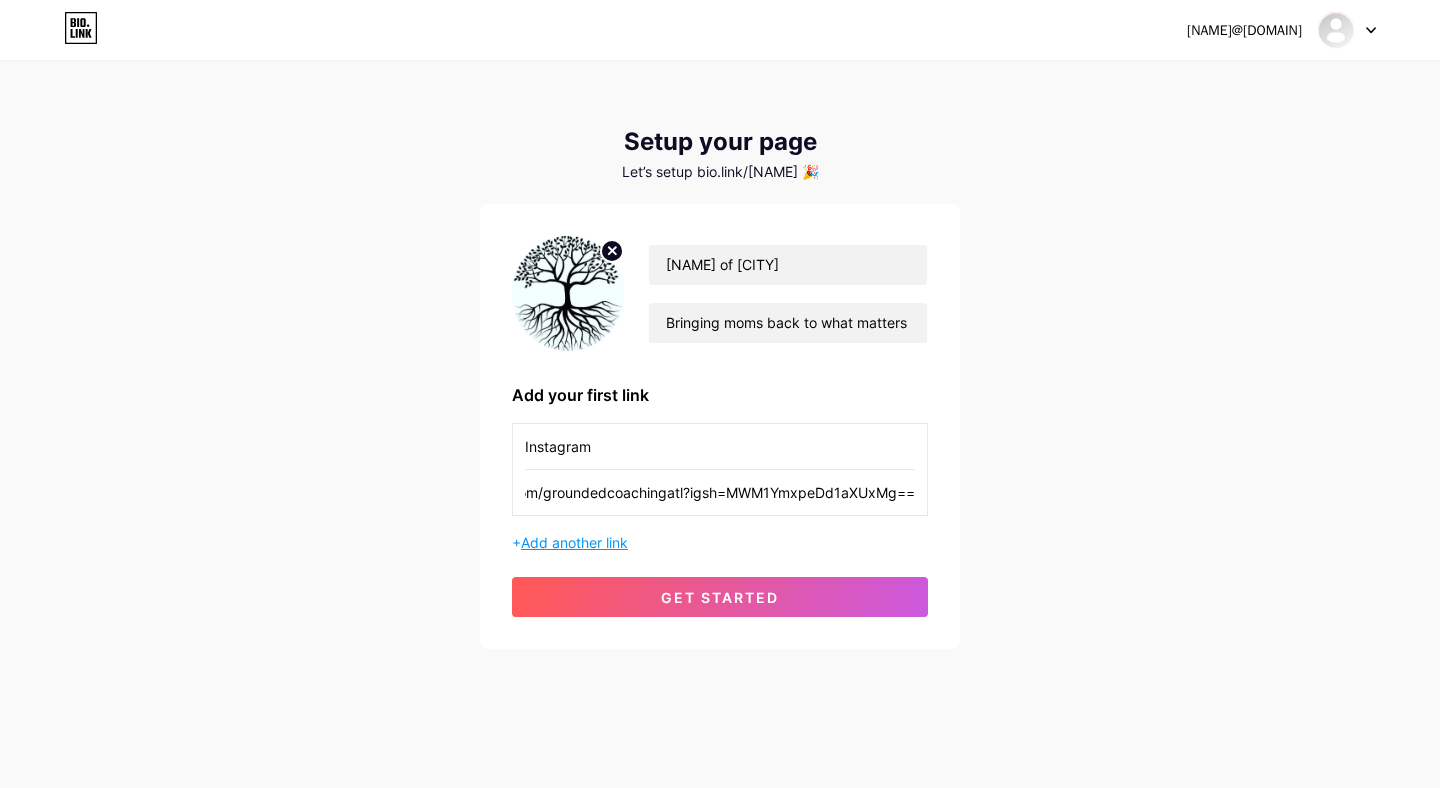 type on "https://www.instagram.com/groundedcoachingatl?igsh=MWM1YmxpeDd1aXUxMg==" 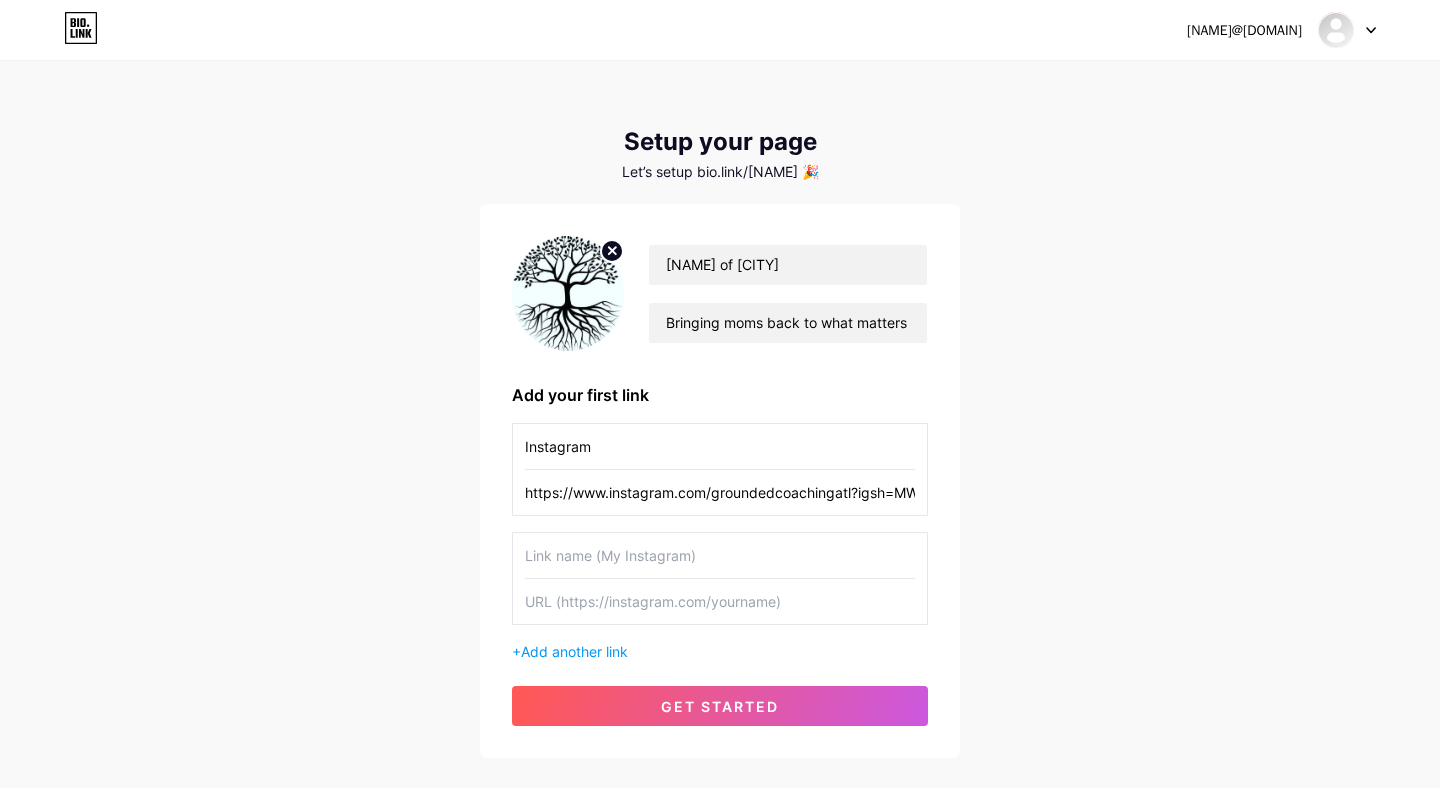 click at bounding box center (720, 555) 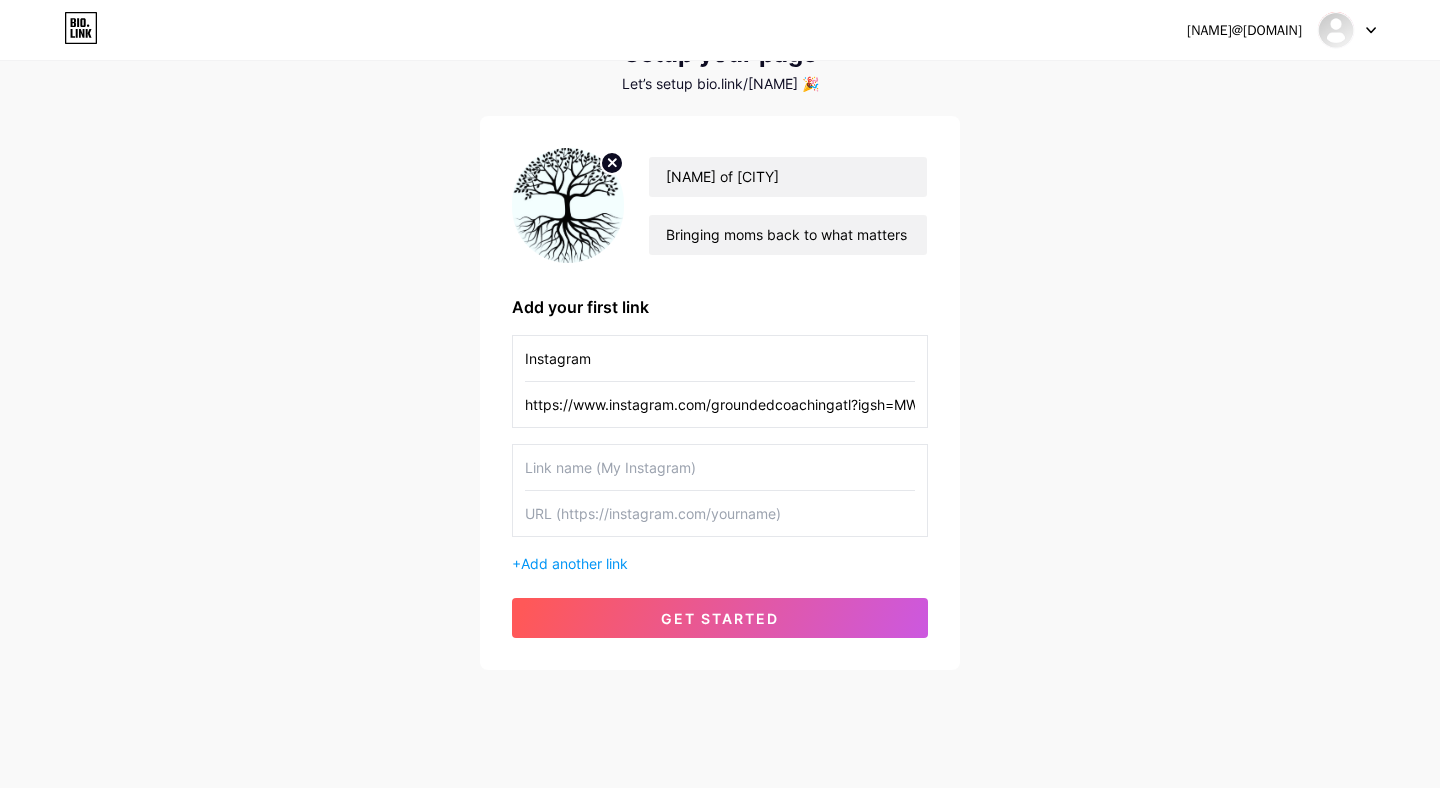 scroll, scrollTop: 94, scrollLeft: 0, axis: vertical 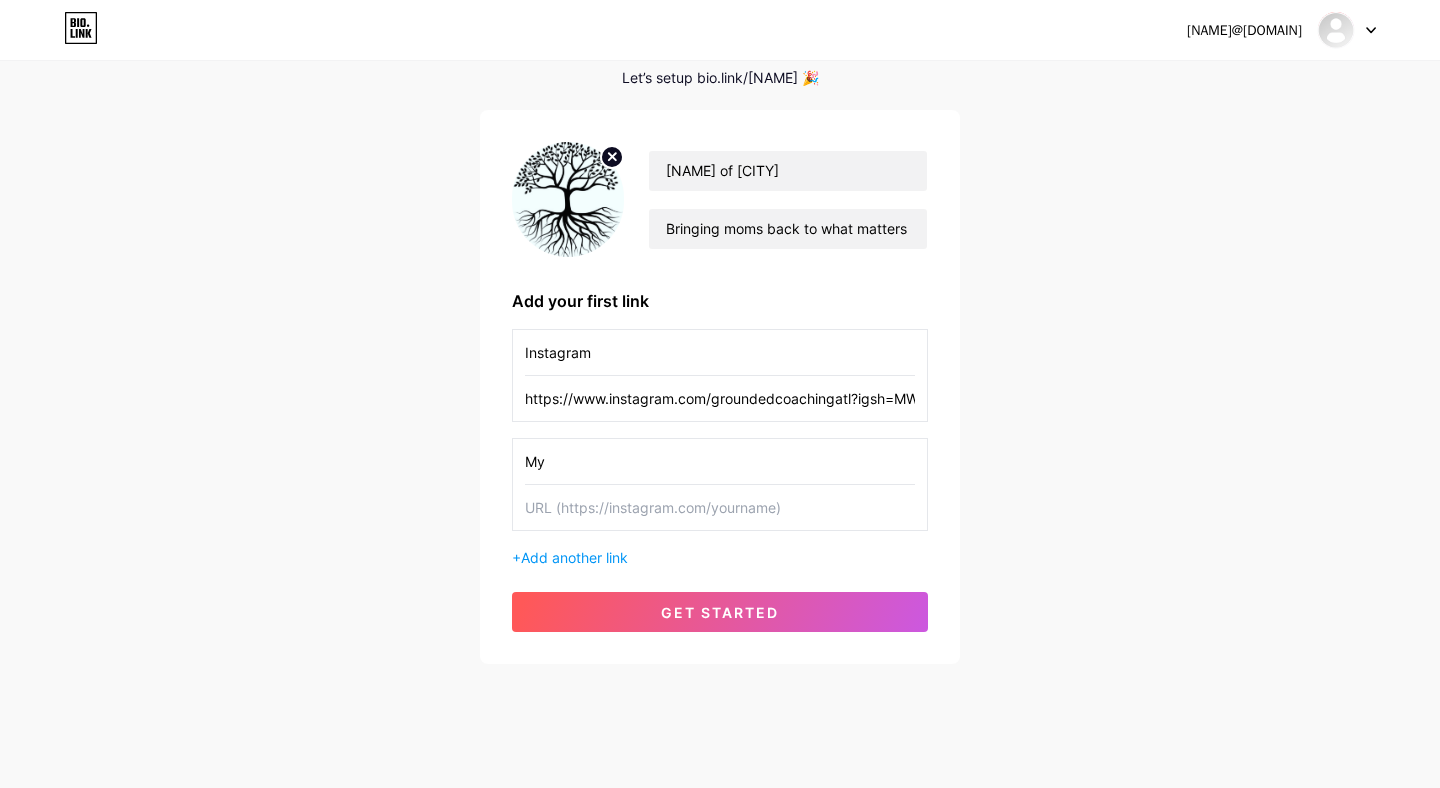type on "M" 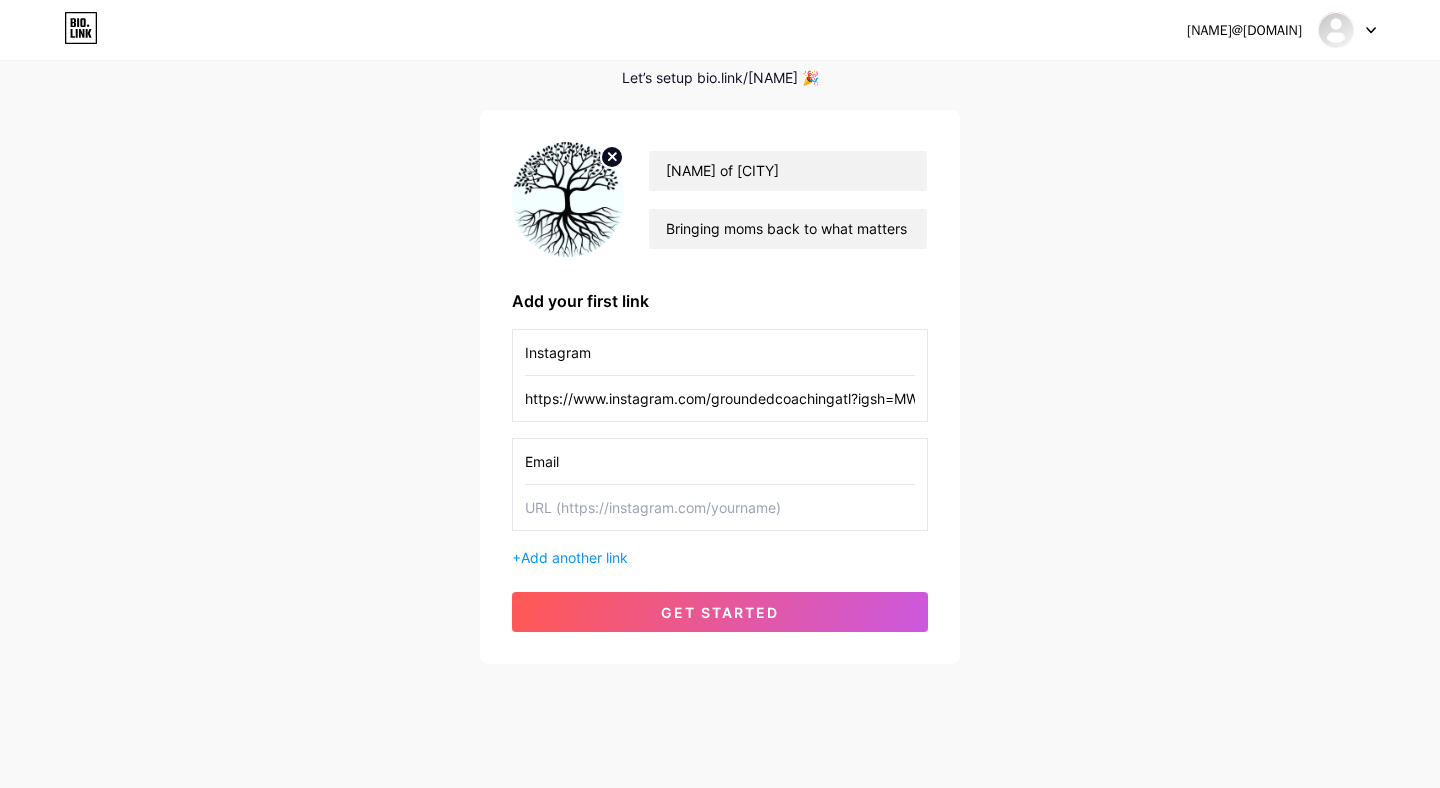 type on "Email" 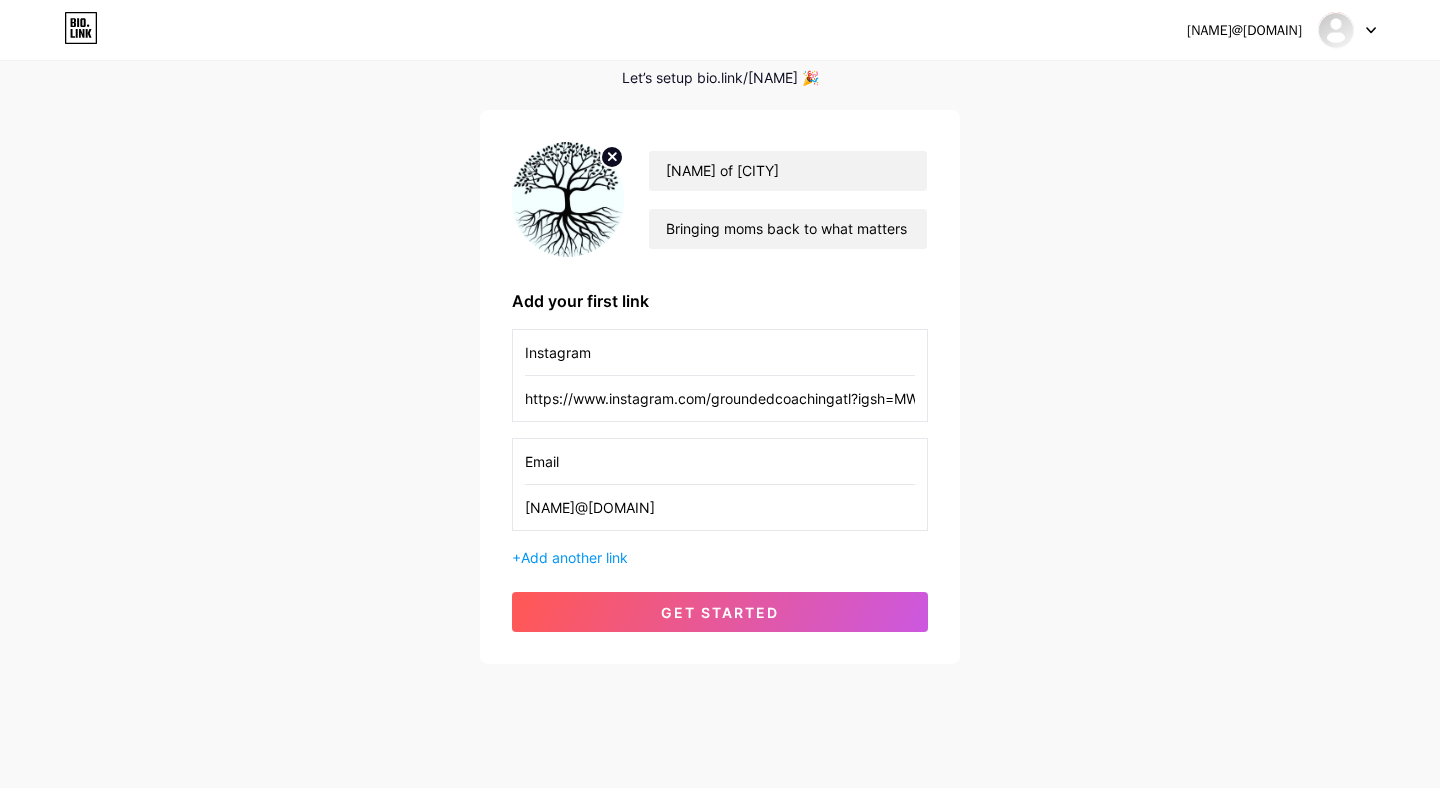 type on "[NAME]@[DOMAIN]" 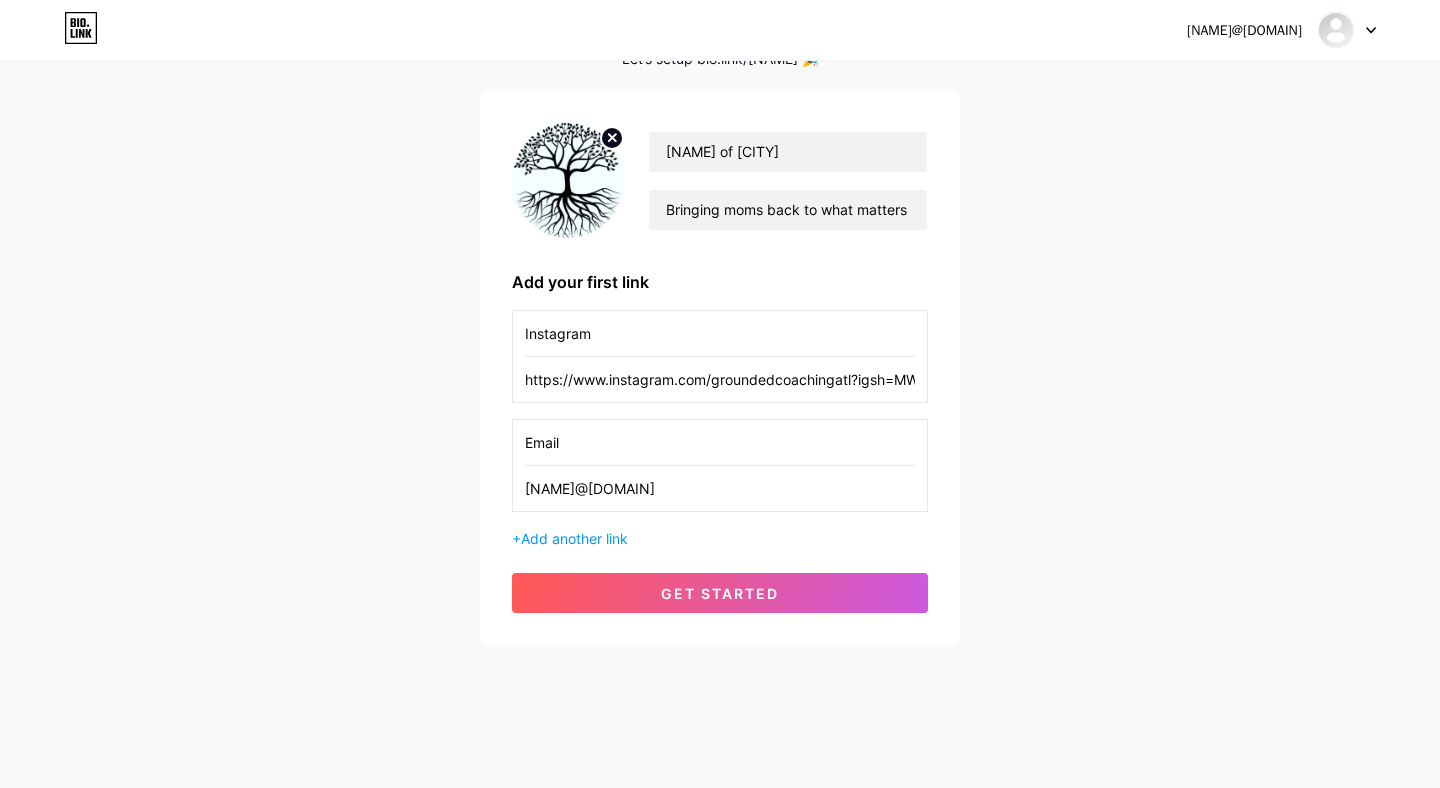 scroll, scrollTop: 114, scrollLeft: 0, axis: vertical 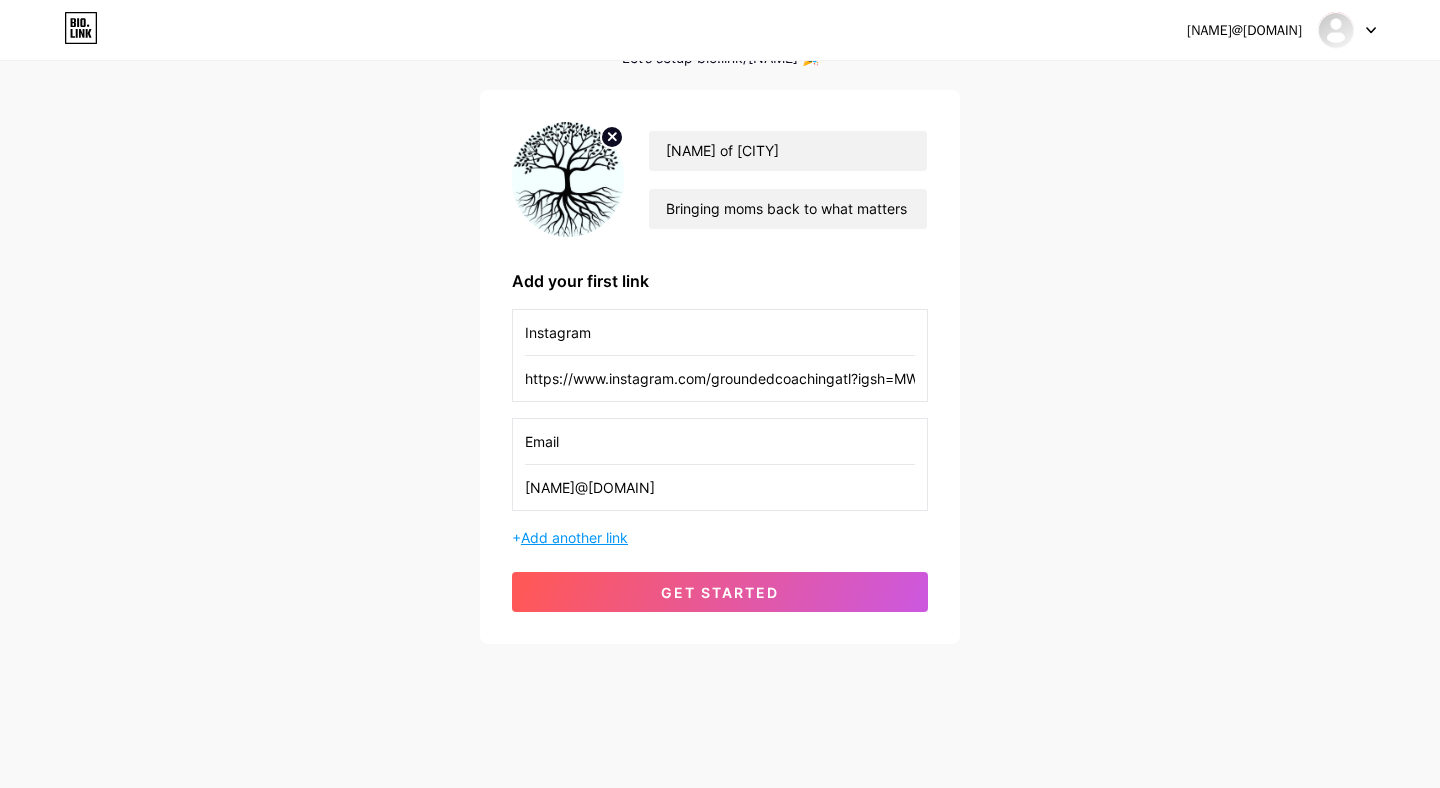 click on "Add another link" at bounding box center (574, 537) 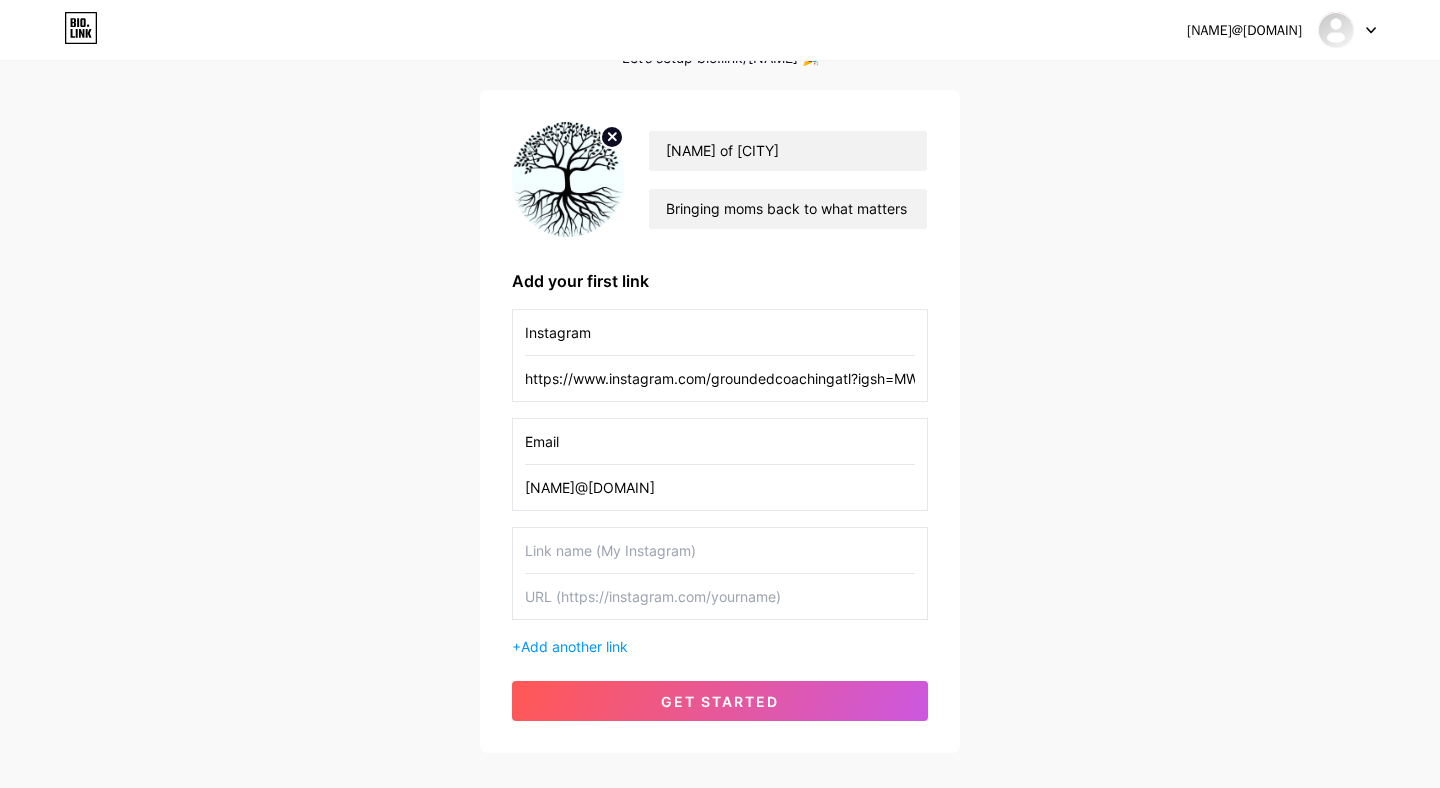 click at bounding box center (720, 550) 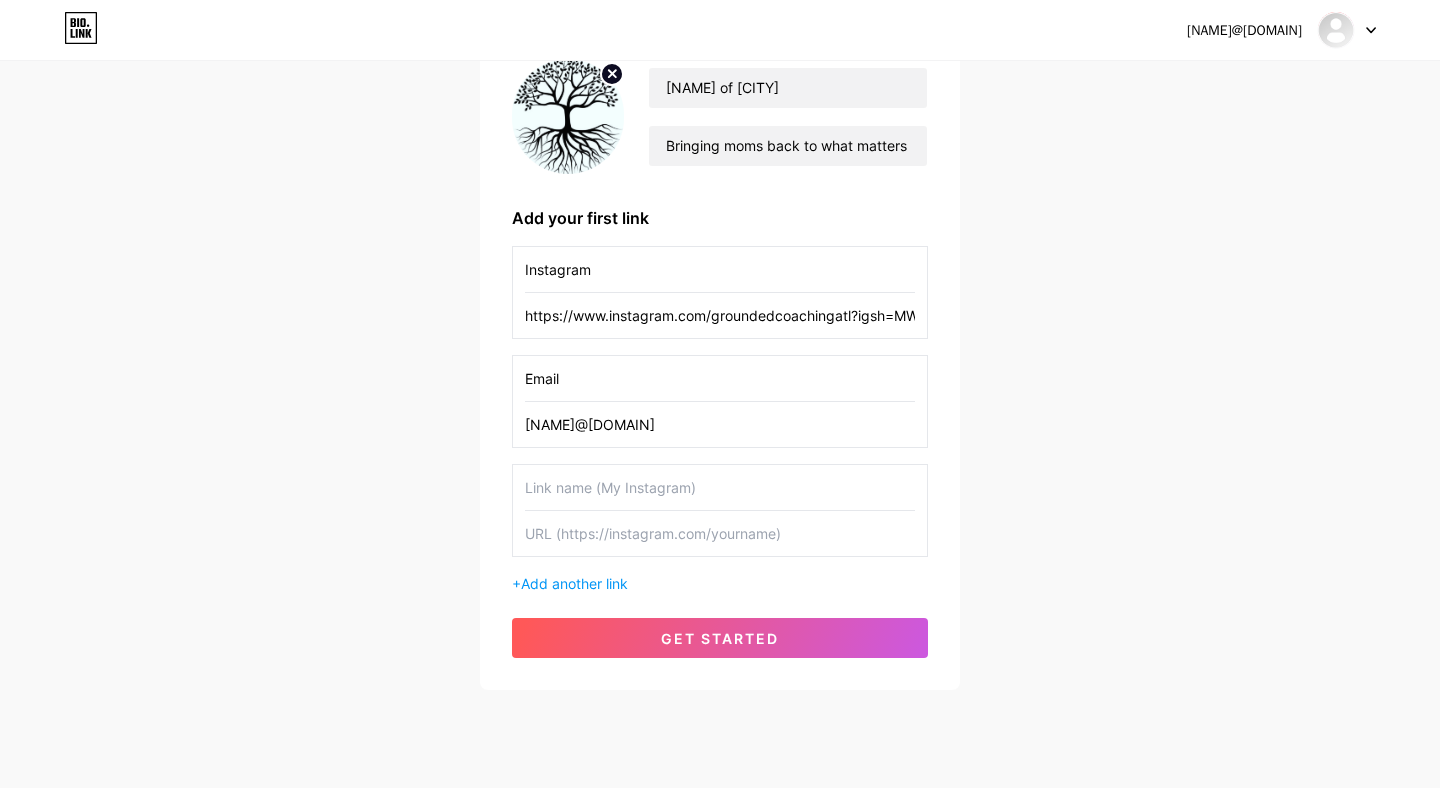 scroll, scrollTop: 176, scrollLeft: 0, axis: vertical 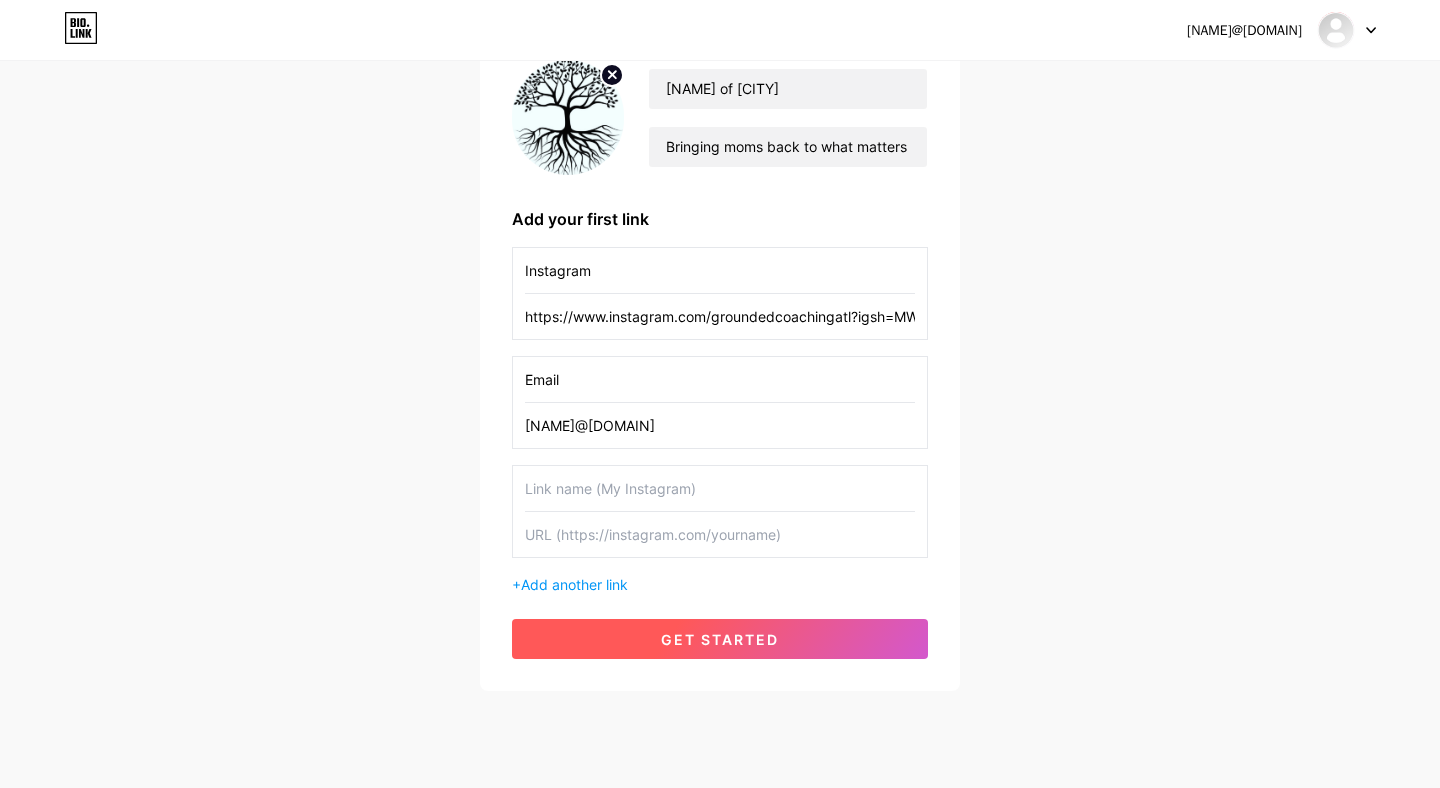 click on "get started" at bounding box center (720, 639) 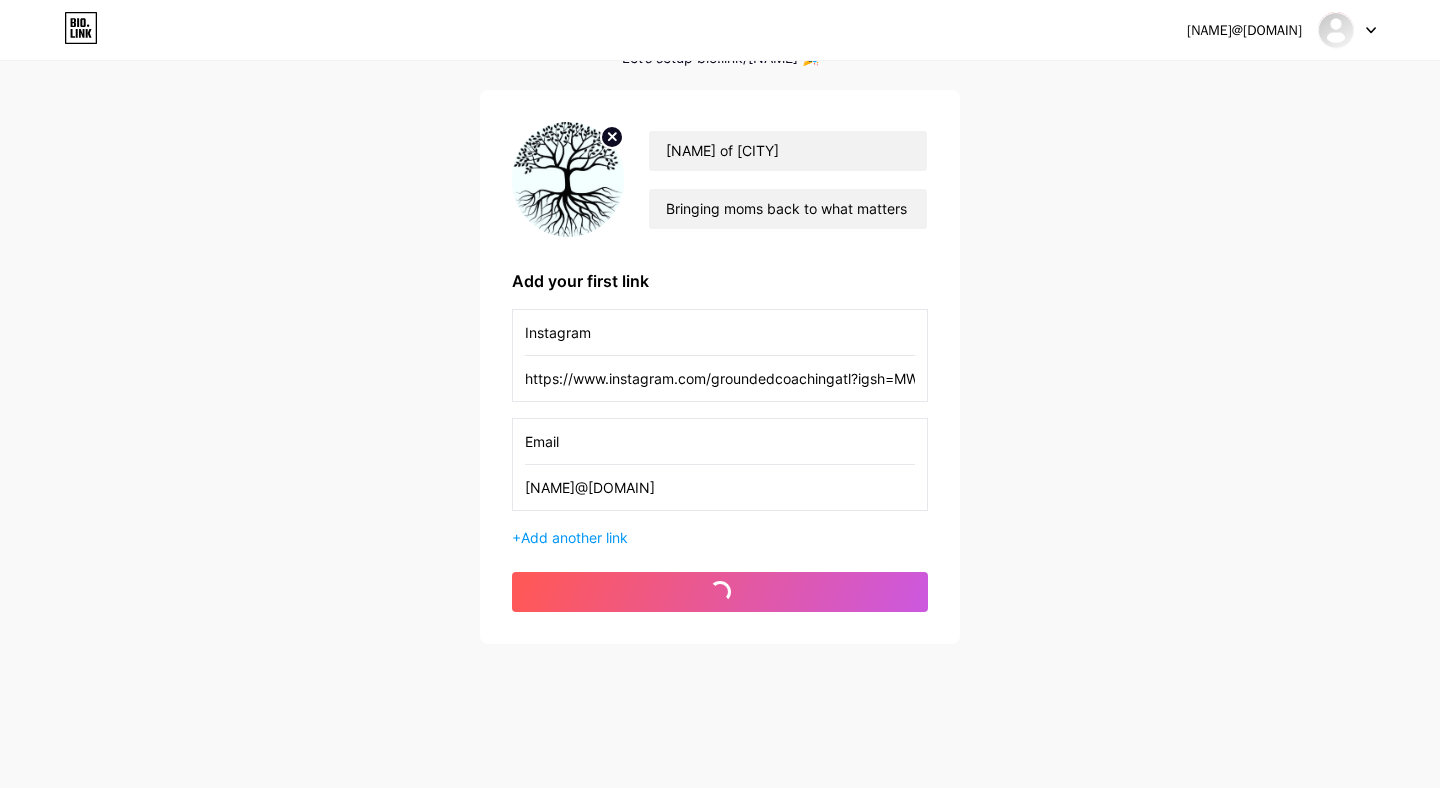 scroll, scrollTop: 0, scrollLeft: 0, axis: both 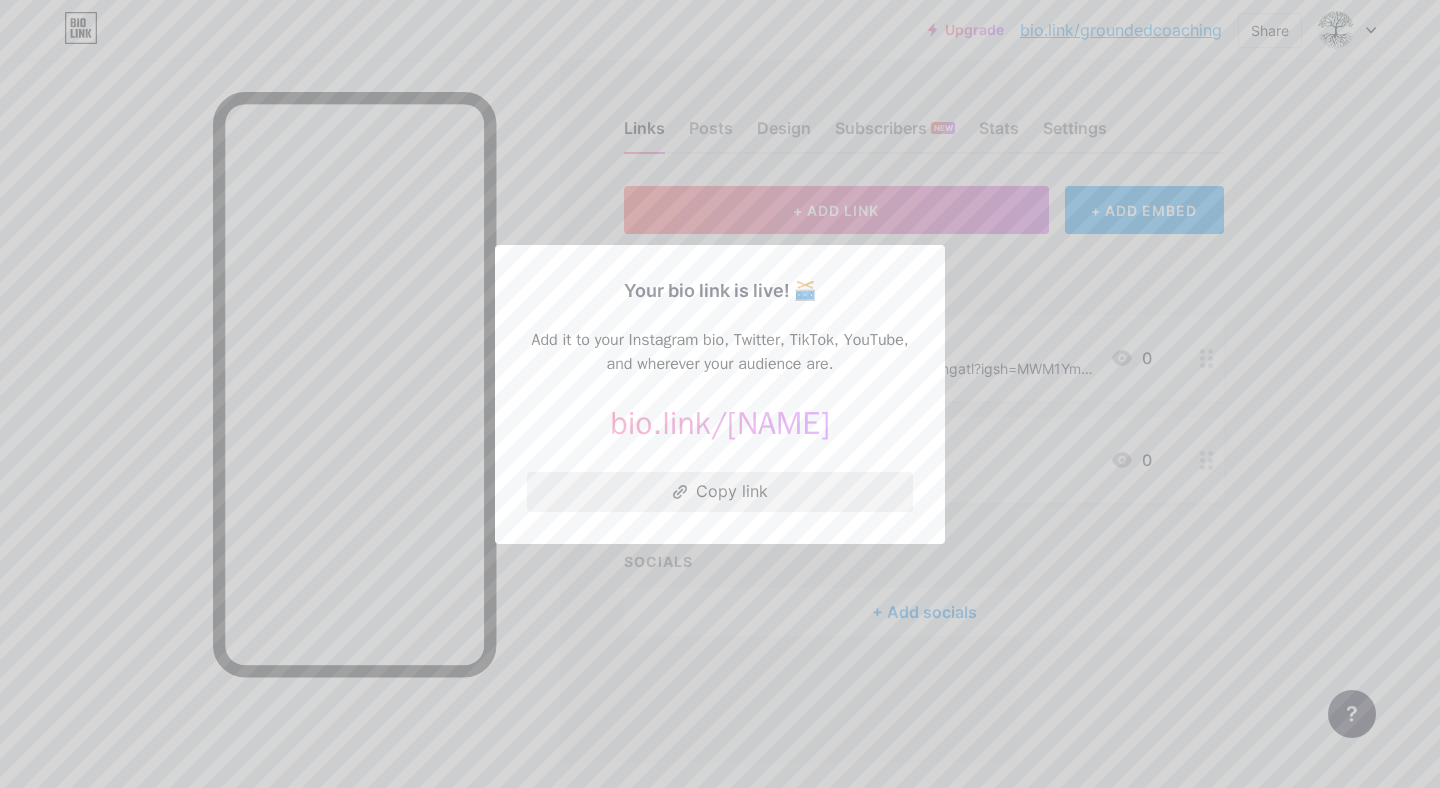 click on "Copy link" at bounding box center (720, 492) 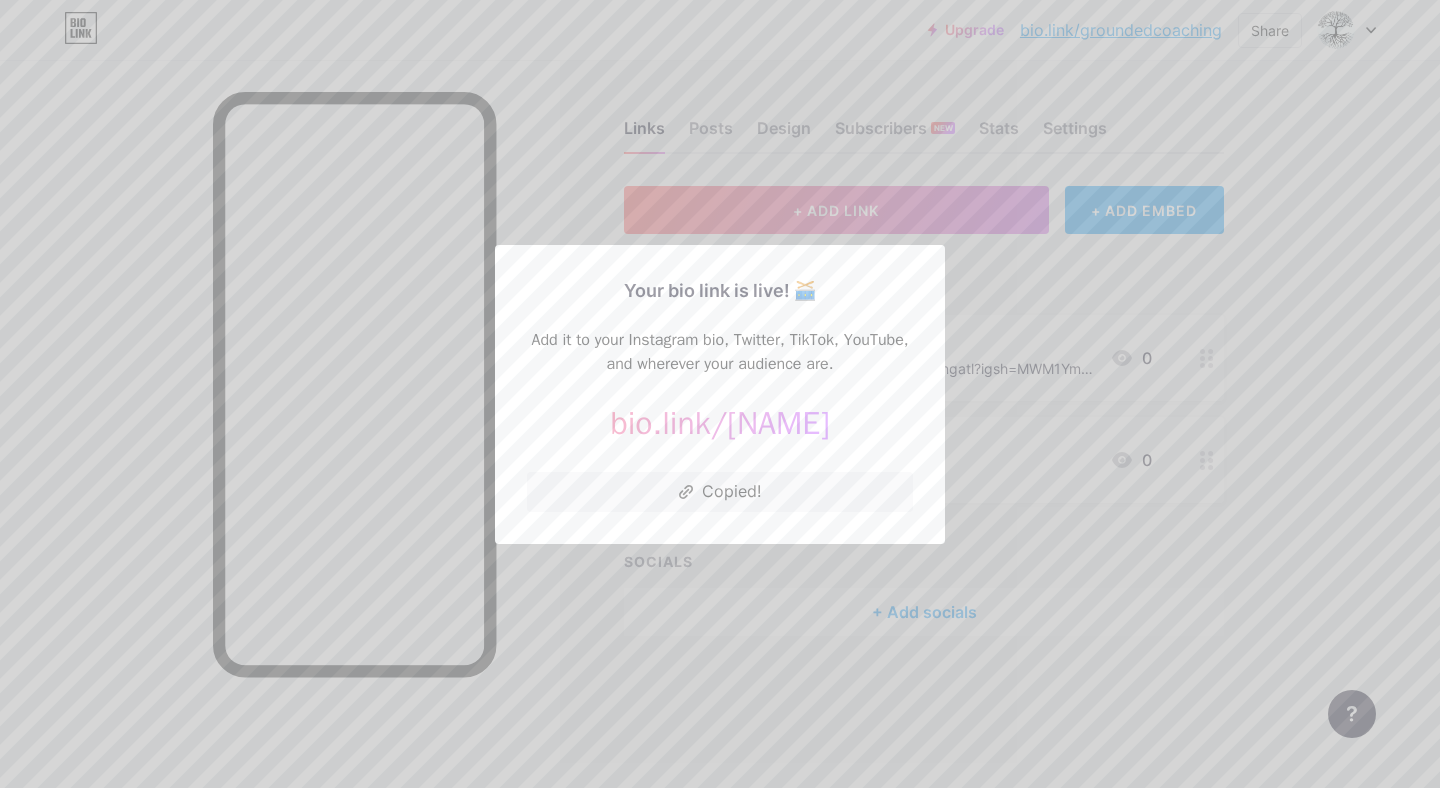 click at bounding box center [720, 394] 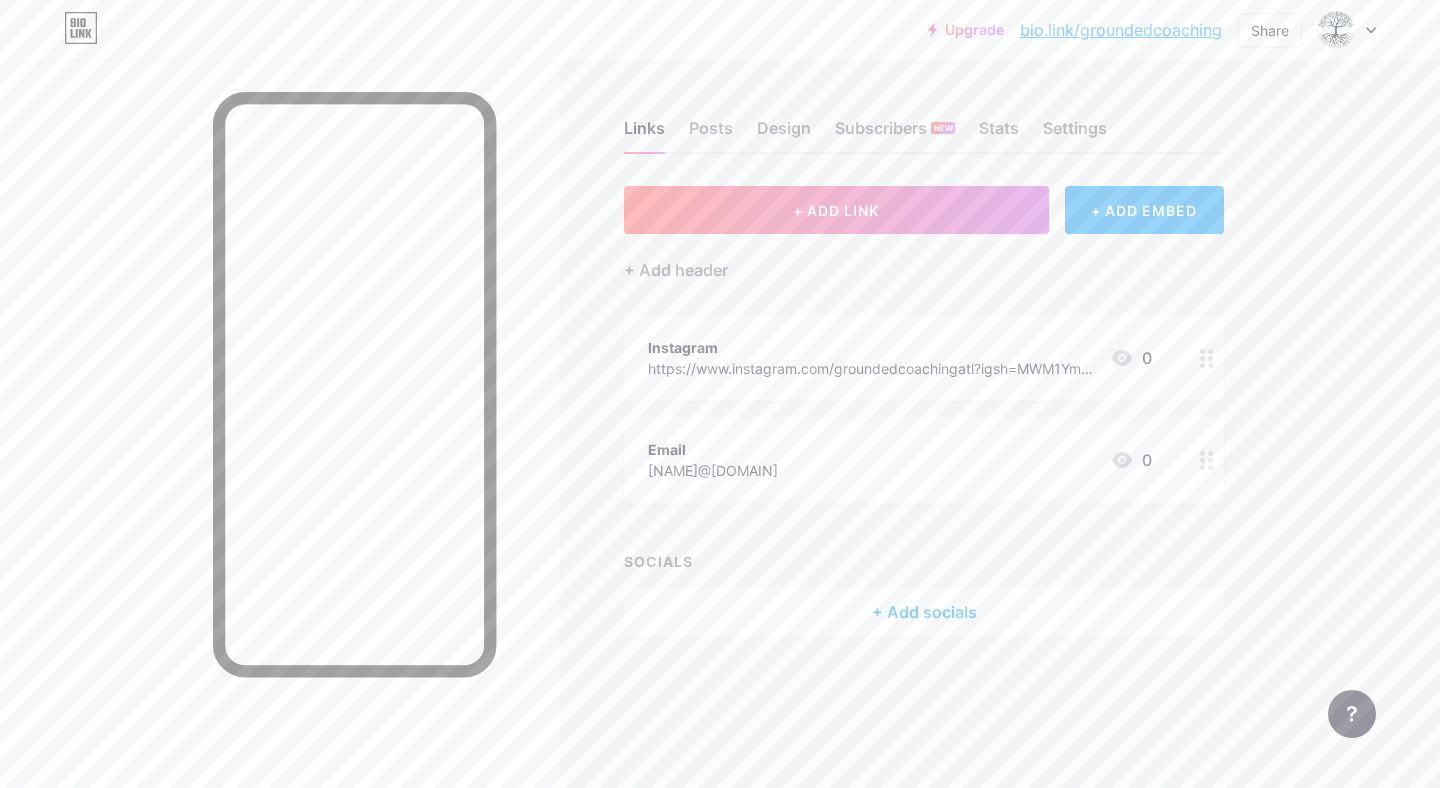 click on "Email
[NAME]@[DOMAIN]
0" at bounding box center (924, 460) 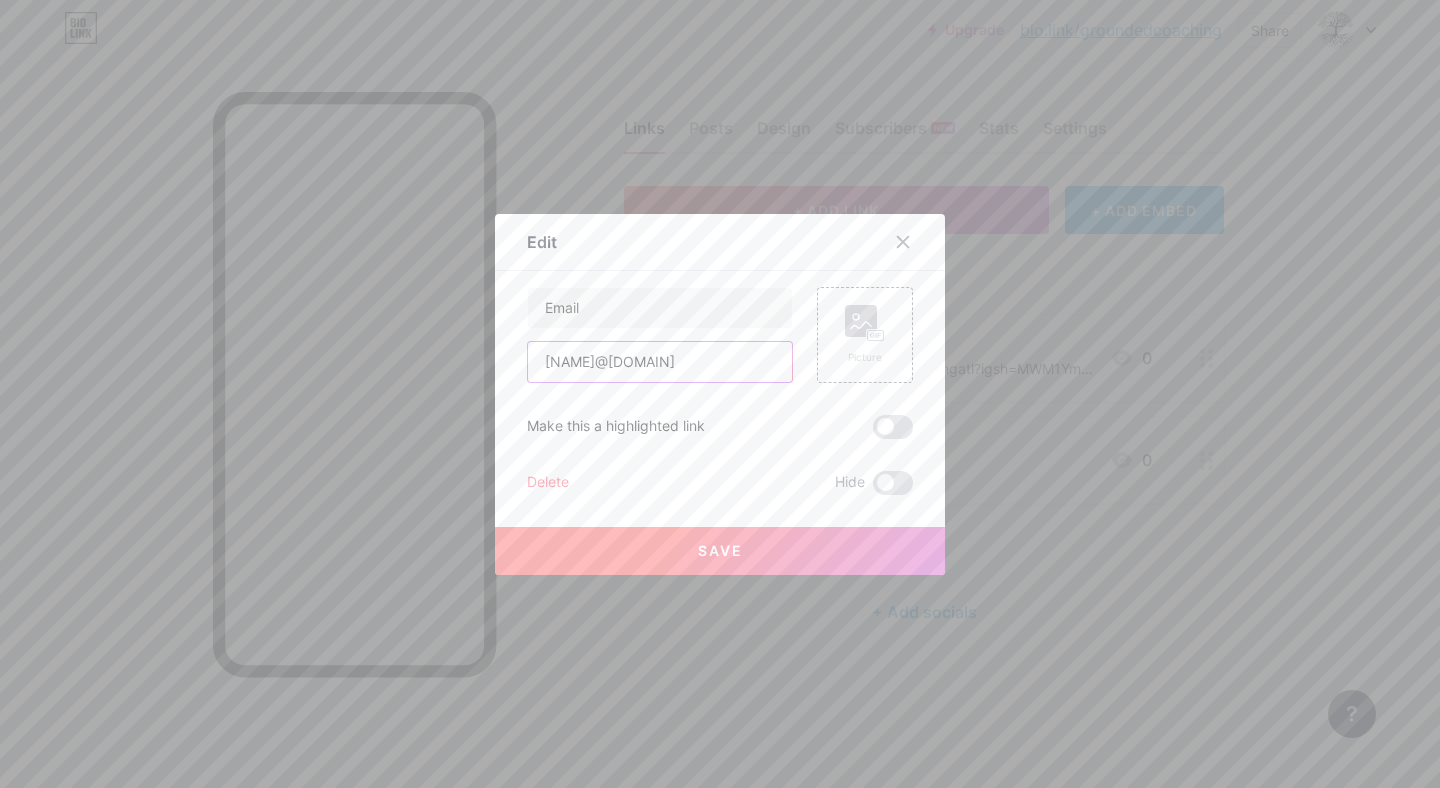 click on "[NAME]@[DOMAIN]" at bounding box center [660, 362] 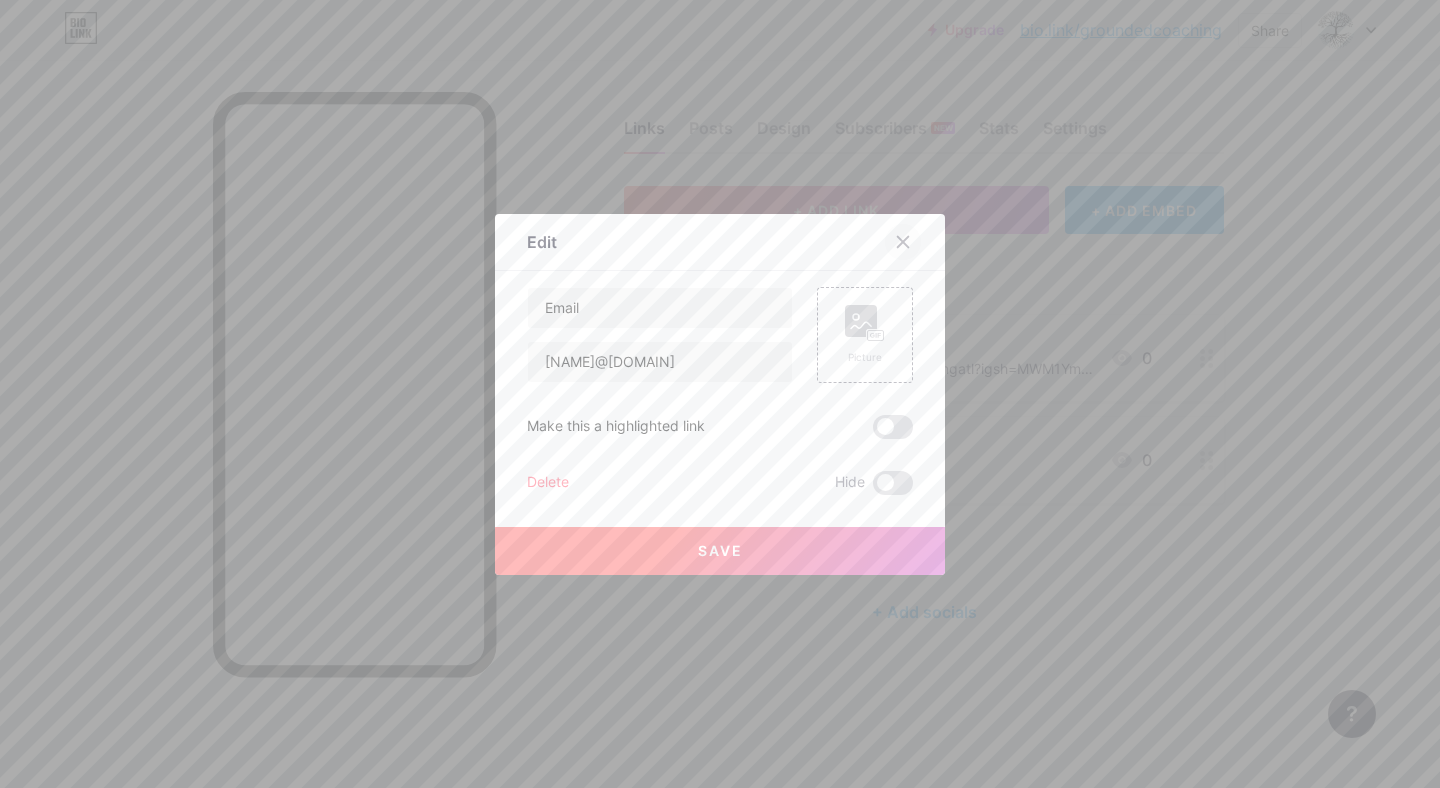 click at bounding box center (903, 242) 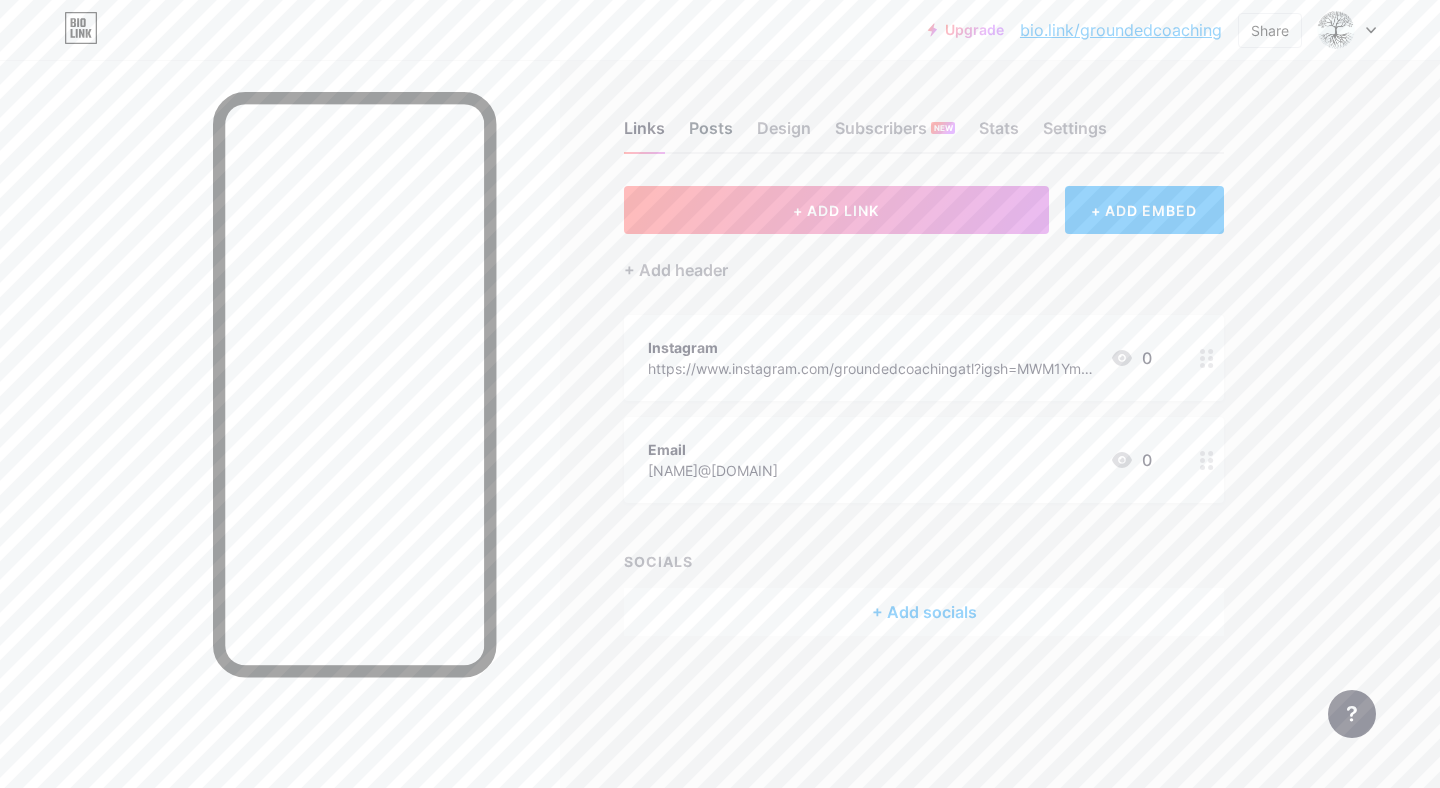 click on "Posts" at bounding box center (711, 134) 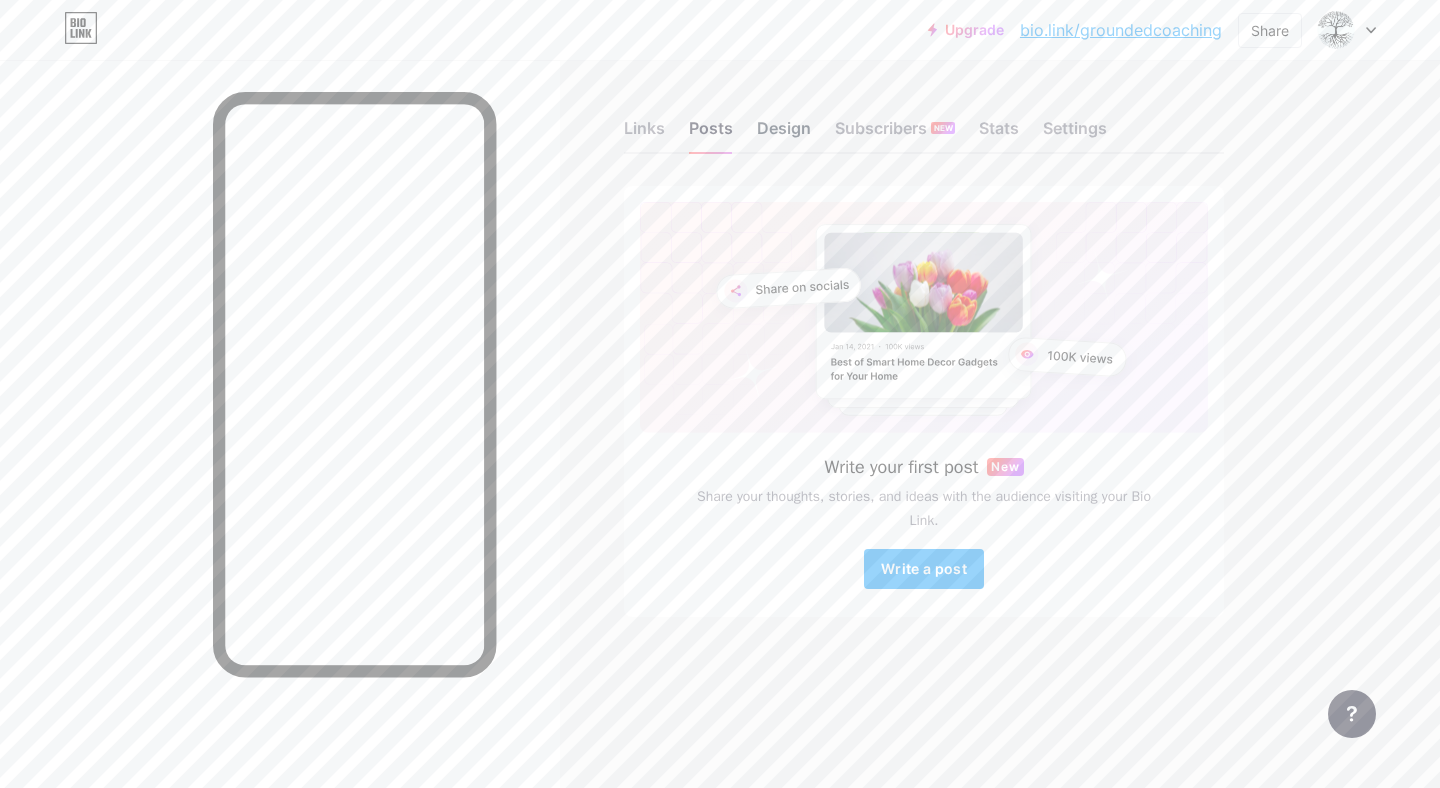 click on "Design" at bounding box center [784, 134] 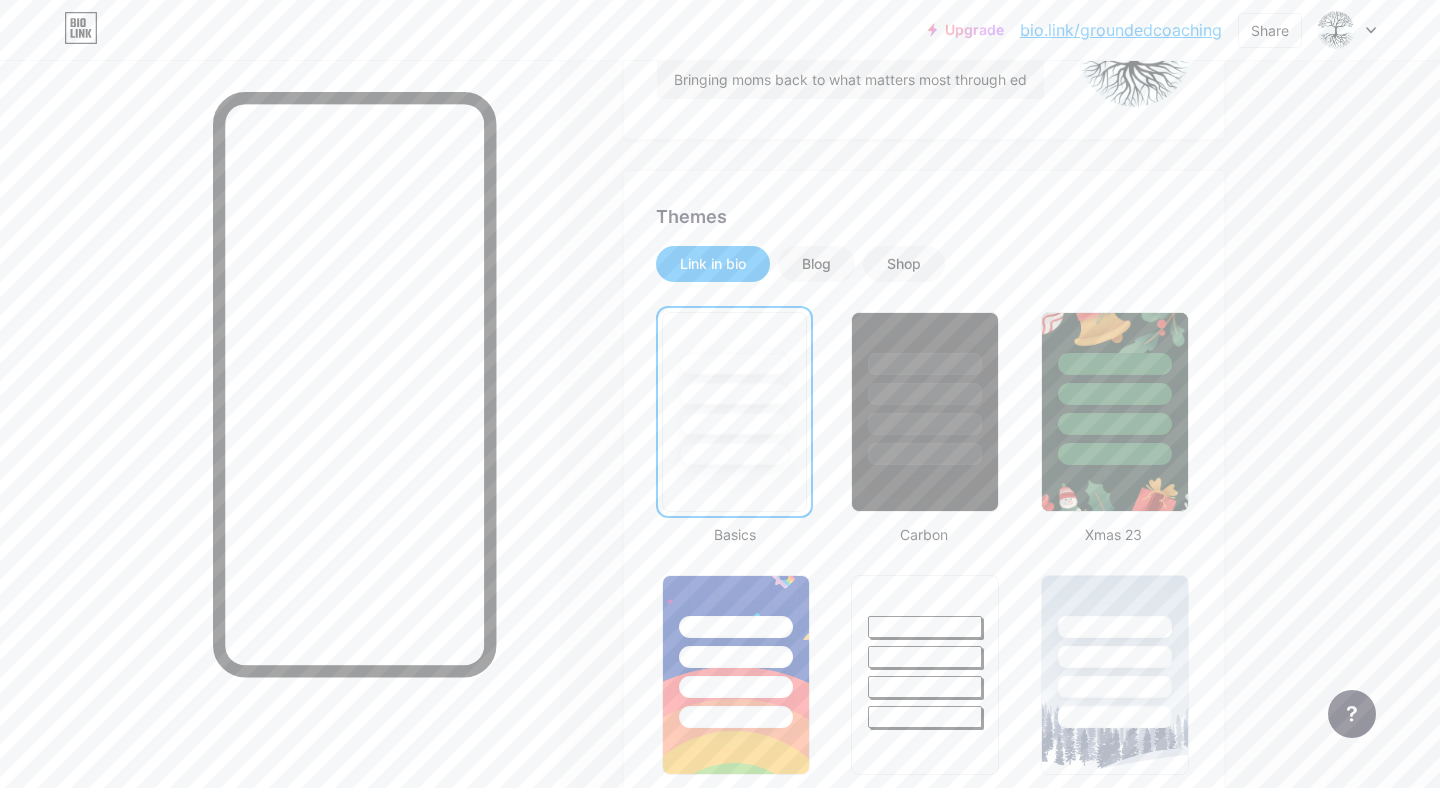 scroll, scrollTop: 294, scrollLeft: 0, axis: vertical 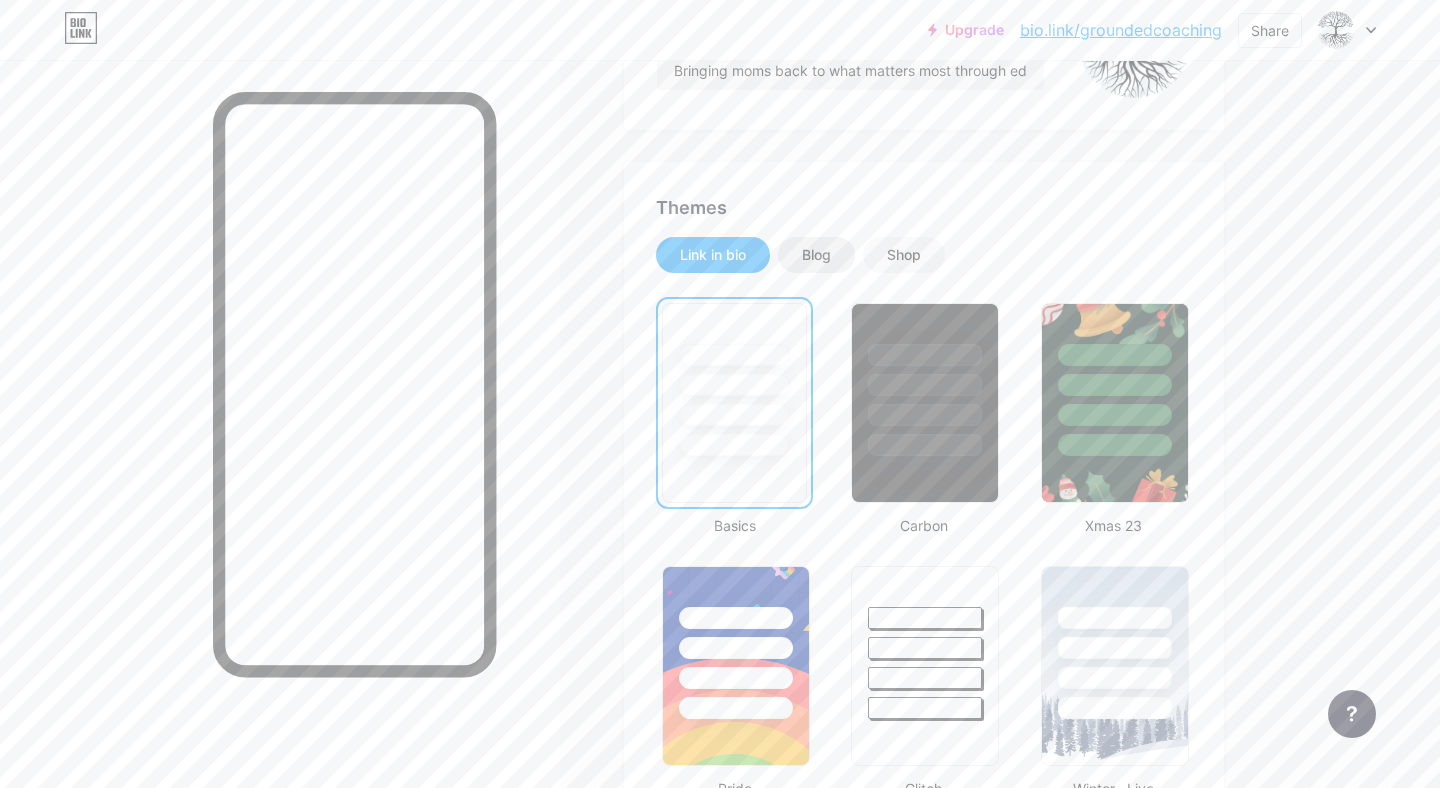 click on "Blog" at bounding box center (816, 255) 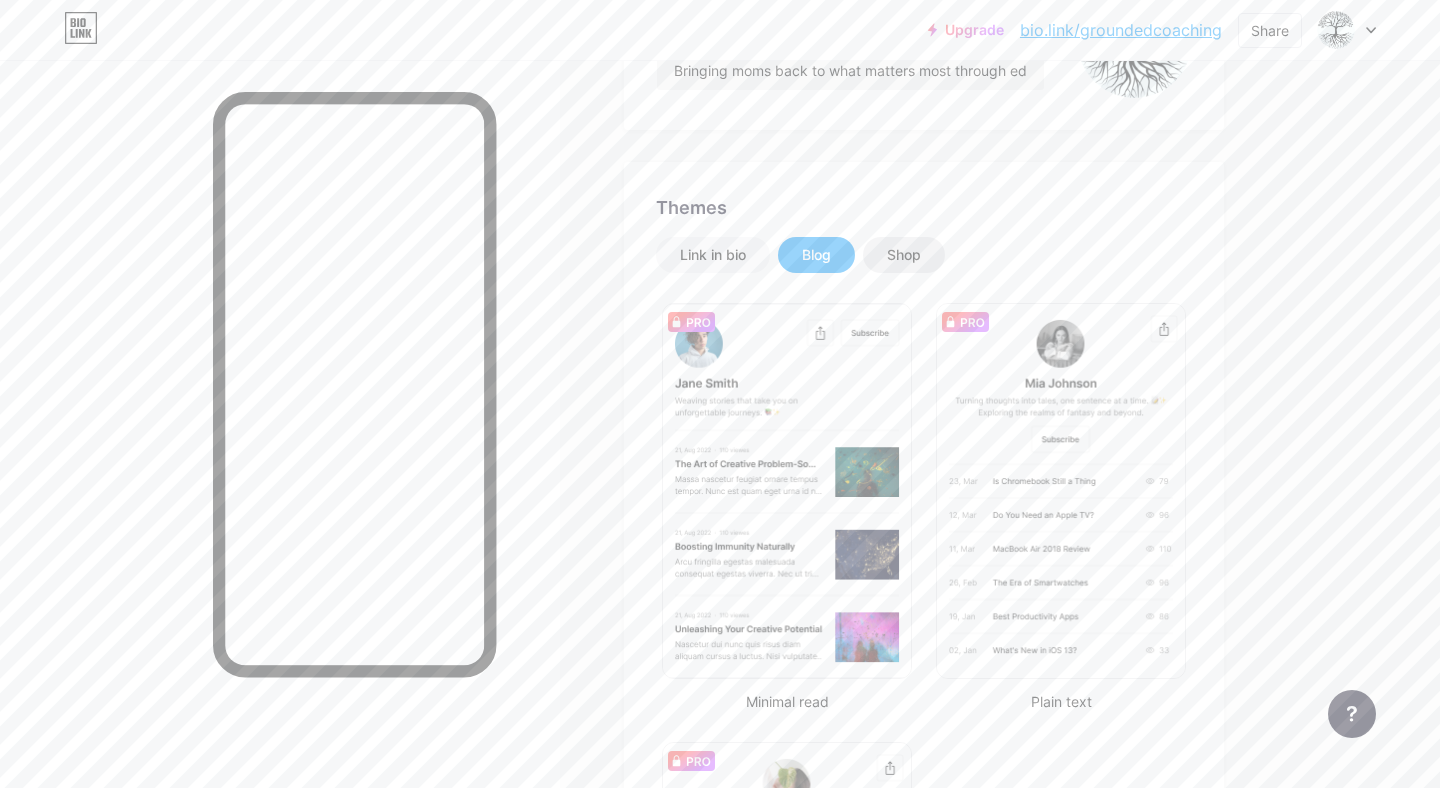 click on "Shop" at bounding box center (904, 255) 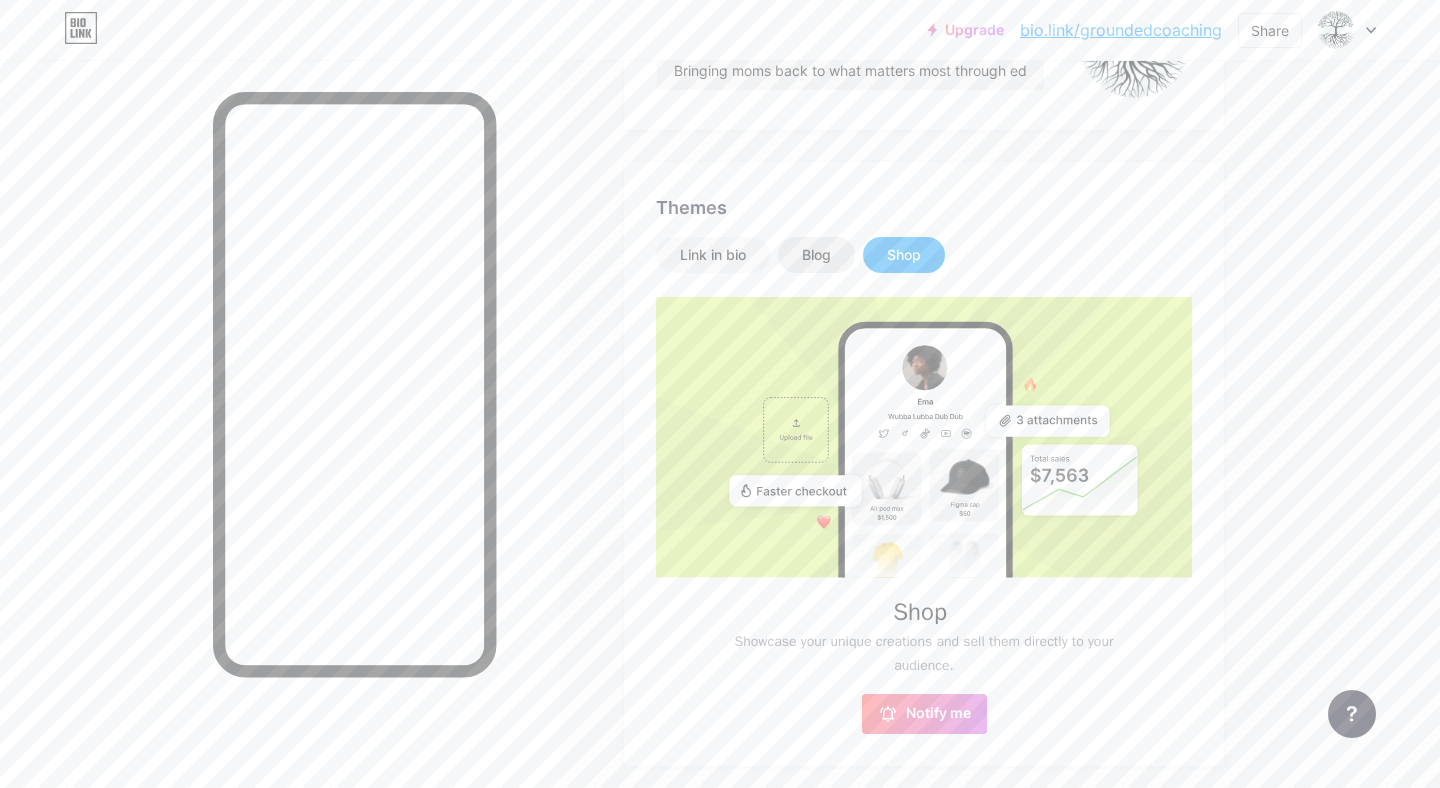 click on "Blog" at bounding box center [816, 255] 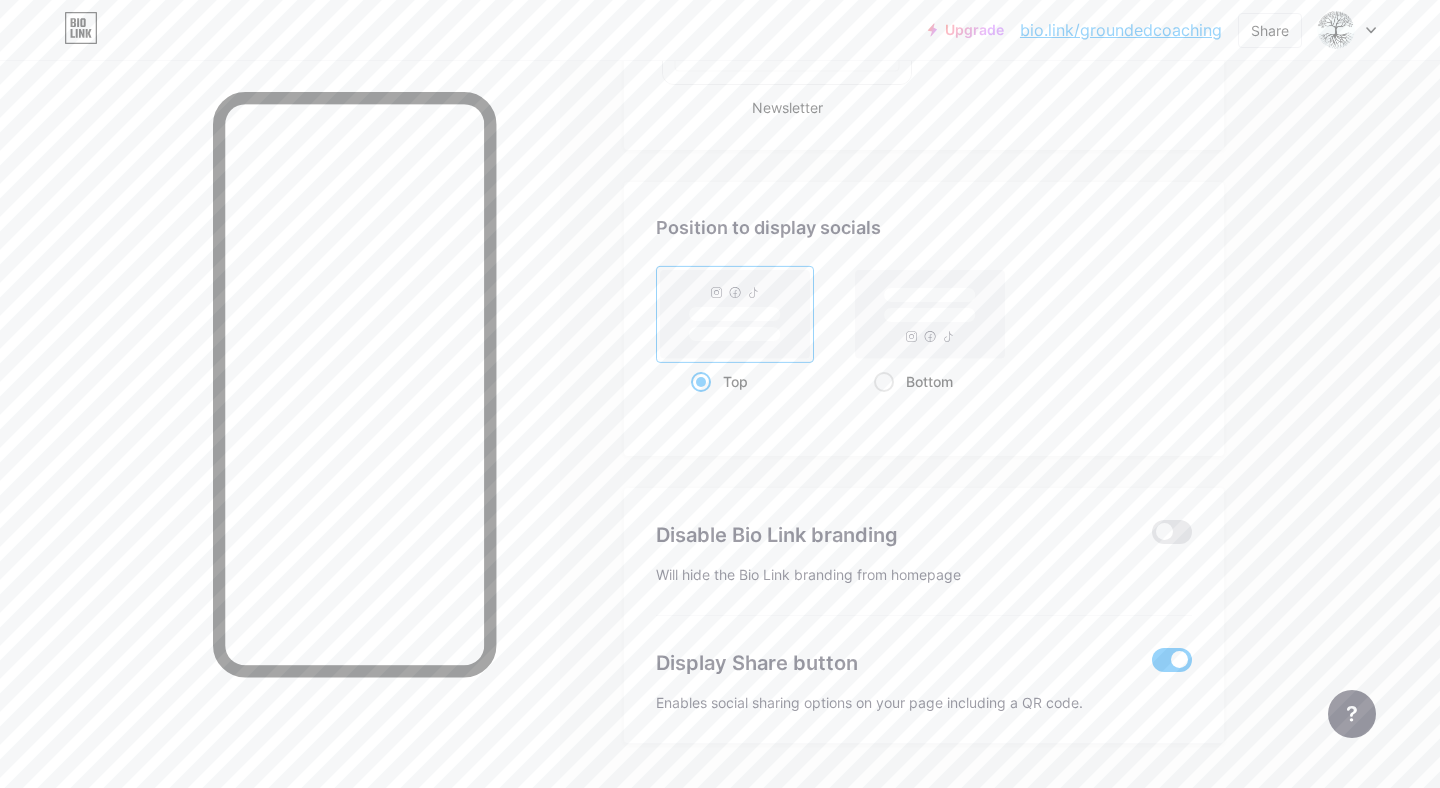 scroll, scrollTop: 1383, scrollLeft: 0, axis: vertical 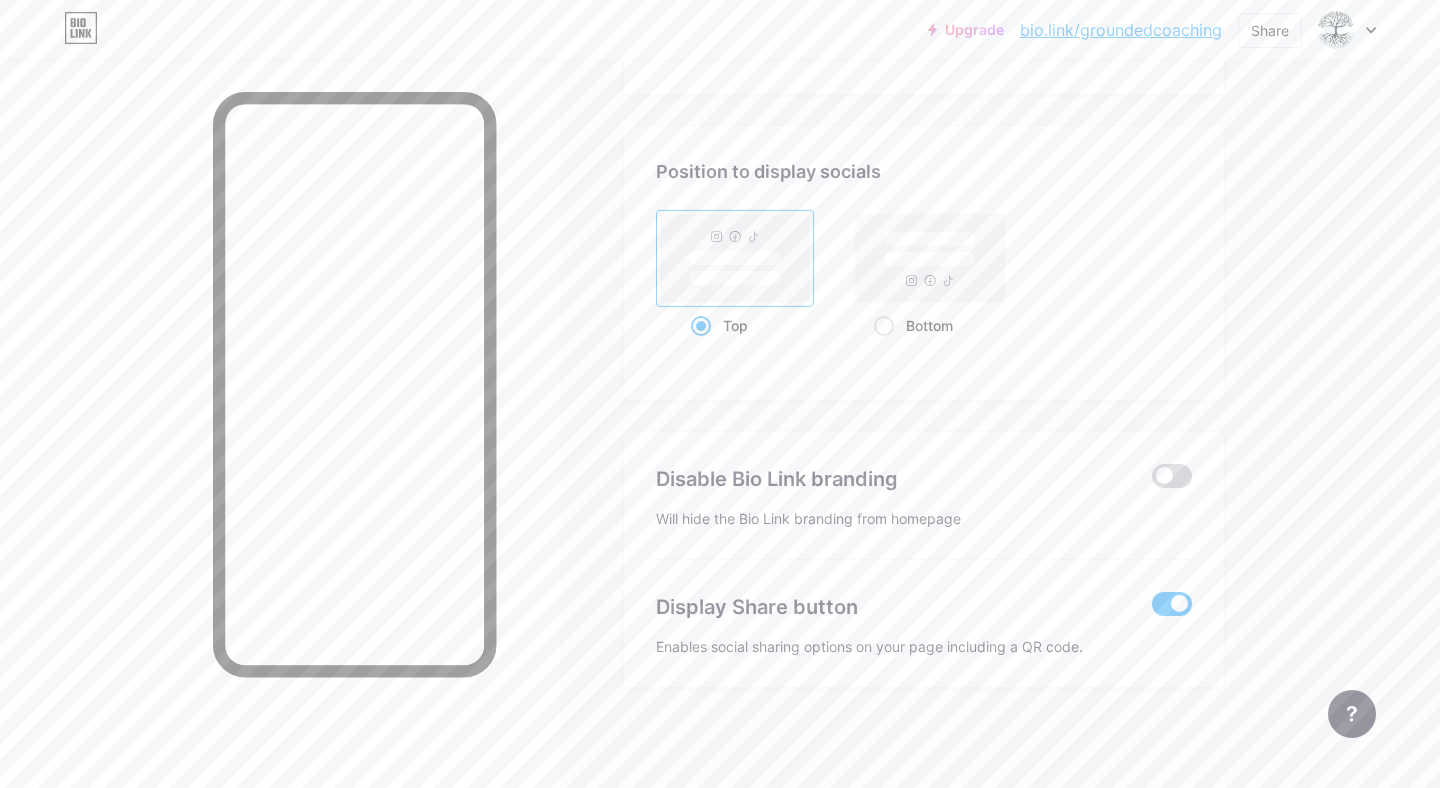 click at bounding box center [1172, 476] 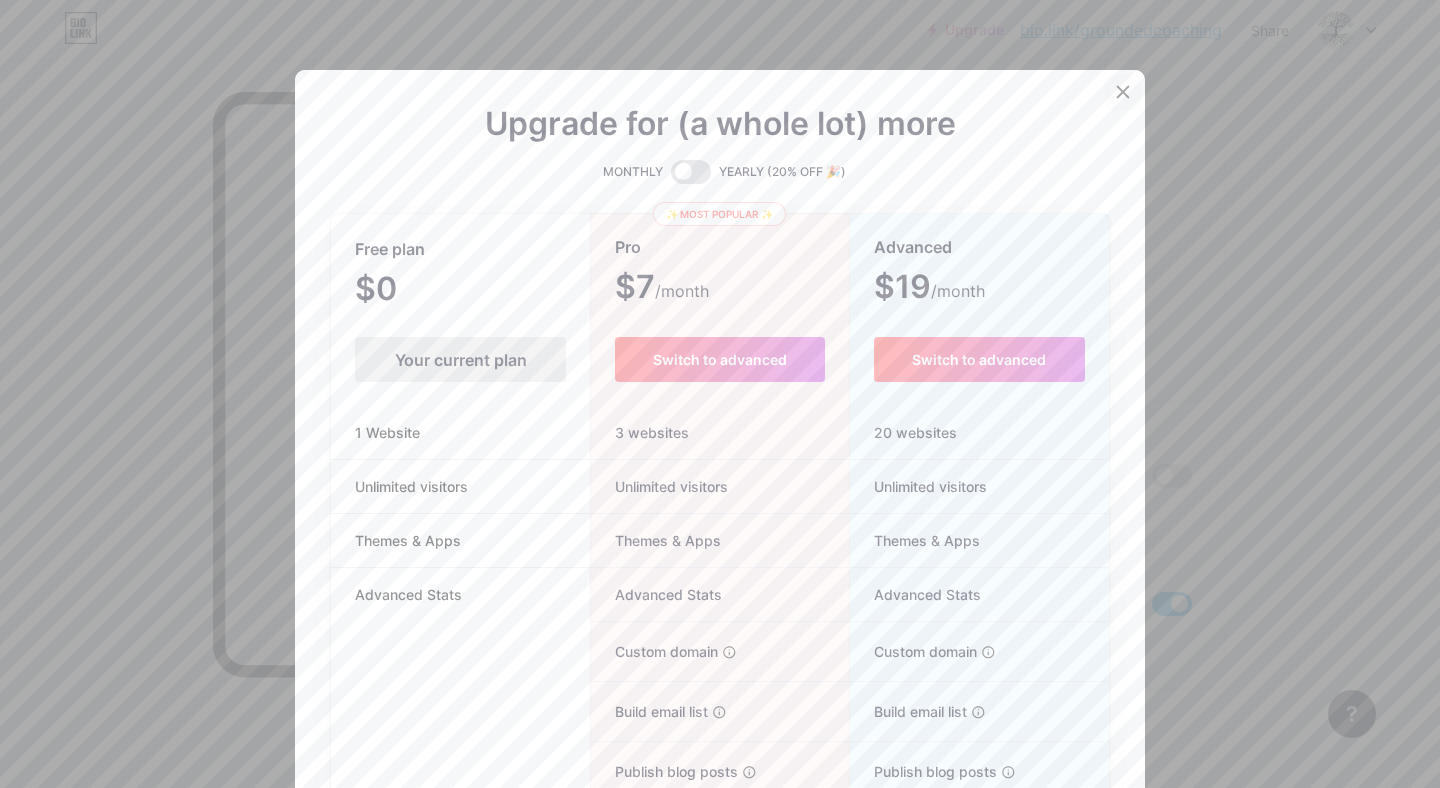 click 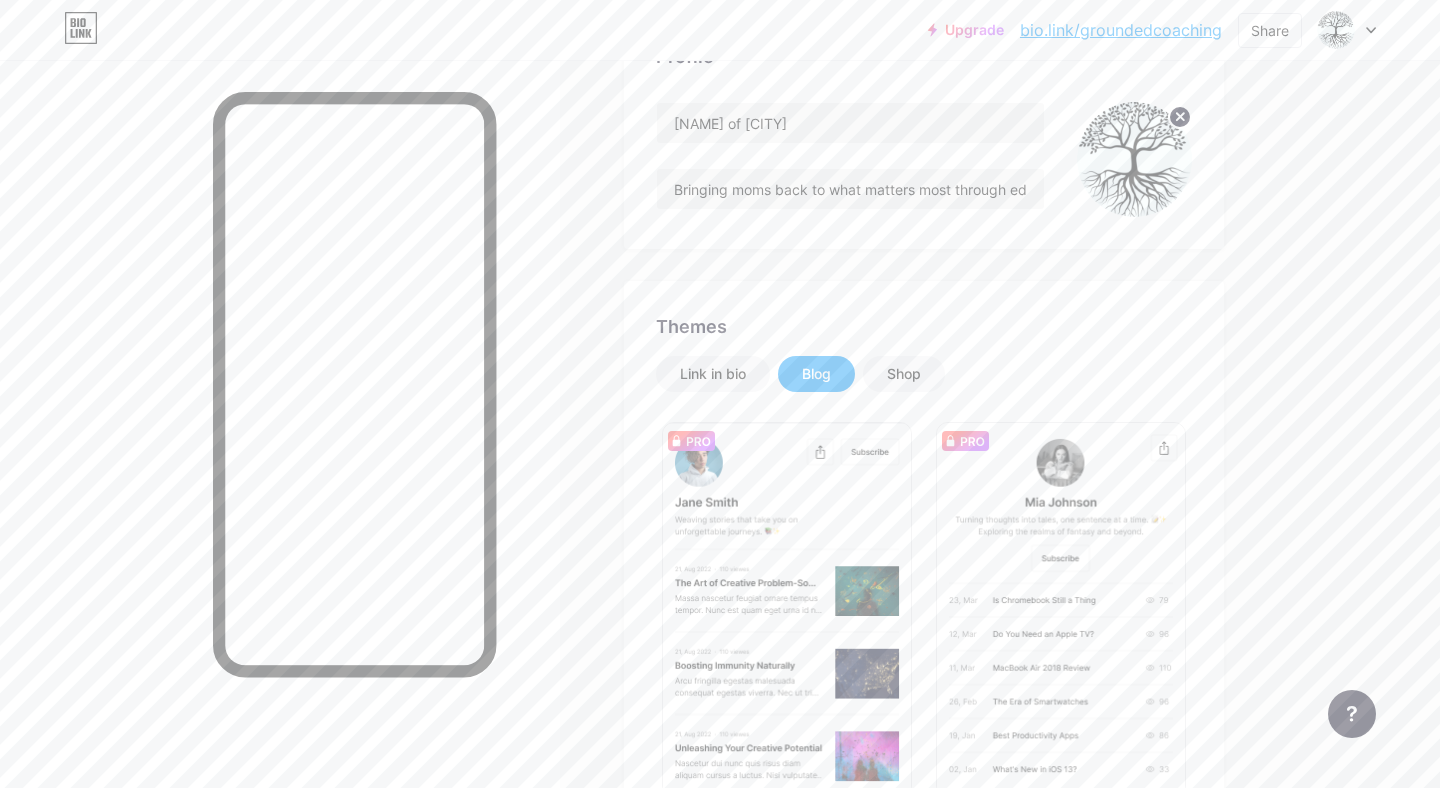 scroll, scrollTop: 0, scrollLeft: 0, axis: both 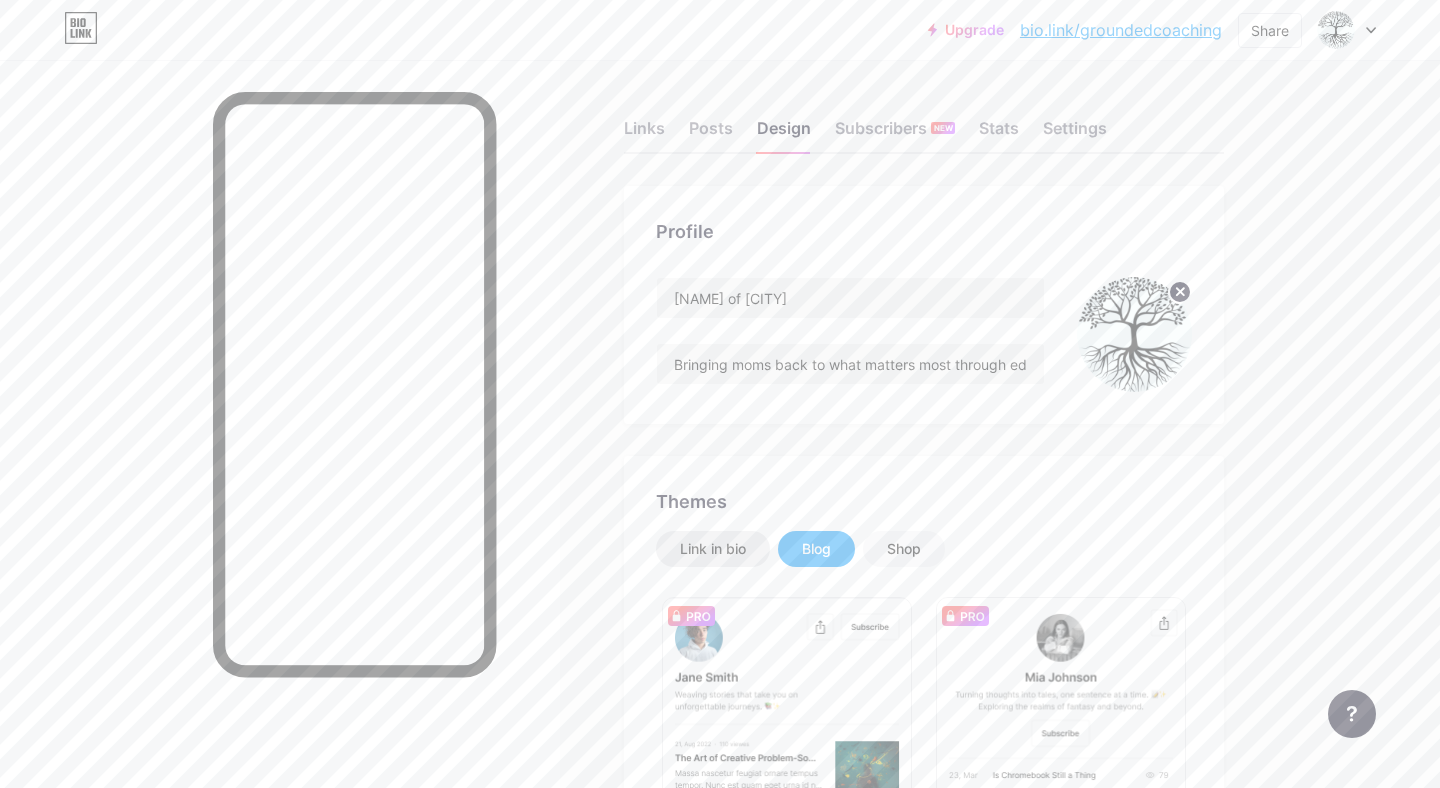 click on "Link in bio" at bounding box center (713, 549) 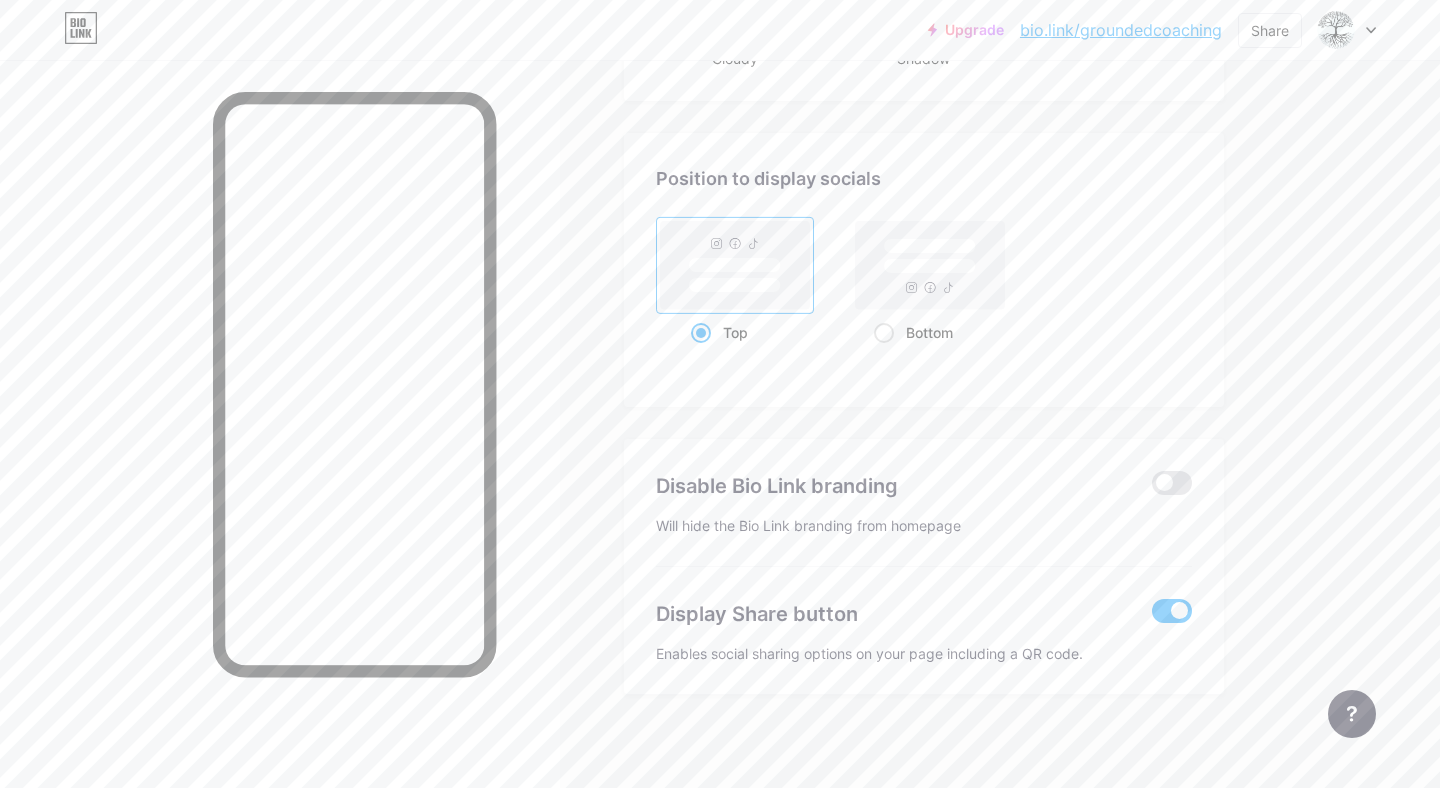 scroll, scrollTop: 2606, scrollLeft: 0, axis: vertical 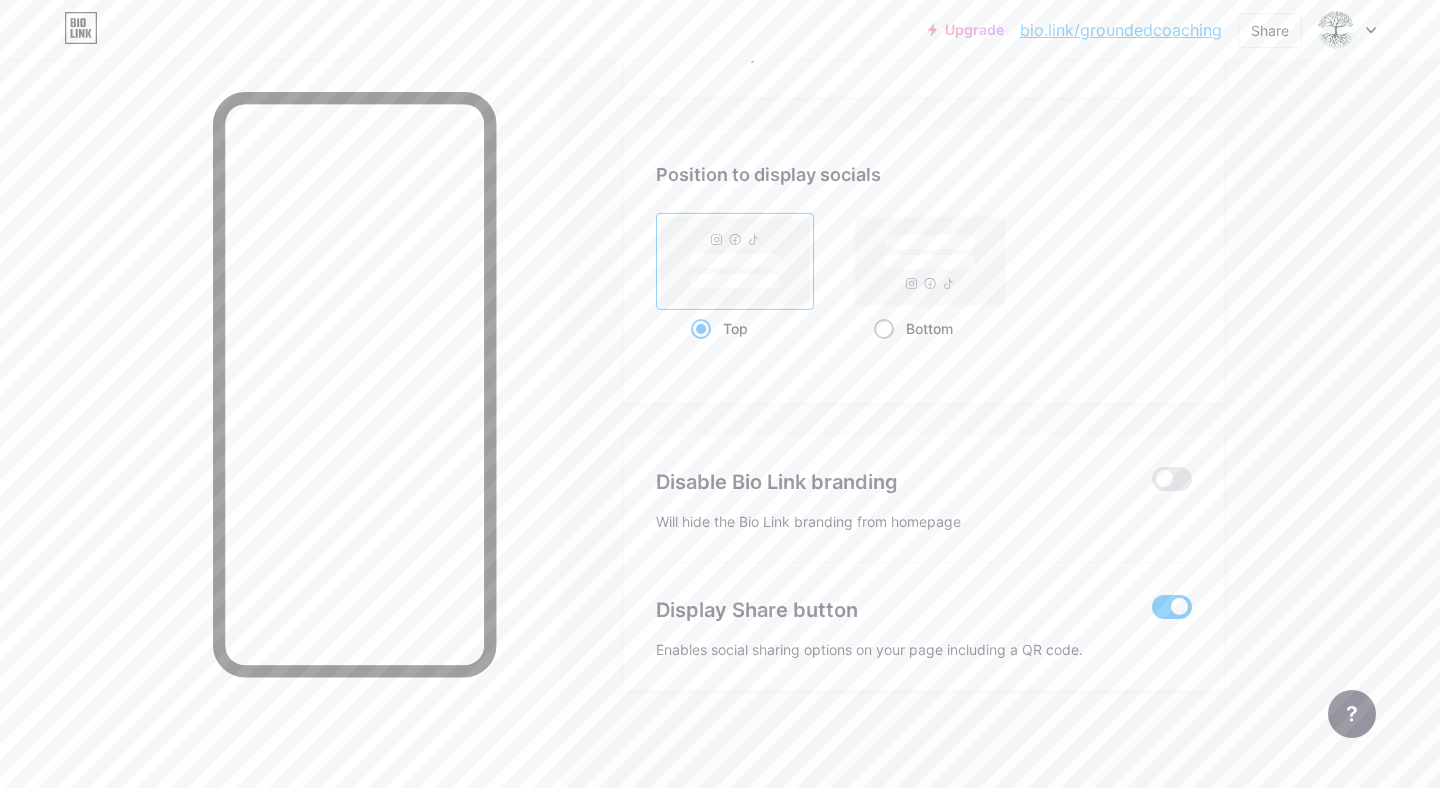click on "Bottom" at bounding box center (929, 328) 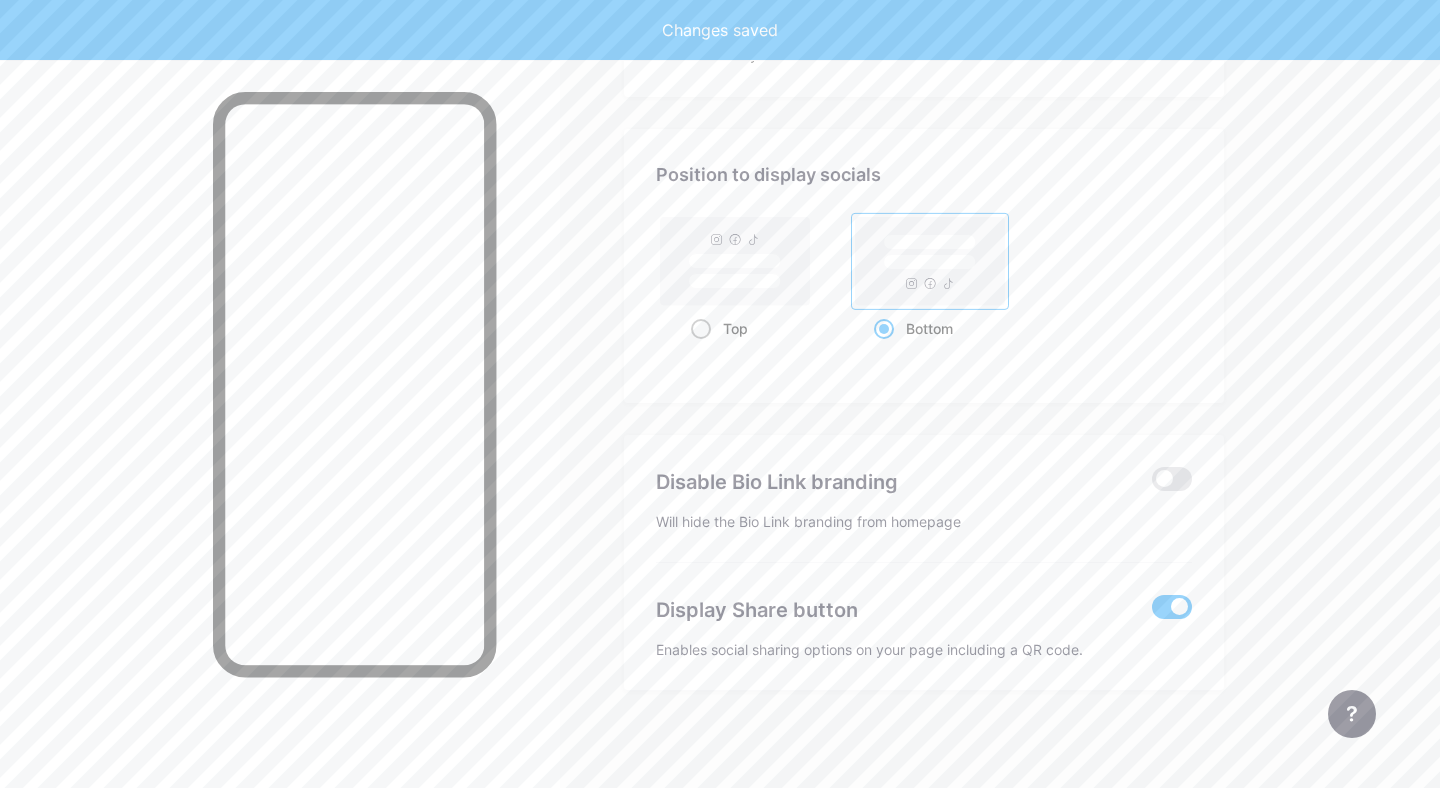click at bounding box center (701, 329) 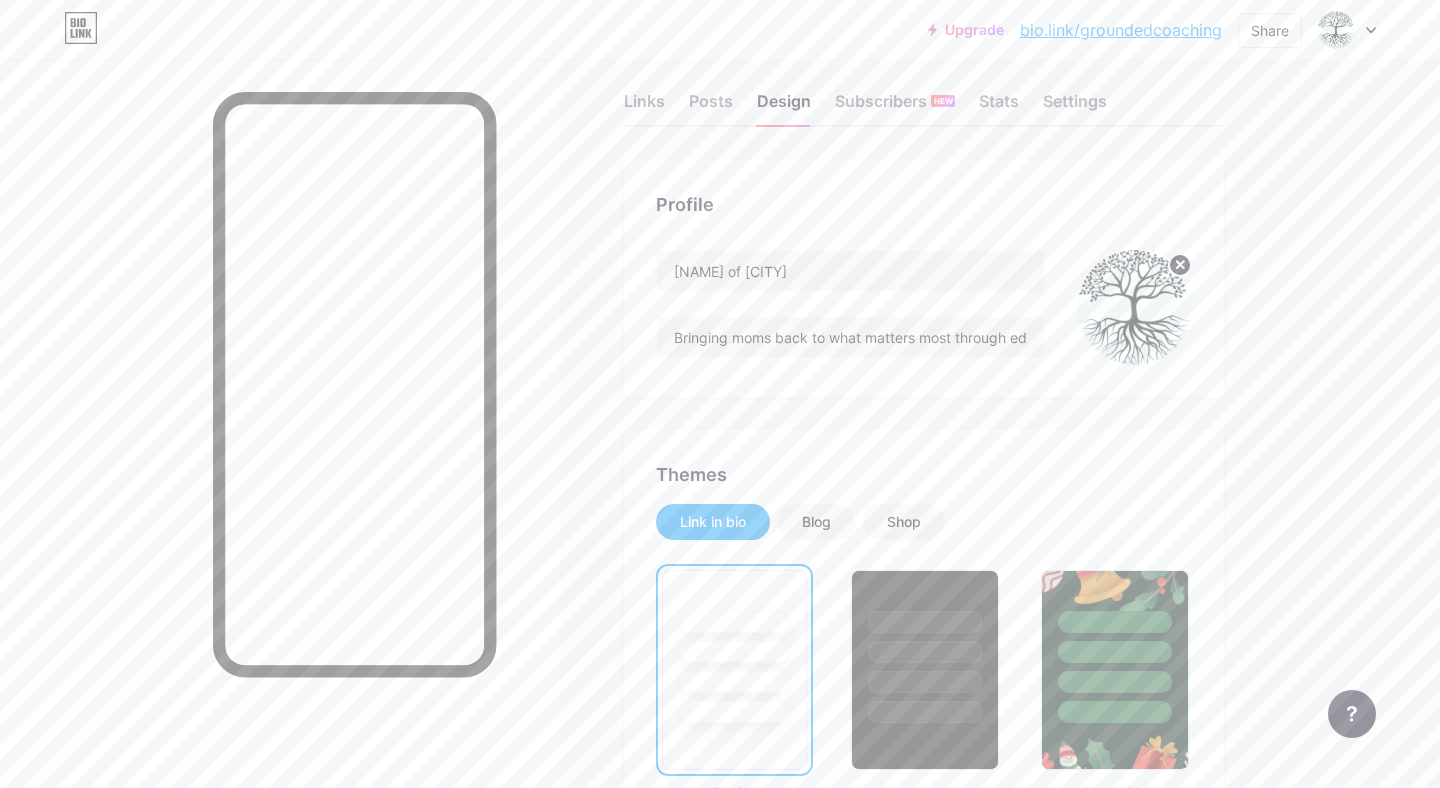 scroll, scrollTop: 0, scrollLeft: 0, axis: both 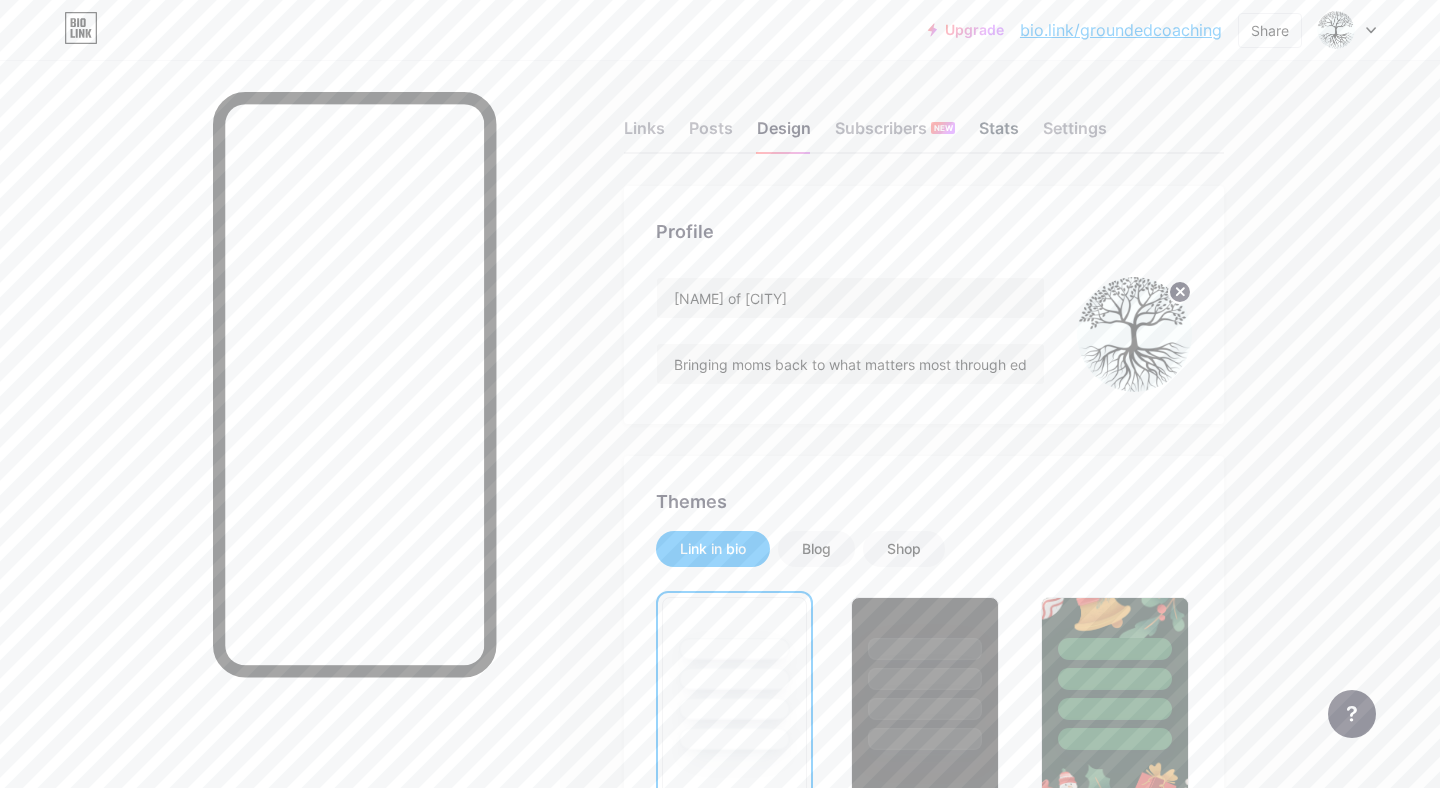 click on "Stats" at bounding box center [999, 134] 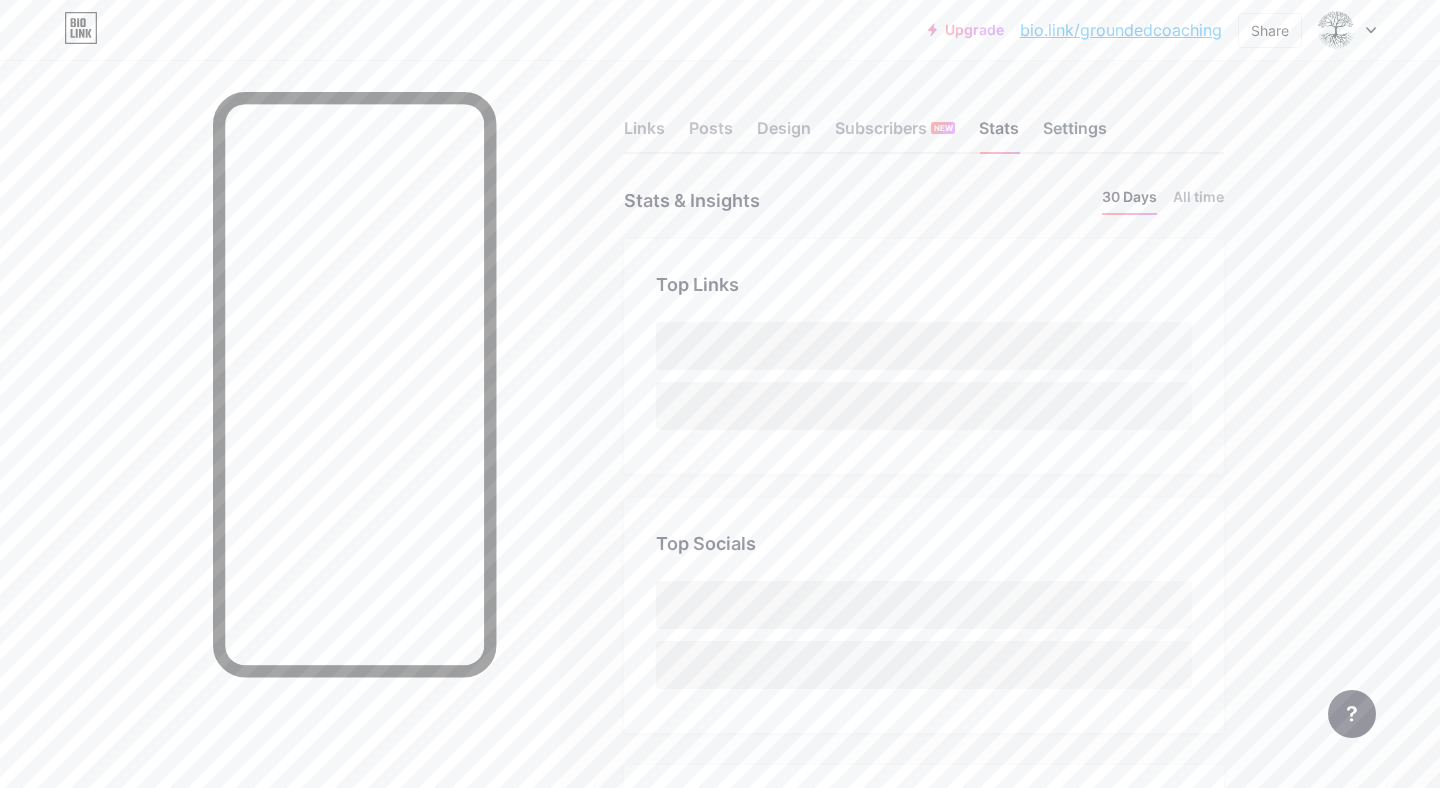 click on "Settings" at bounding box center [1075, 134] 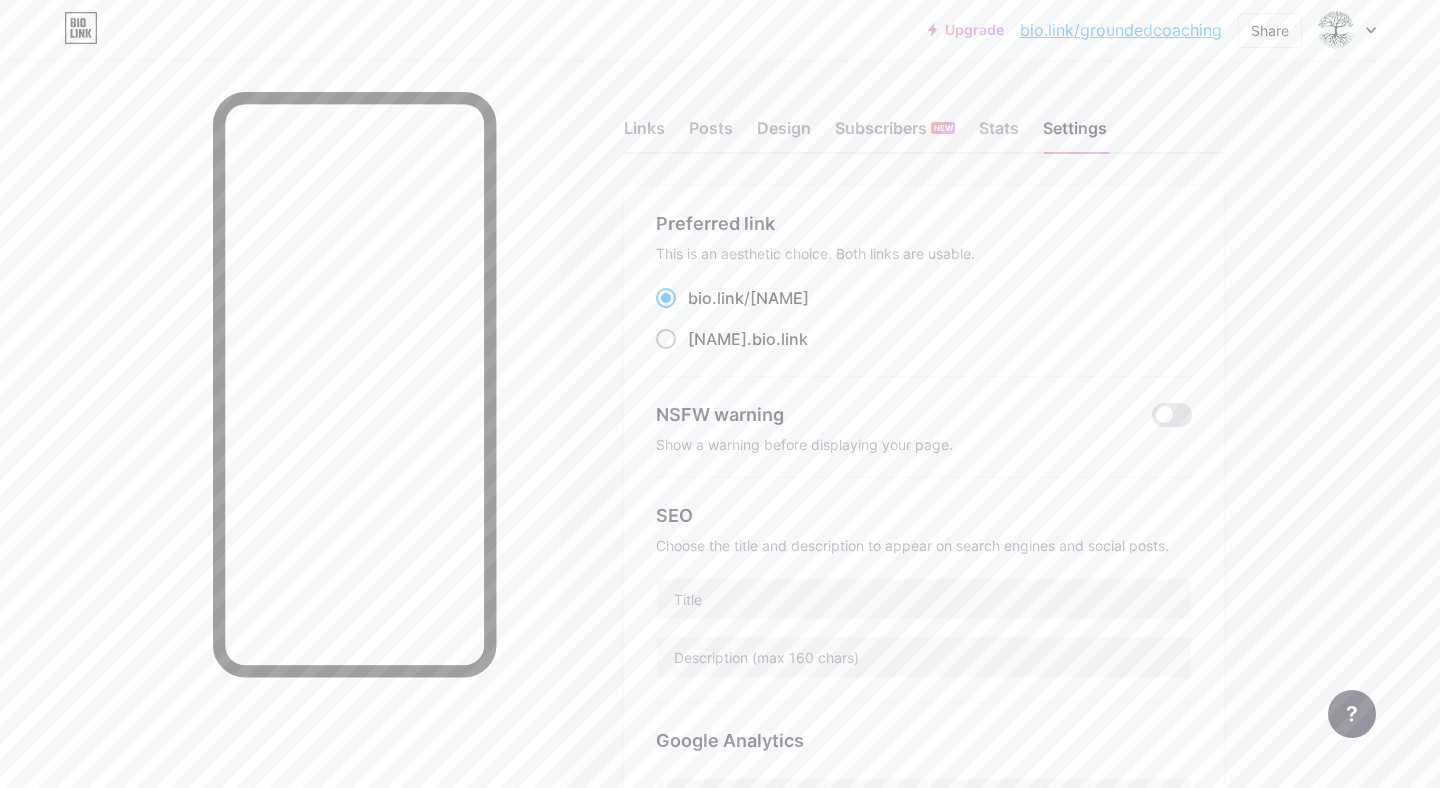 click at bounding box center [666, 339] 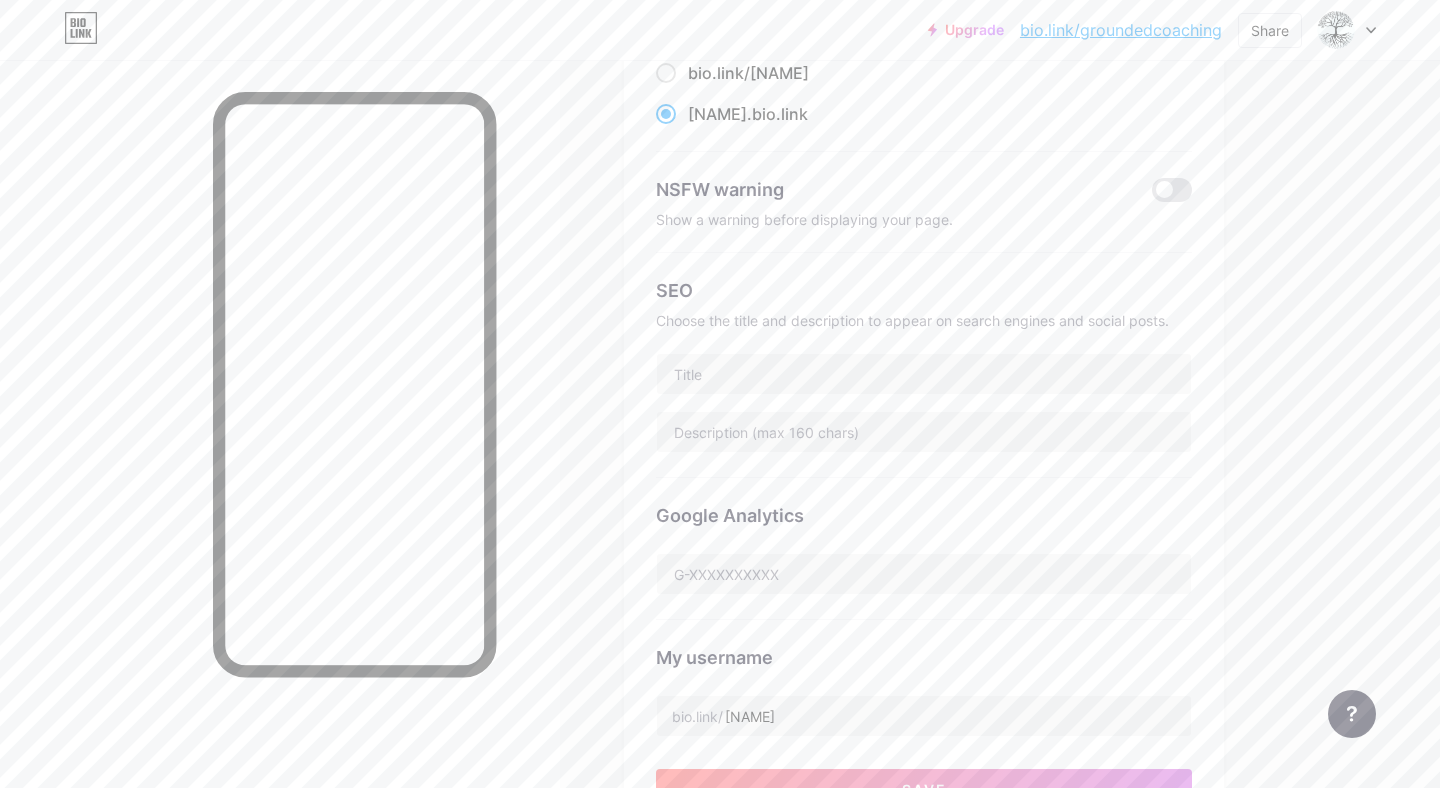 scroll, scrollTop: 234, scrollLeft: 0, axis: vertical 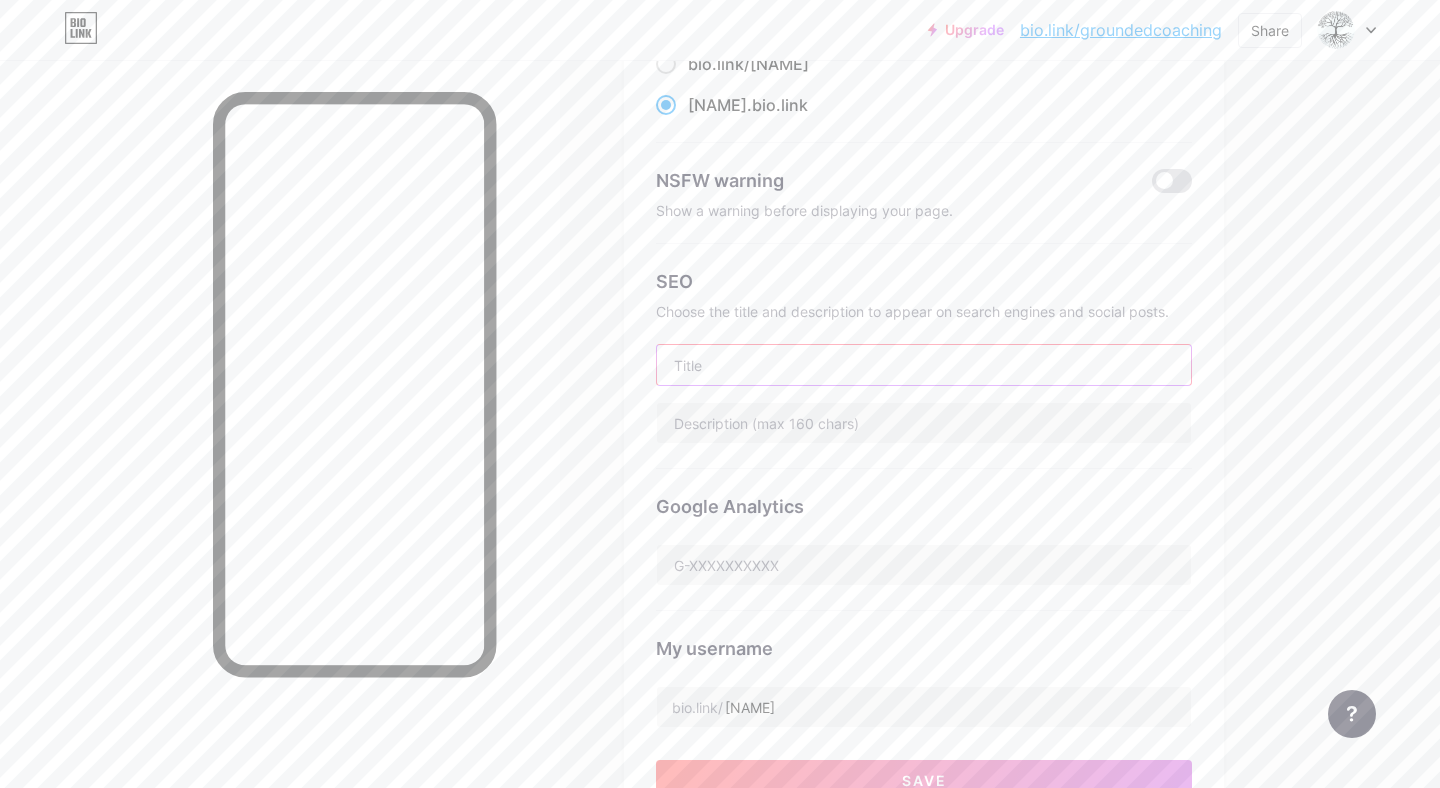 click at bounding box center (924, 365) 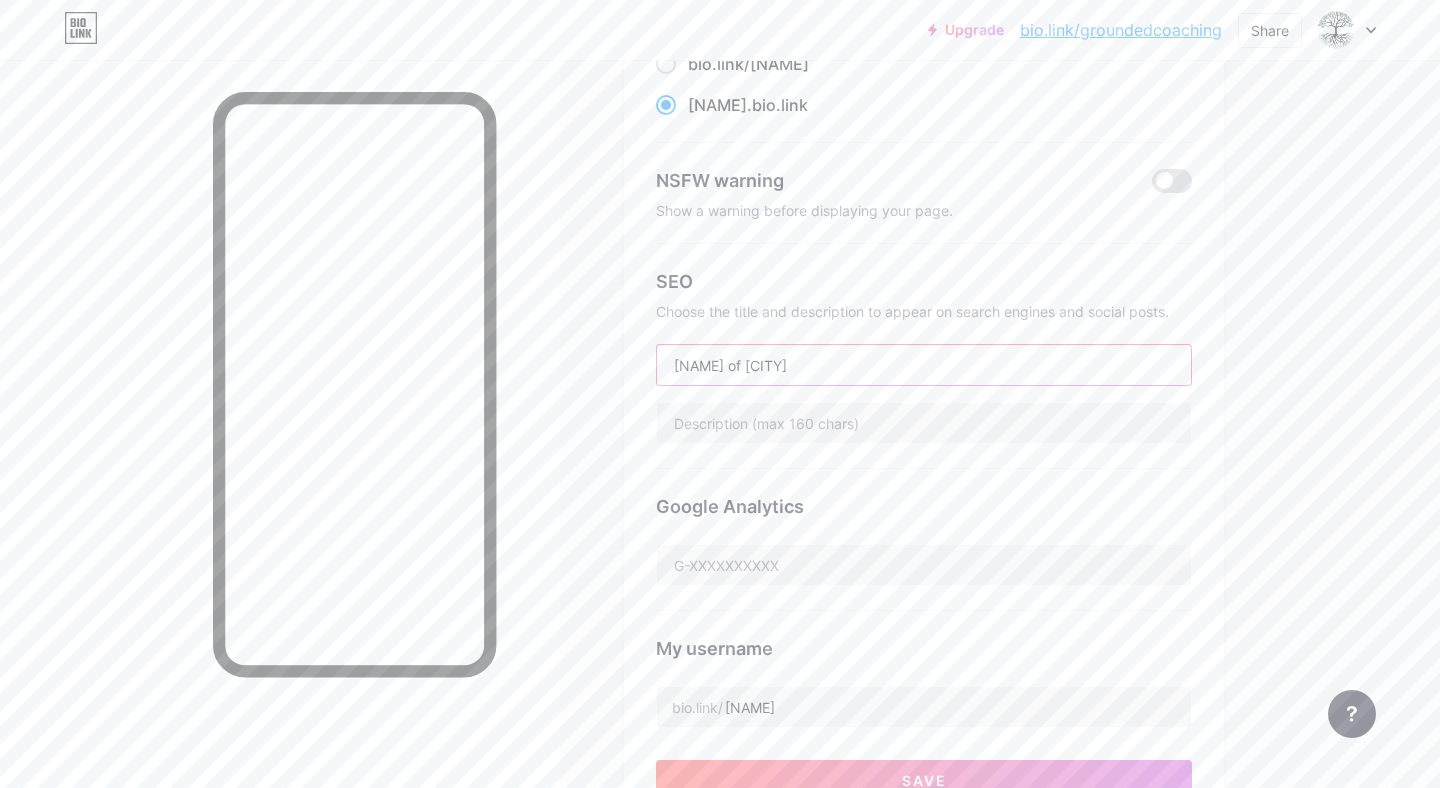 type on "[NAME] of [CITY]" 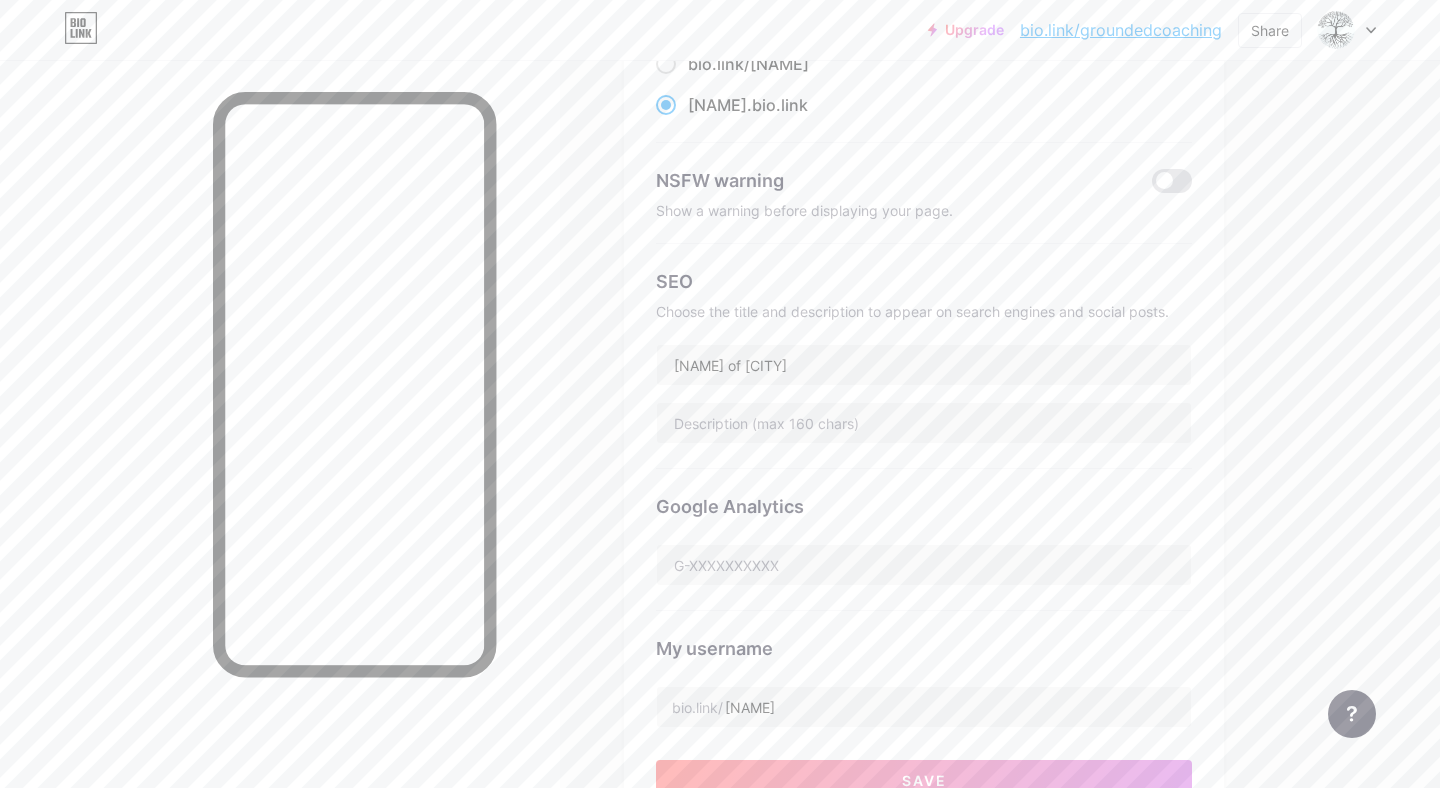 click on "SEO" at bounding box center (924, 281) 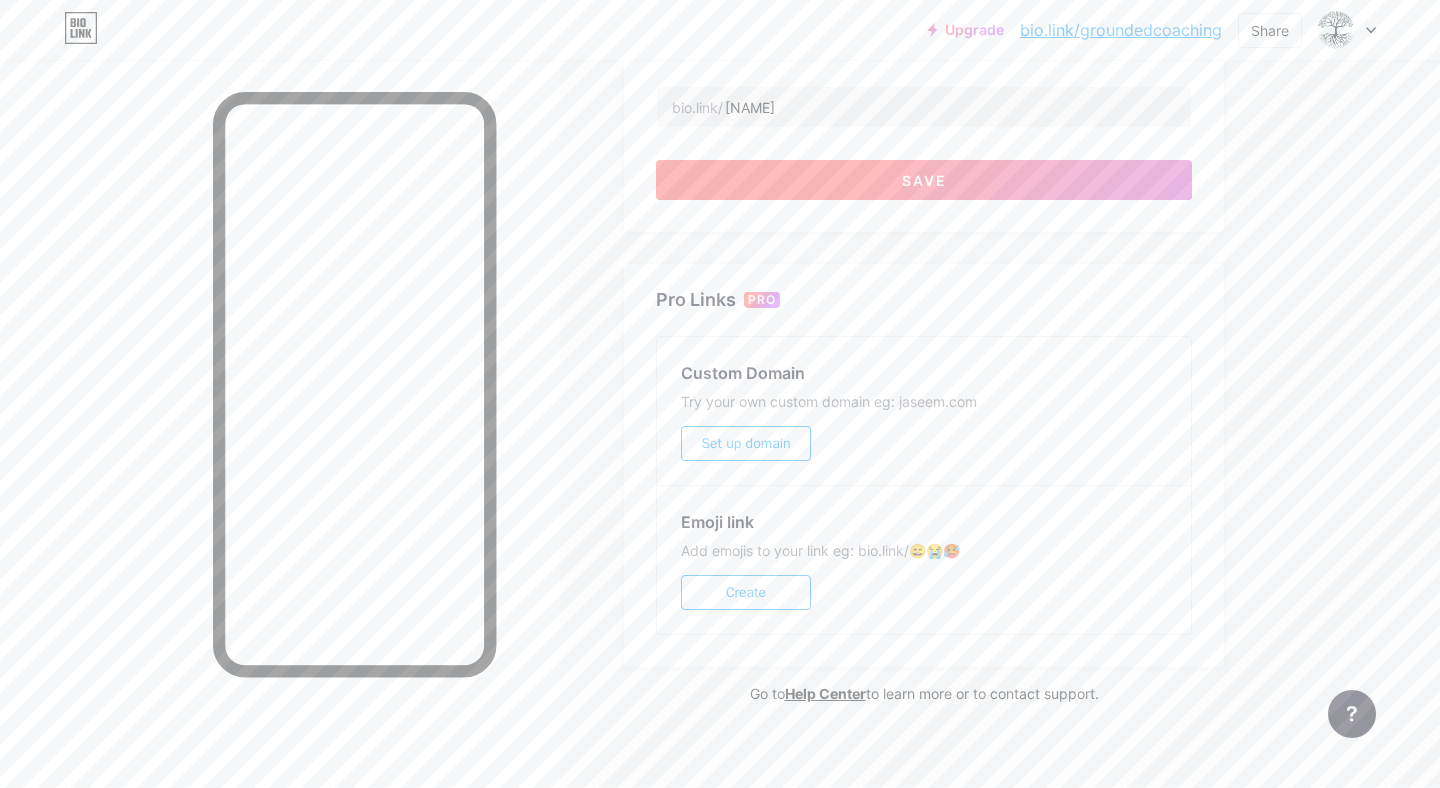 scroll, scrollTop: 849, scrollLeft: 0, axis: vertical 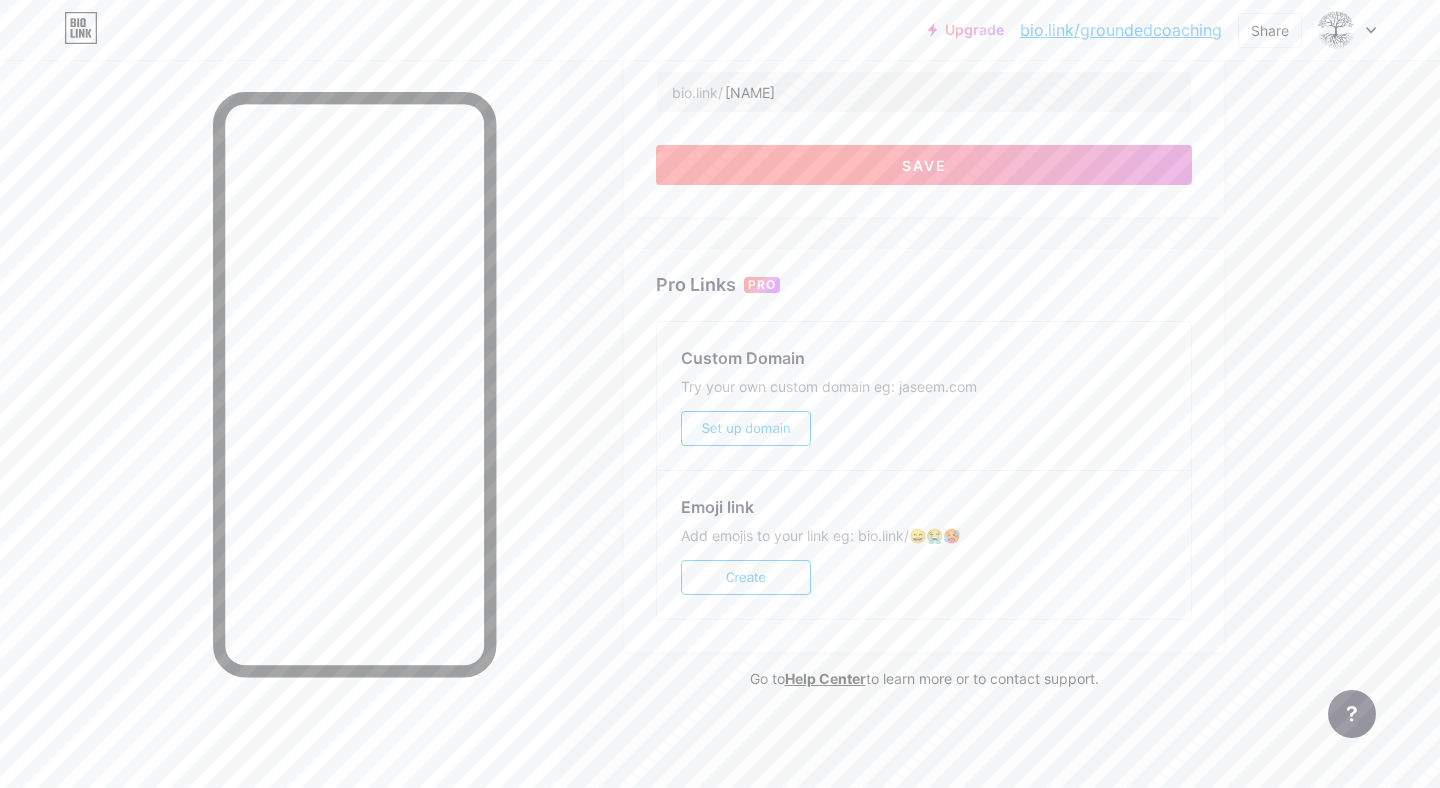 click on "Save" at bounding box center [924, 165] 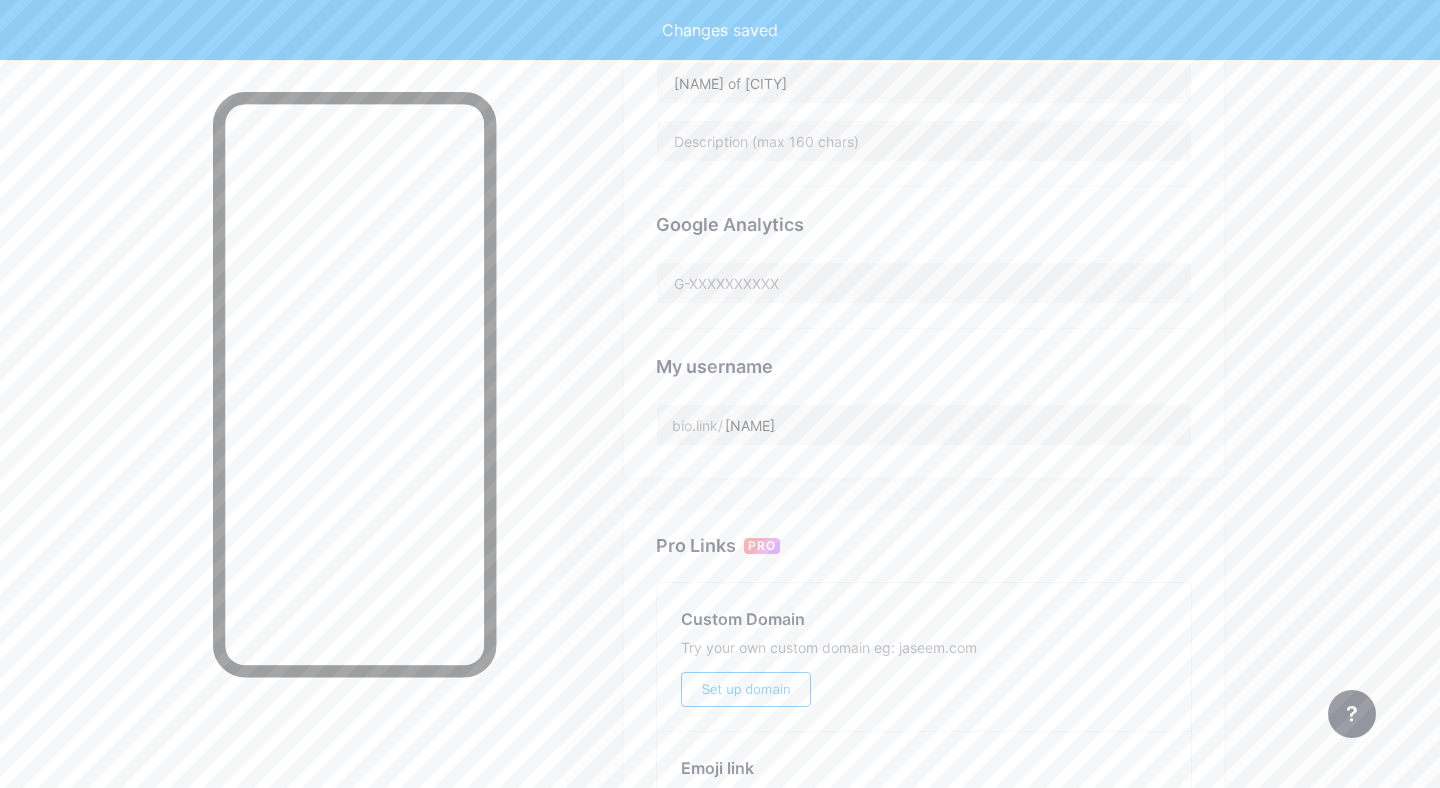 scroll, scrollTop: 0, scrollLeft: 0, axis: both 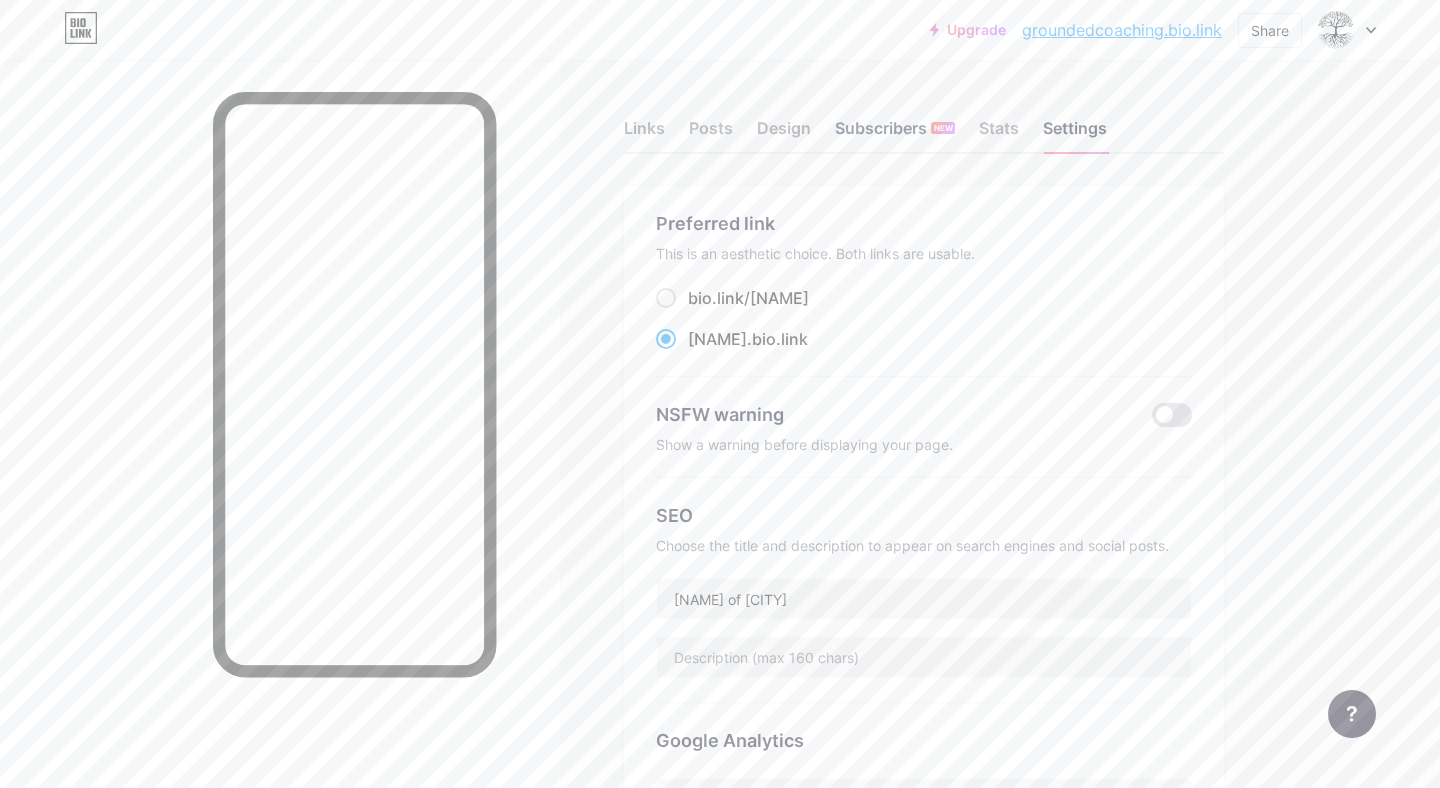 click on "Subscribers
NEW" at bounding box center [895, 134] 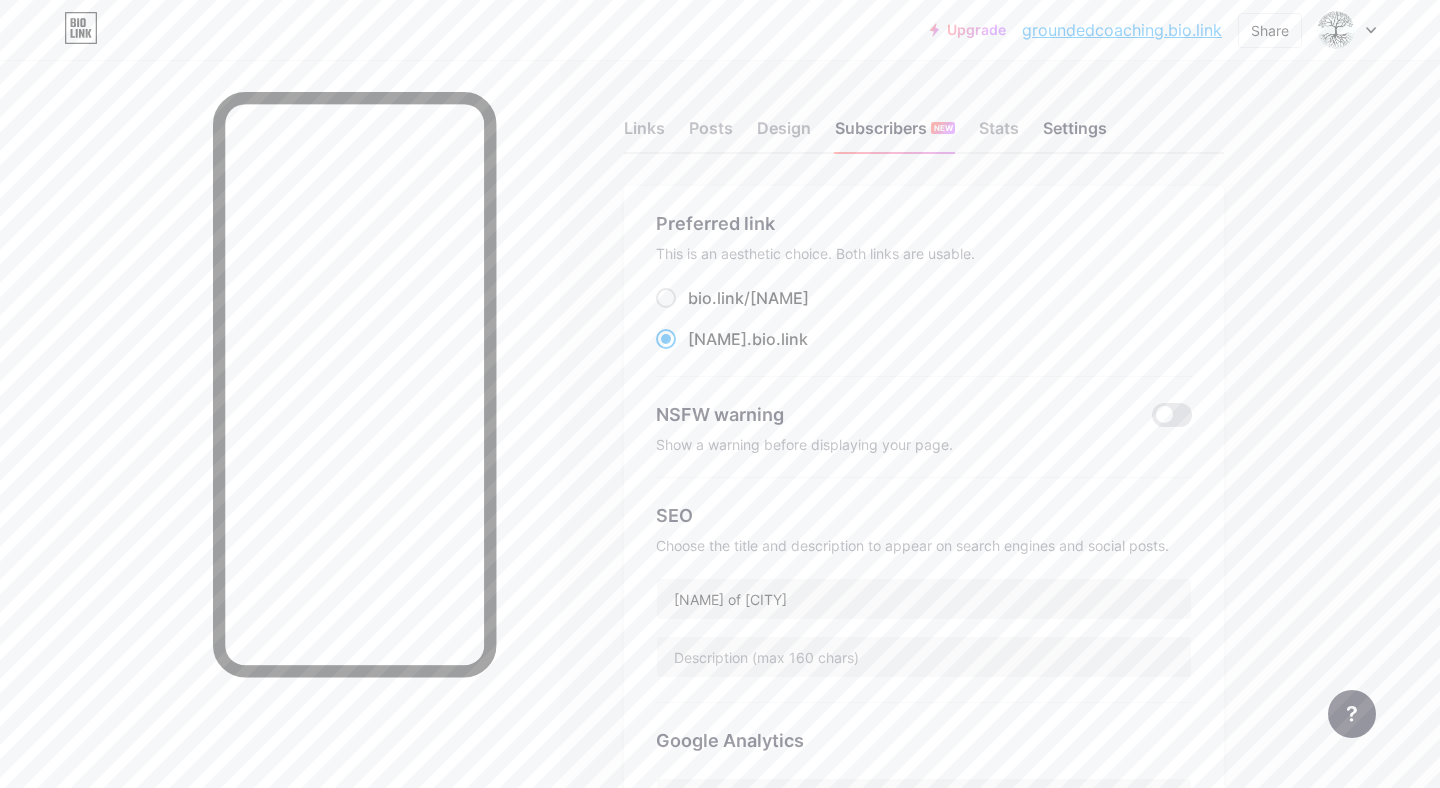 click on "Links
Posts
Design
Subscribers
NEW
Stats
Settings" at bounding box center [924, 119] 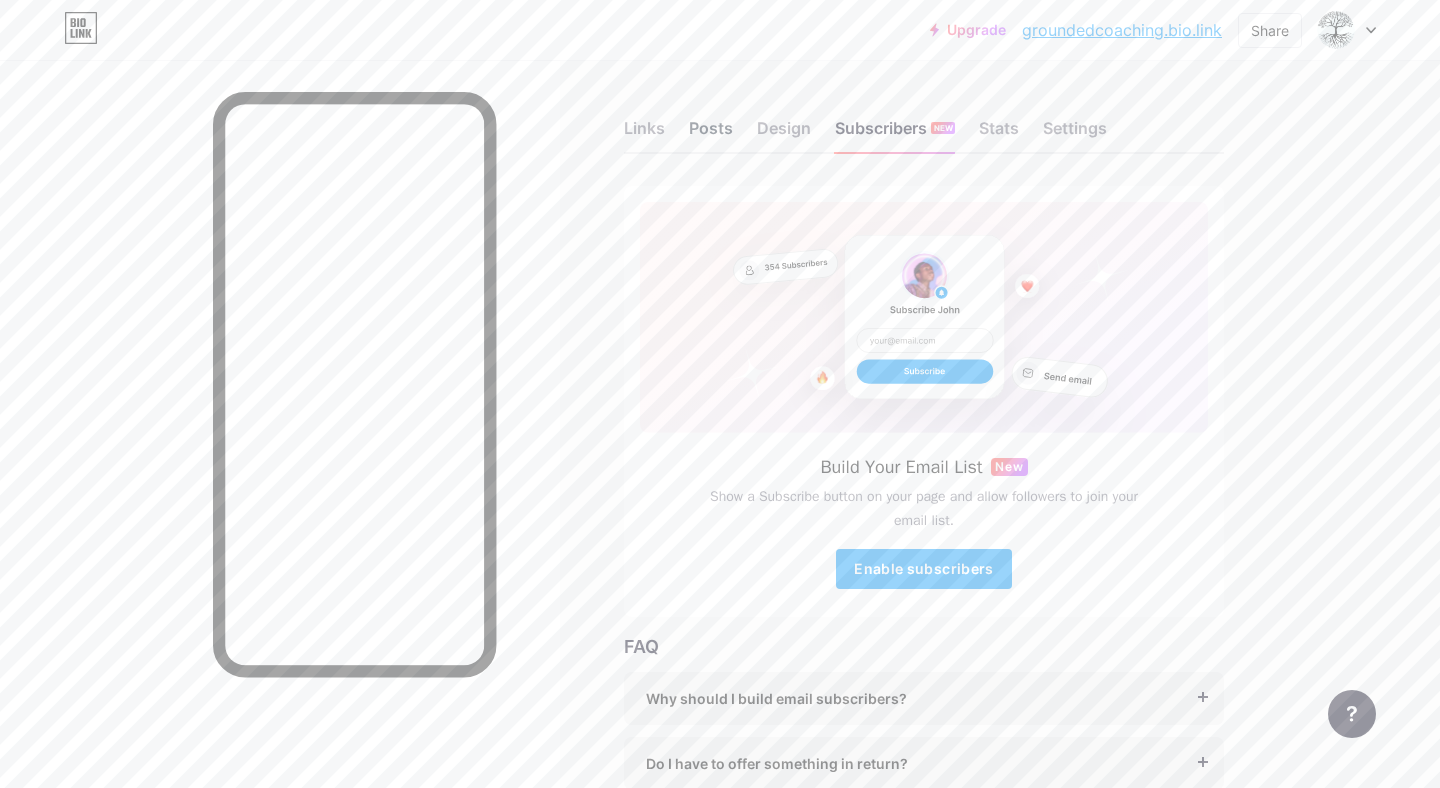 click on "Posts" at bounding box center (711, 134) 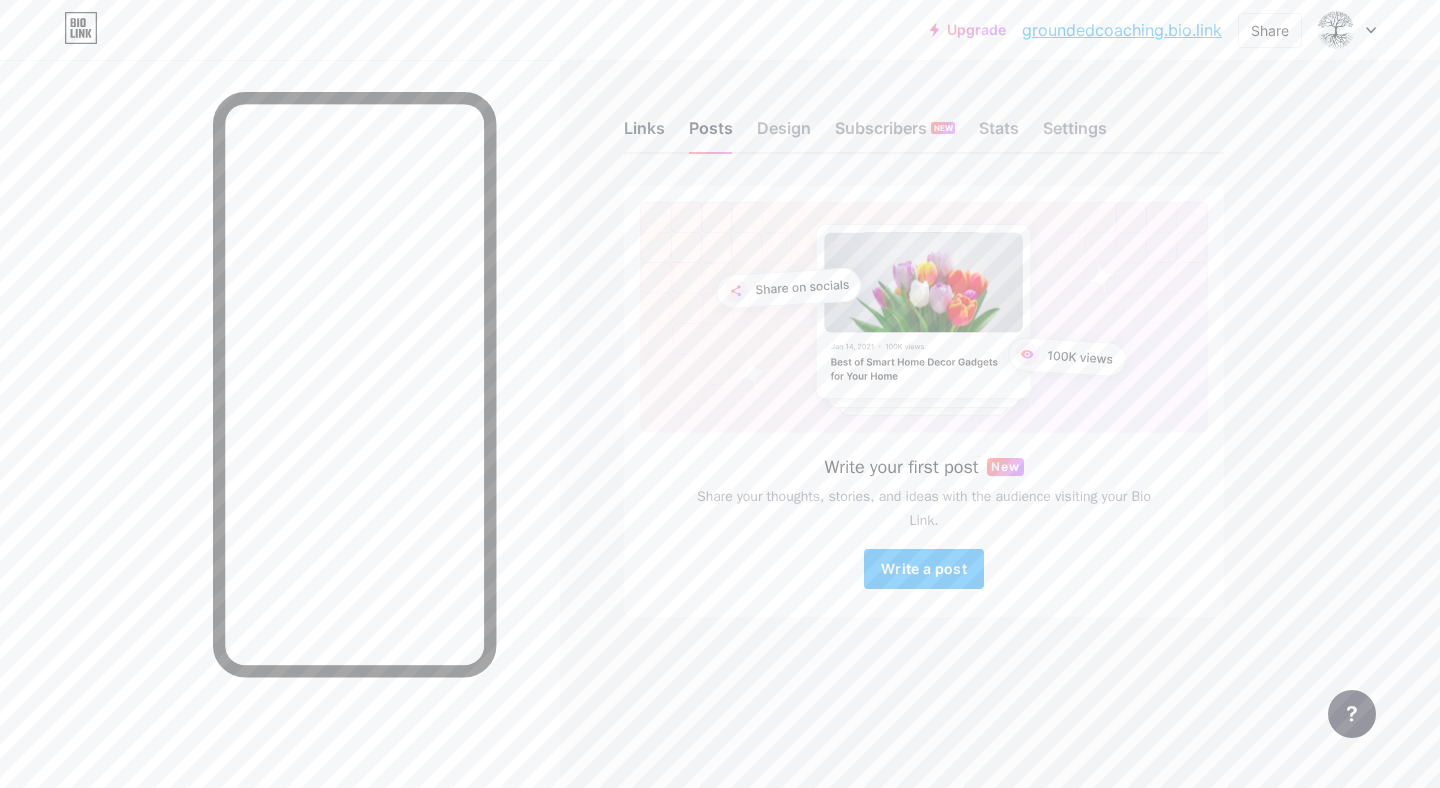 click on "Links" at bounding box center (644, 134) 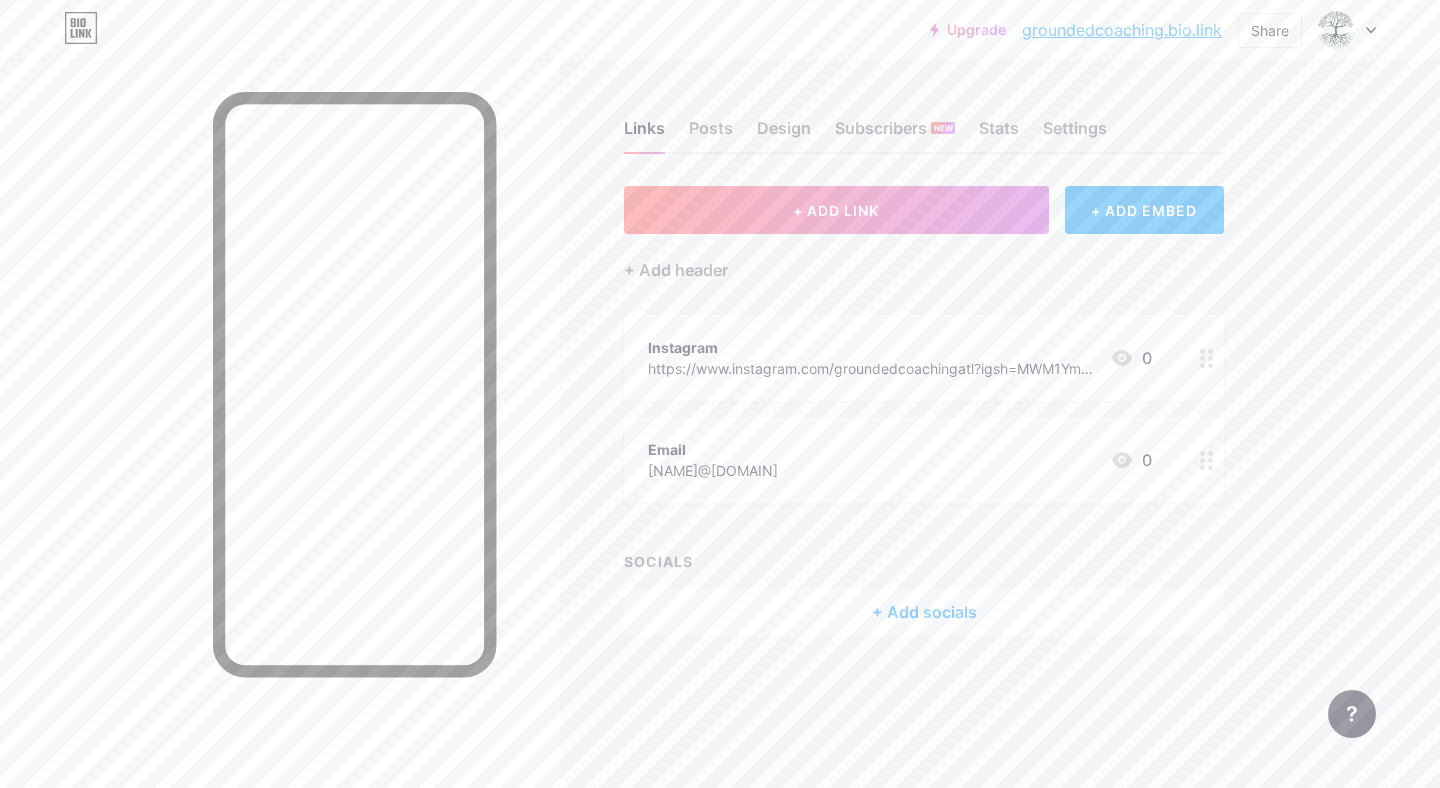 click on "Email
[NAME]@[DOMAIN]
0" at bounding box center (900, 460) 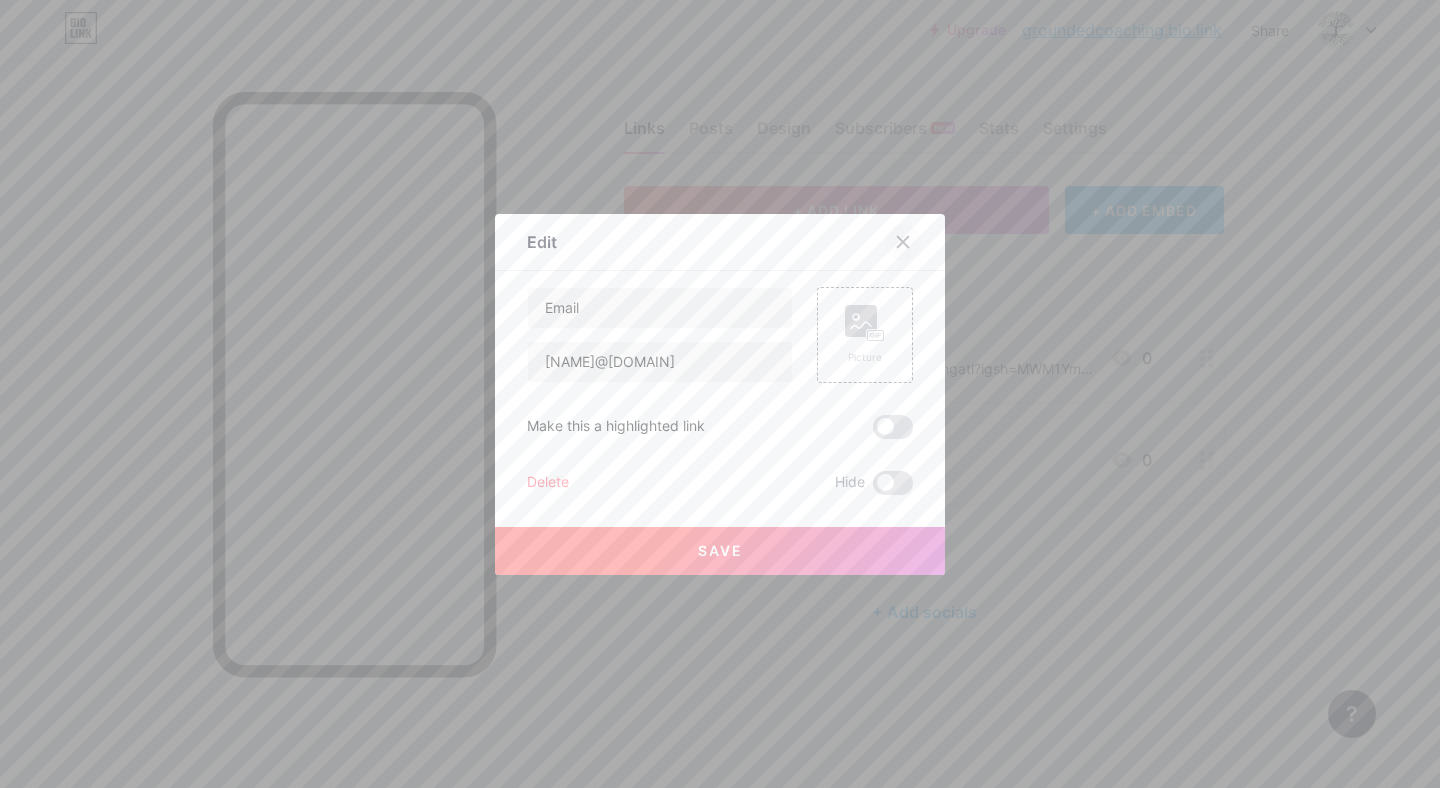 click 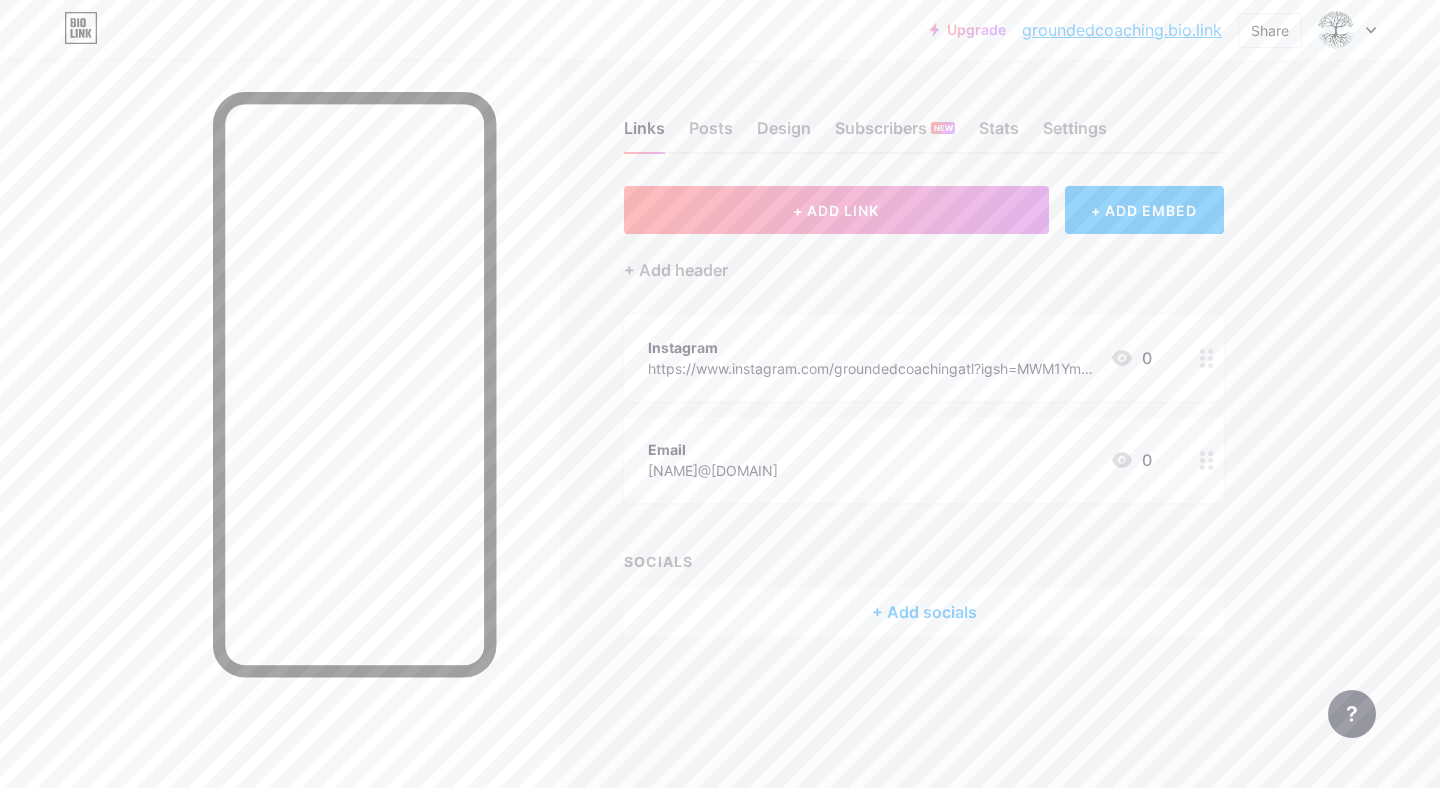click on "Email
[NAME]@[DOMAIN]
0" at bounding box center (900, 460) 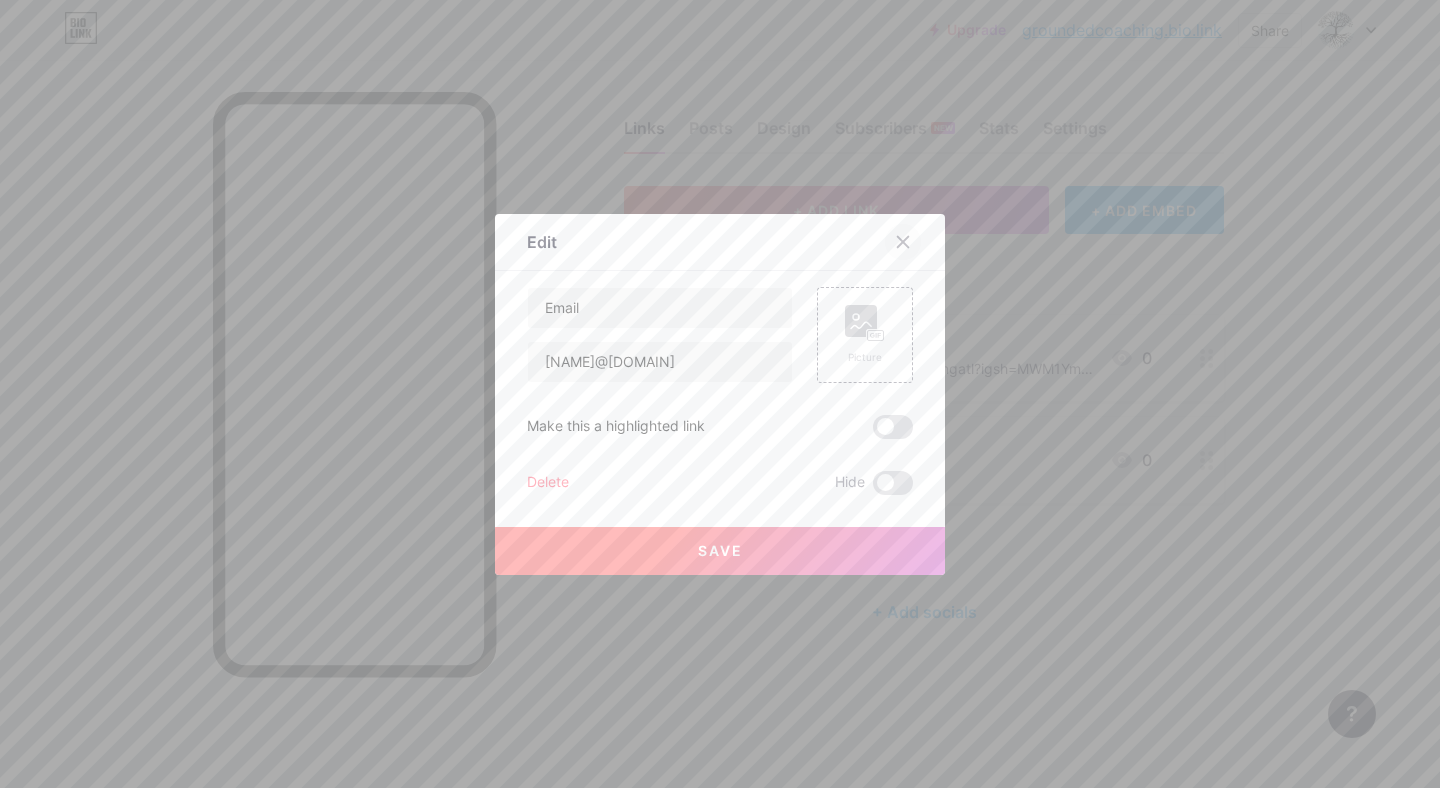 click 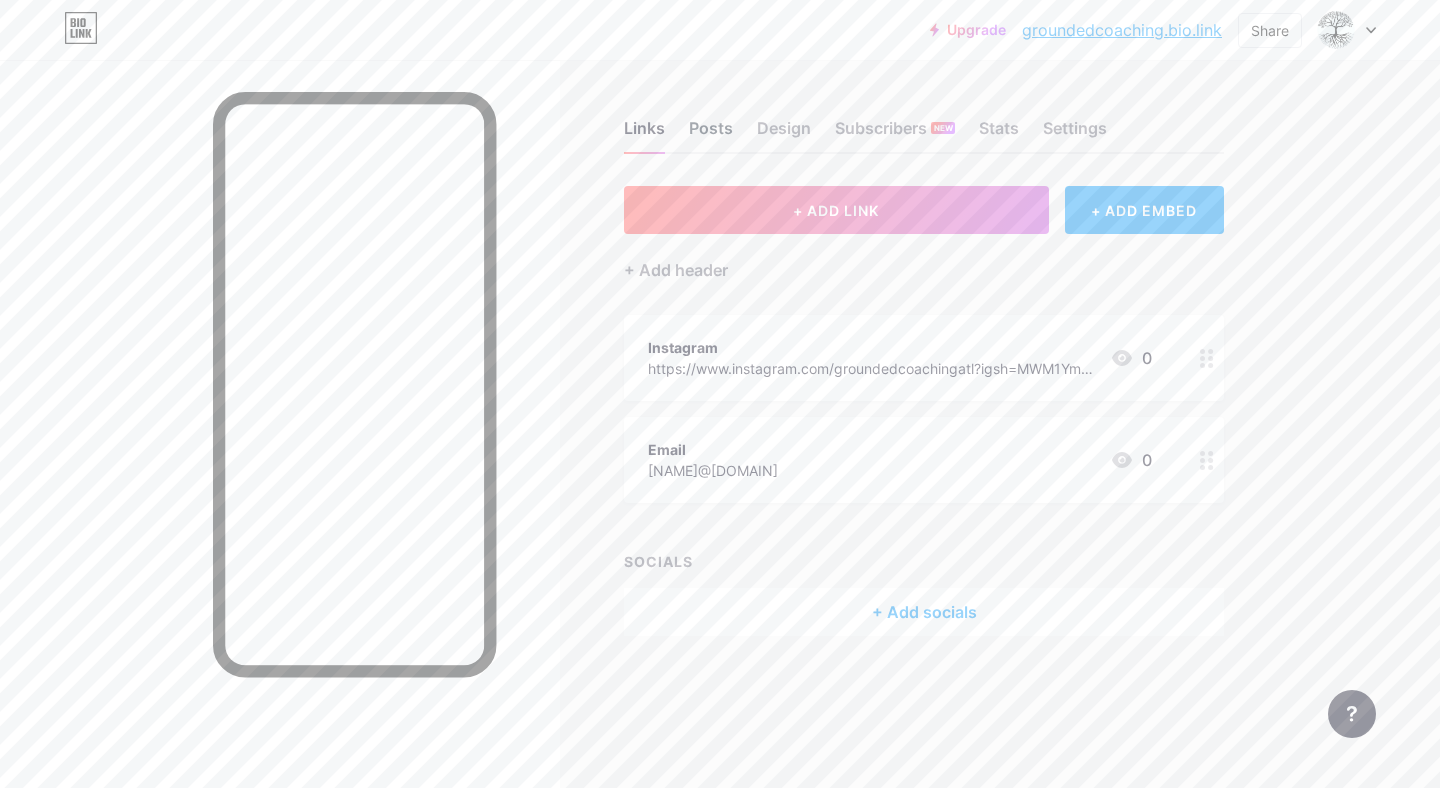 click on "Posts" at bounding box center (711, 134) 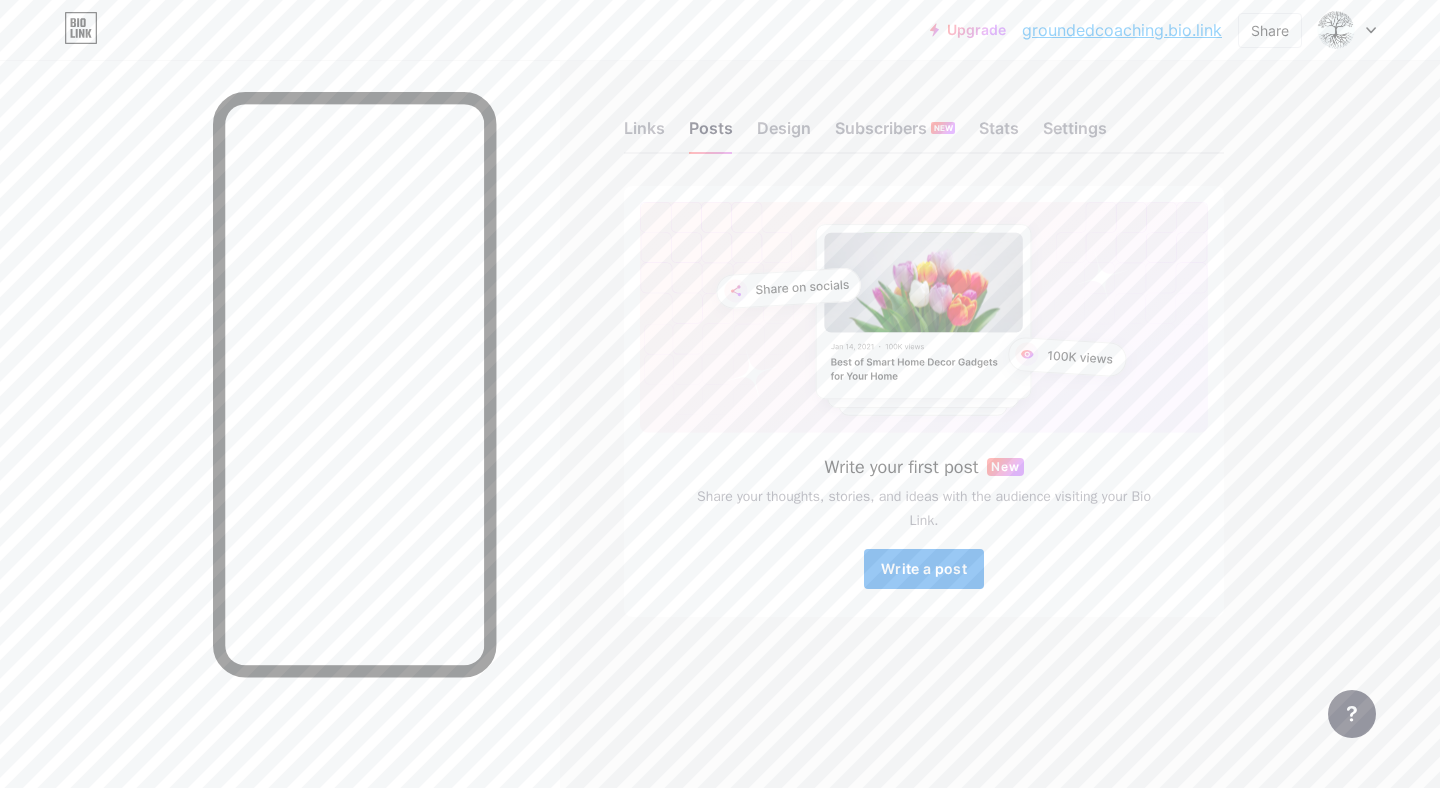 click on "Write a post" at bounding box center (924, 568) 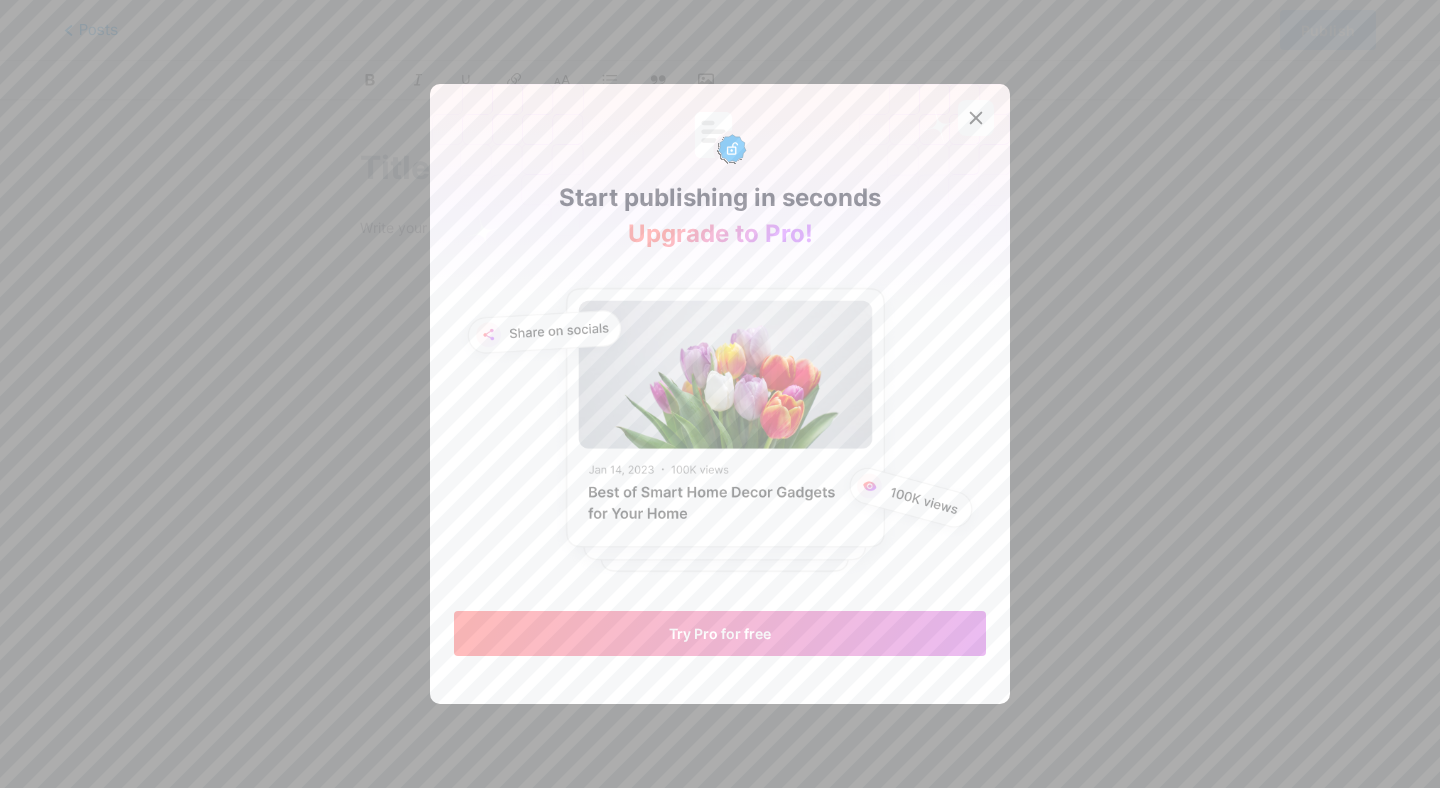 click 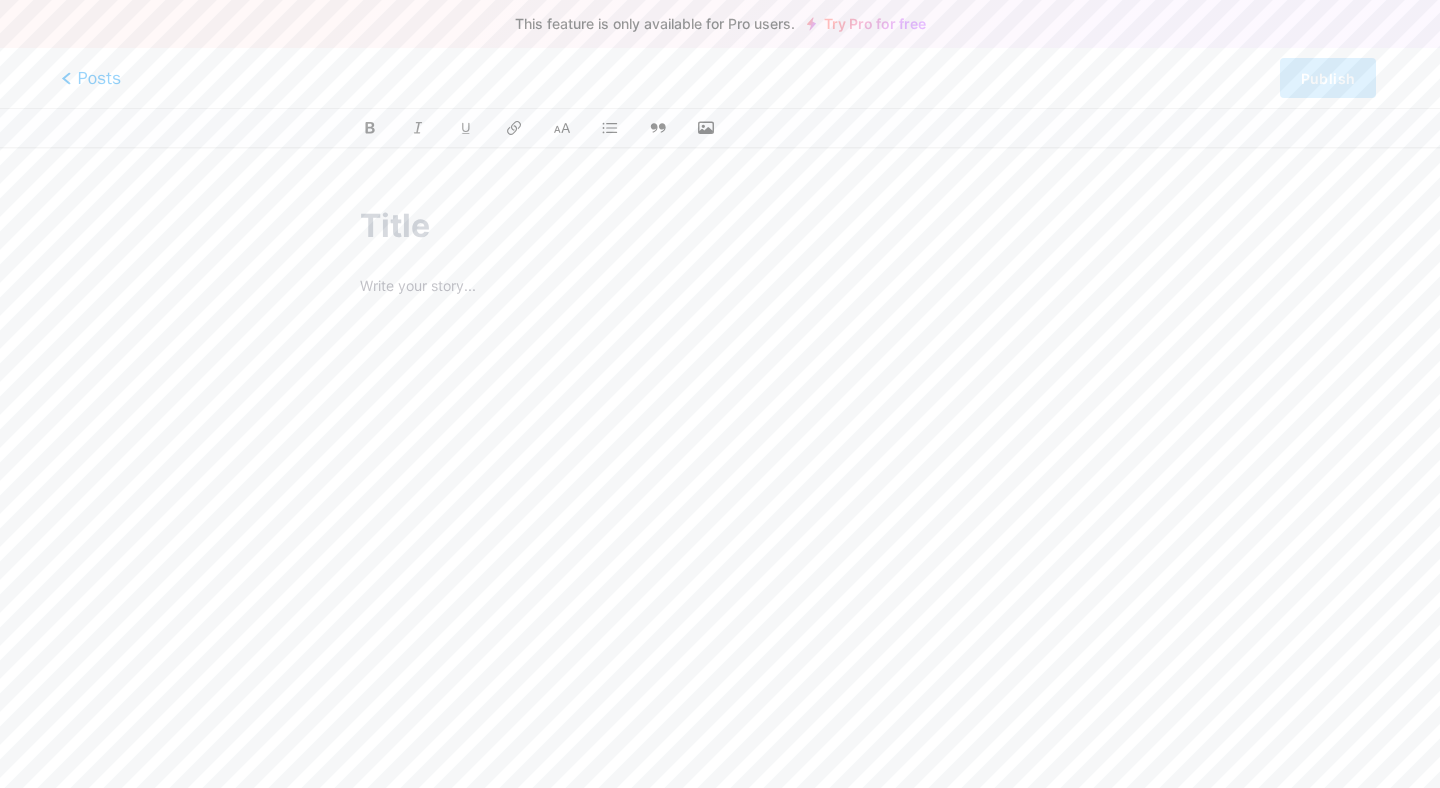click on "Posts" at bounding box center [91, 78] 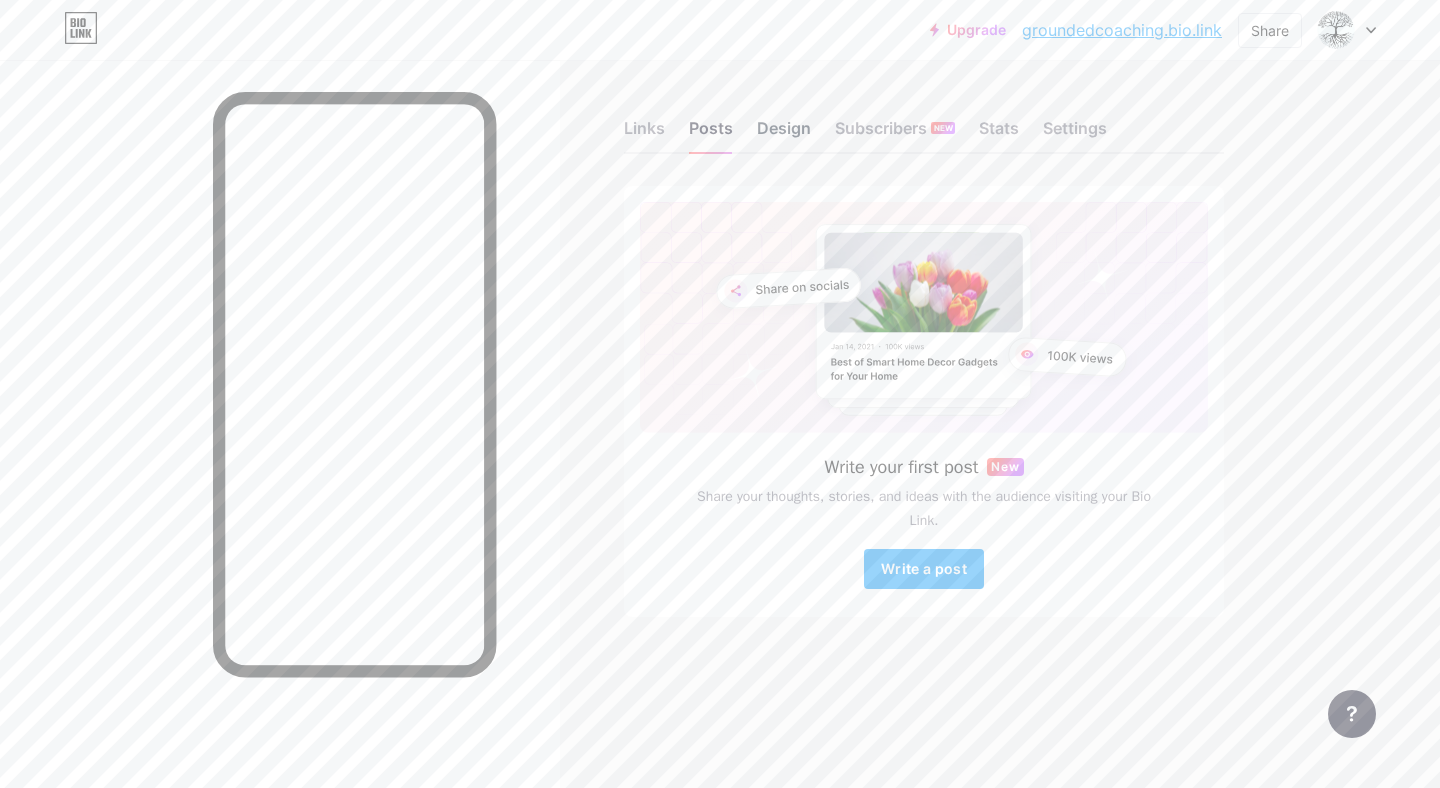 click on "Design" at bounding box center (784, 134) 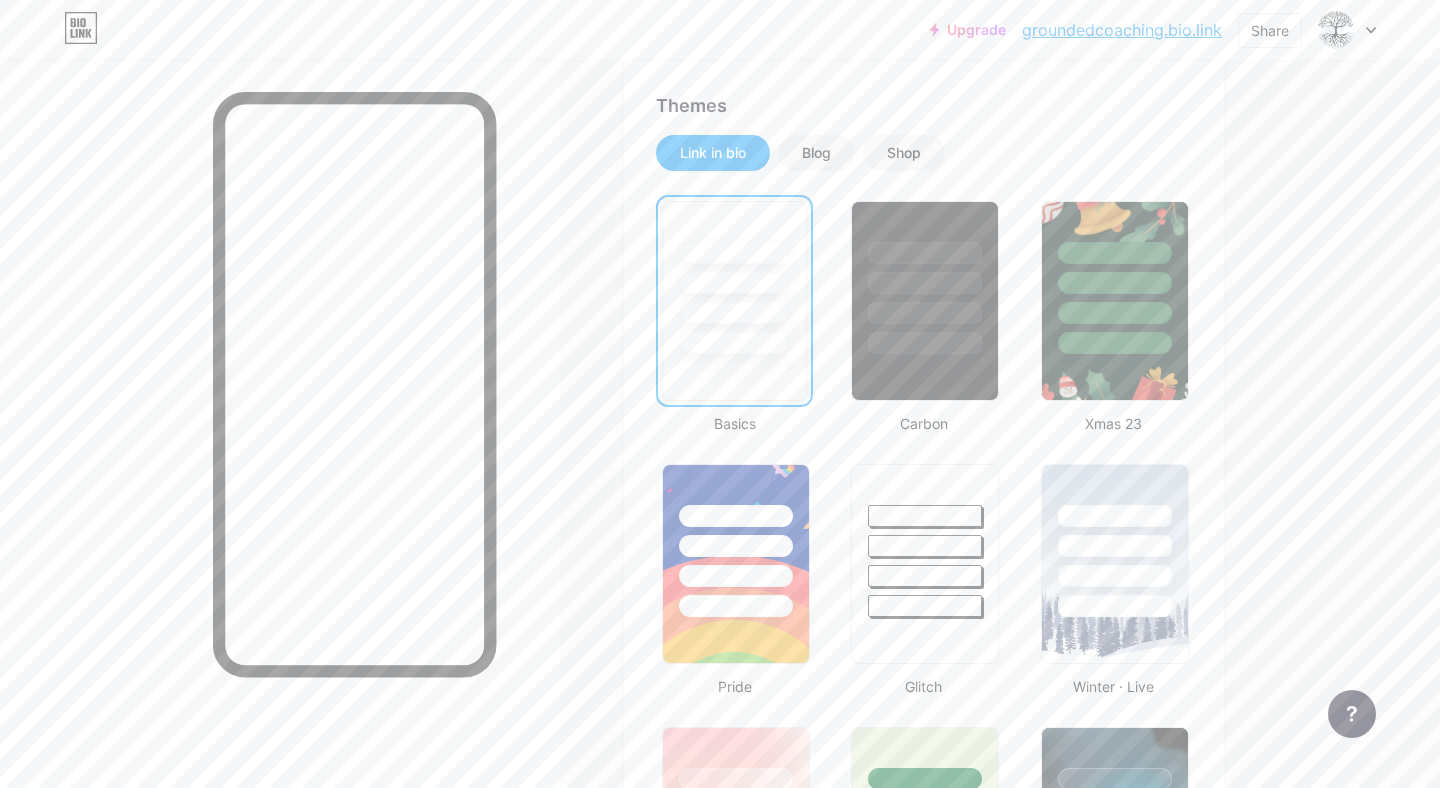 scroll, scrollTop: 397, scrollLeft: 0, axis: vertical 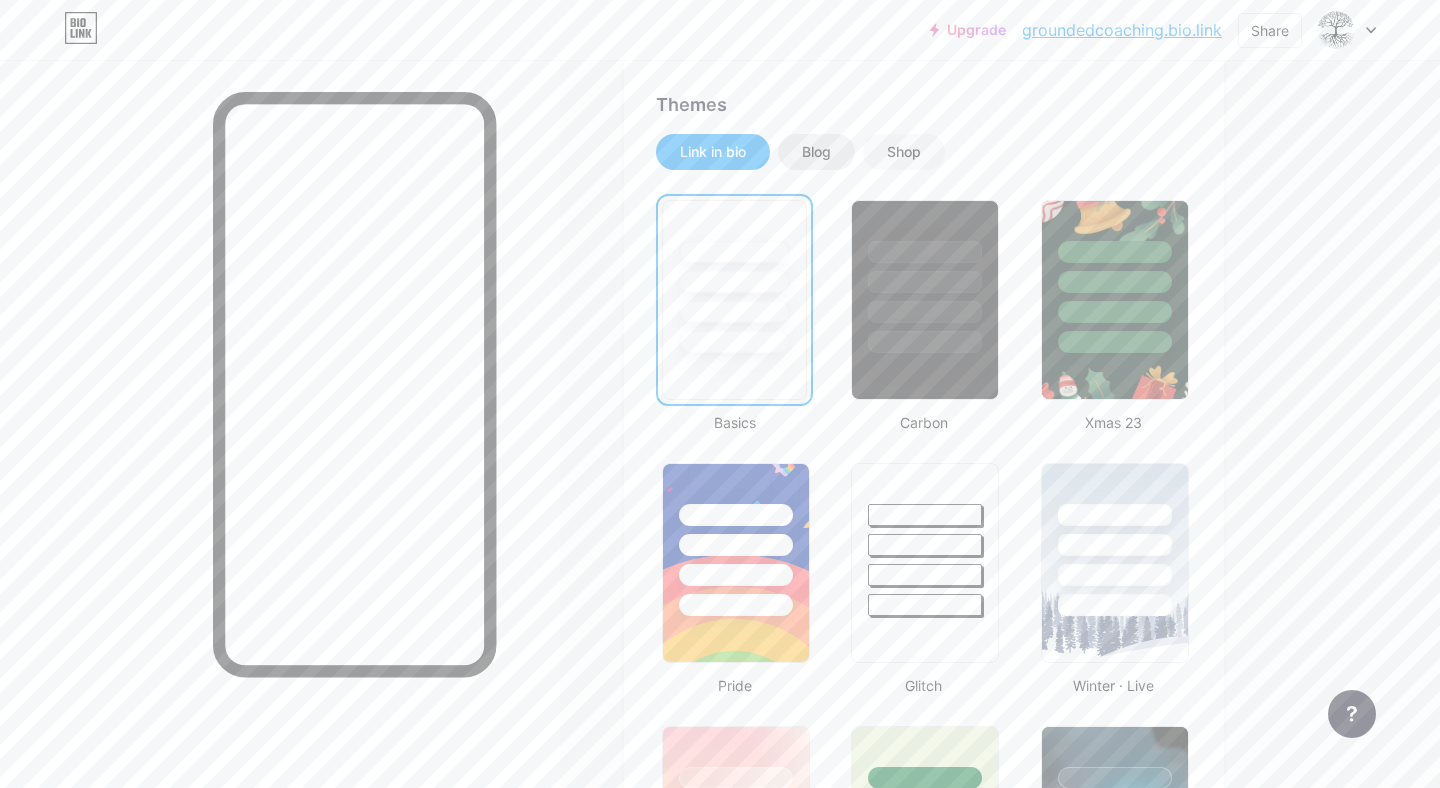 click on "Blog" at bounding box center [816, 152] 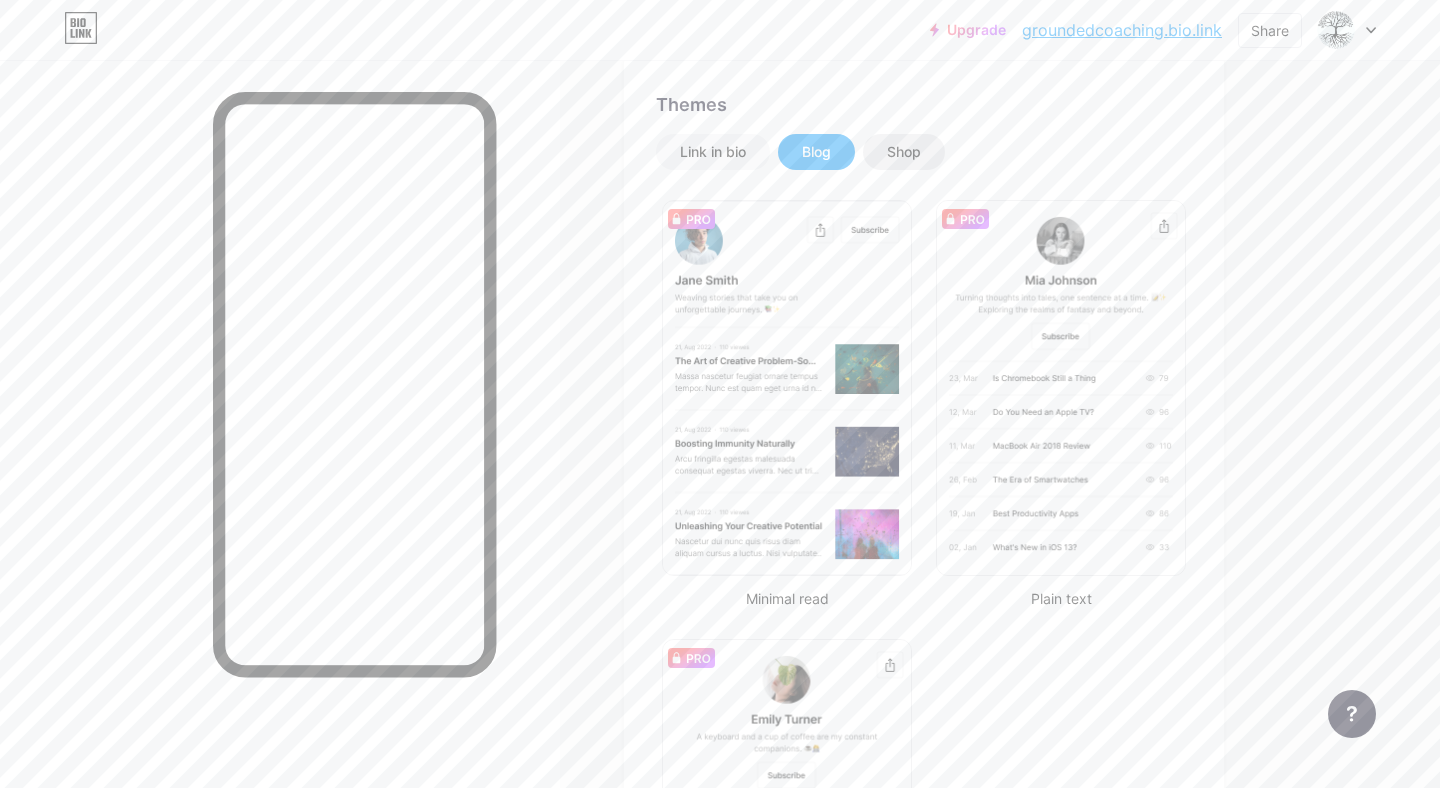 click on "Shop" at bounding box center (904, 152) 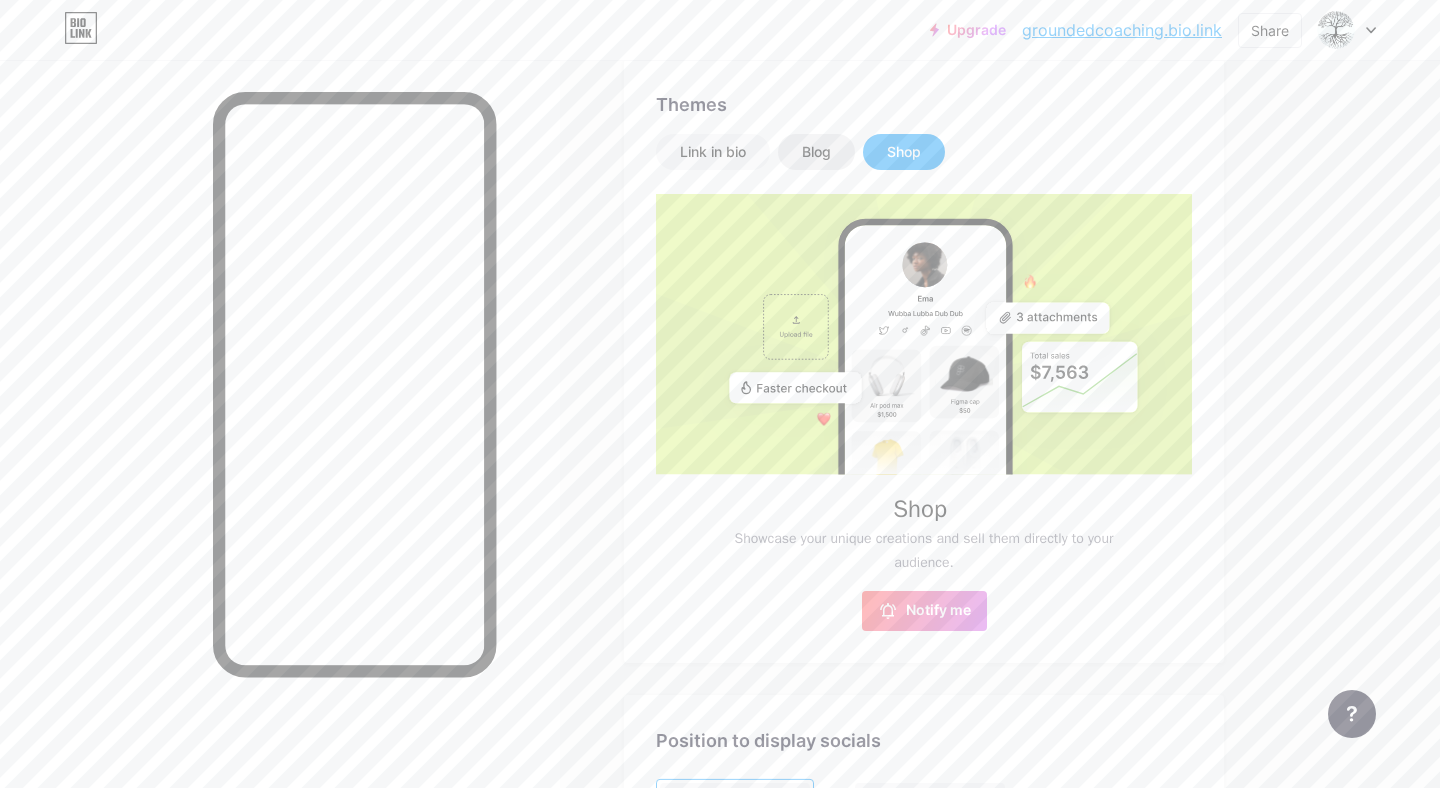 click on "Blog" at bounding box center [816, 152] 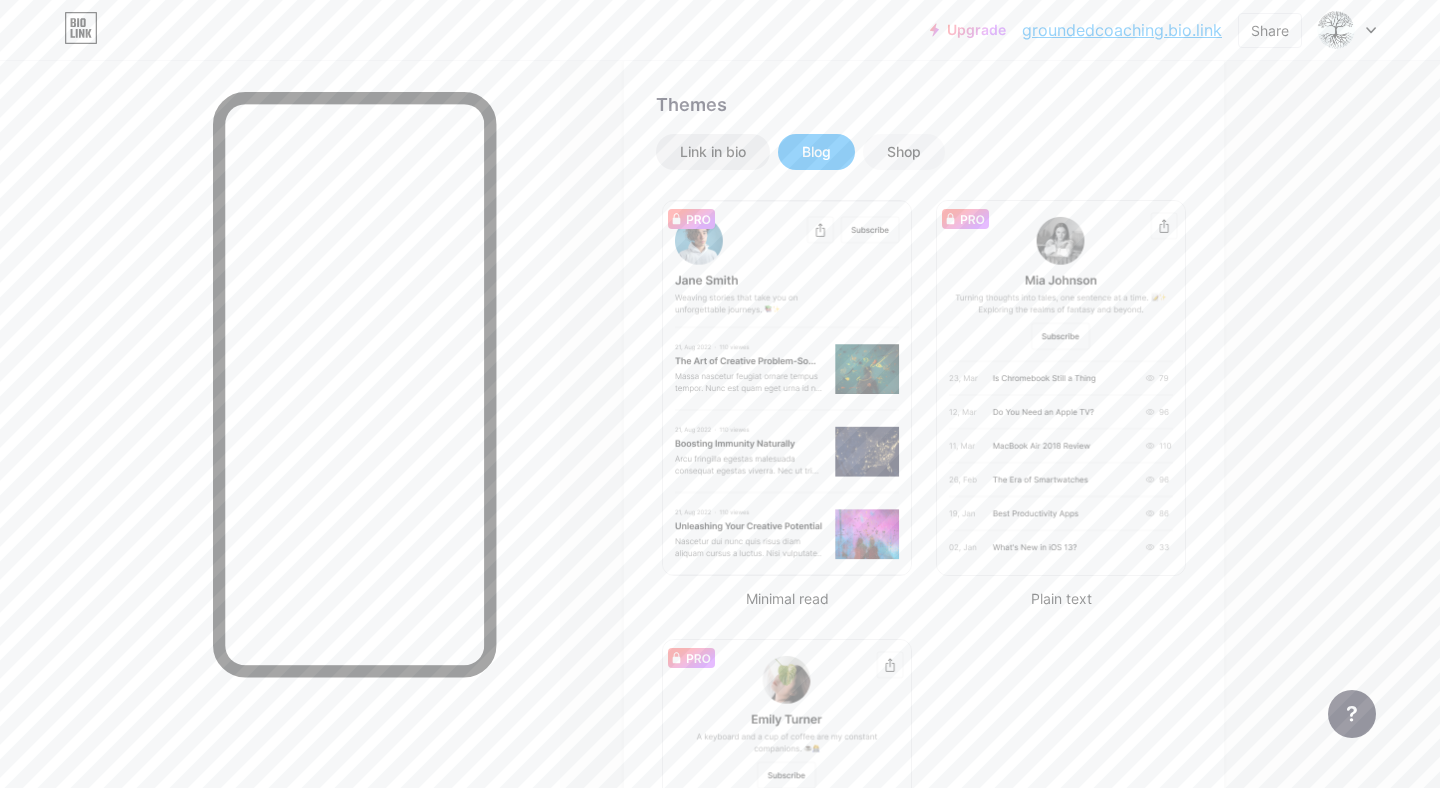 click on "Link in bio" at bounding box center [713, 152] 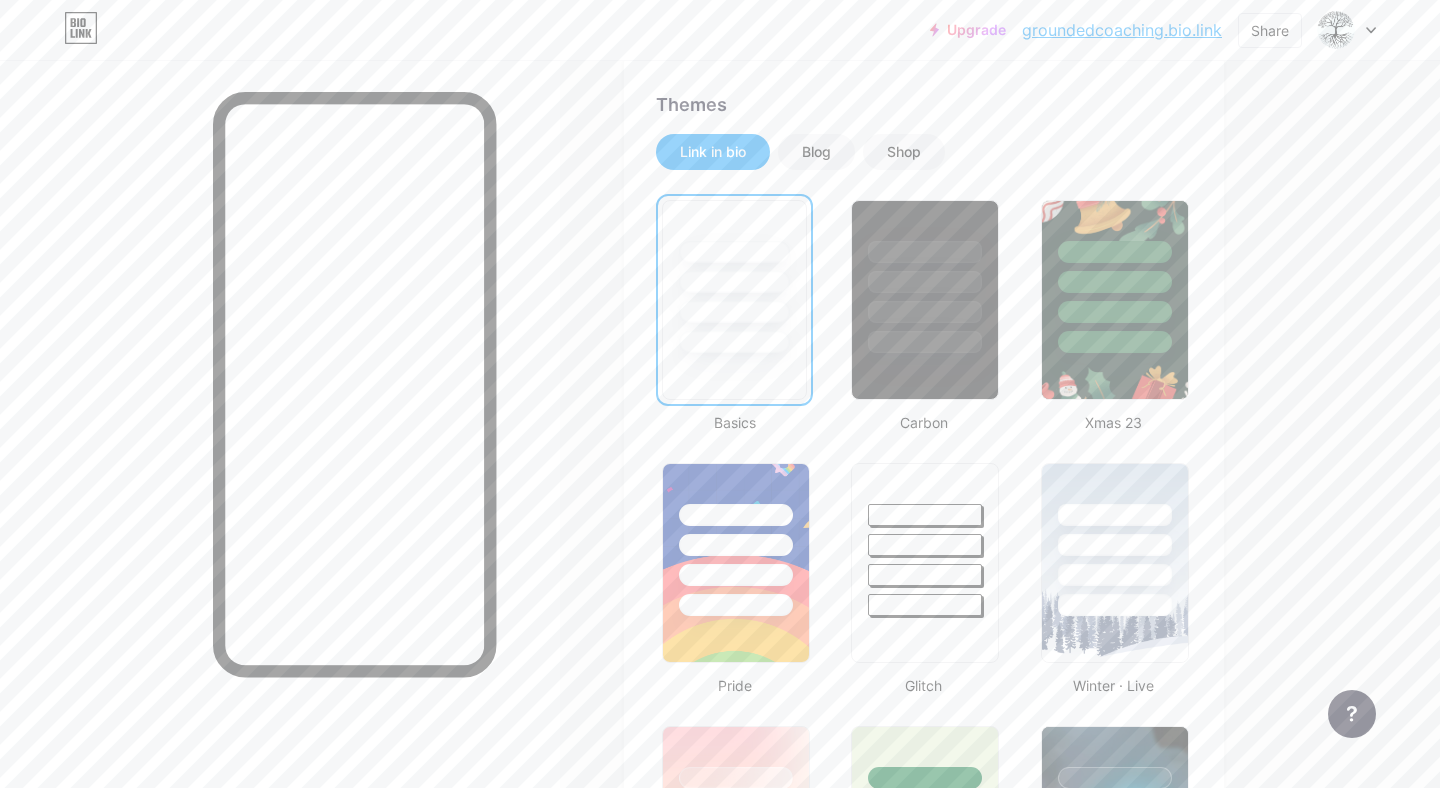 click on "Themes   Link in bio   Blog   Shop       Basics       Carbon       Xmas 23       Pride       Glitch       Winter · Live       Glassy · Live       Chameleon · Live       Rainy Night · Live       Neon · Live       Summer       Retro       Strawberry · Live       Desert       Sunny       Autumn       Leaf       Clear Sky       Blush       Unicorn       Minimal       Cloudy       Shadow     Create your own           Changes saved" at bounding box center (924, 1182) 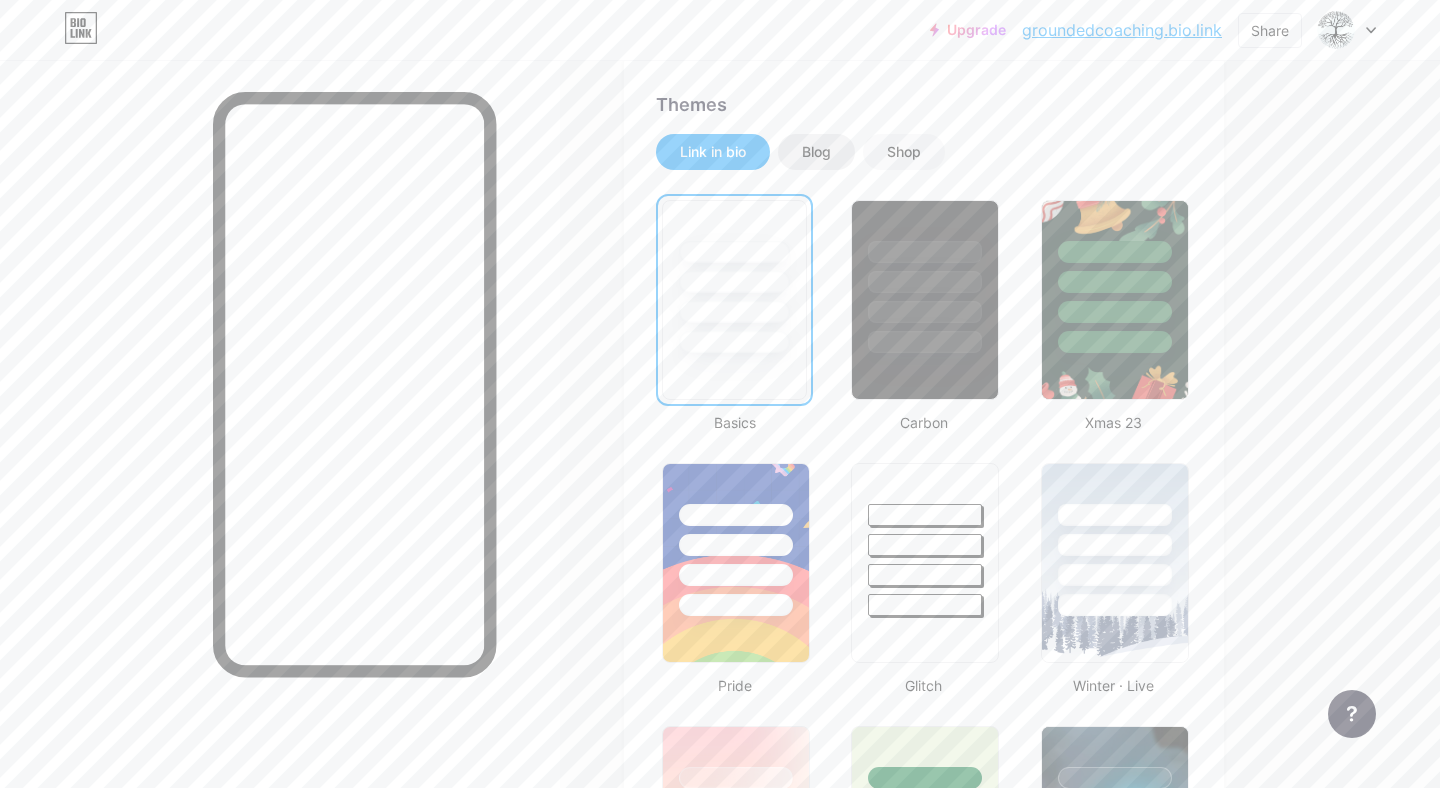 click on "Blog" at bounding box center [816, 152] 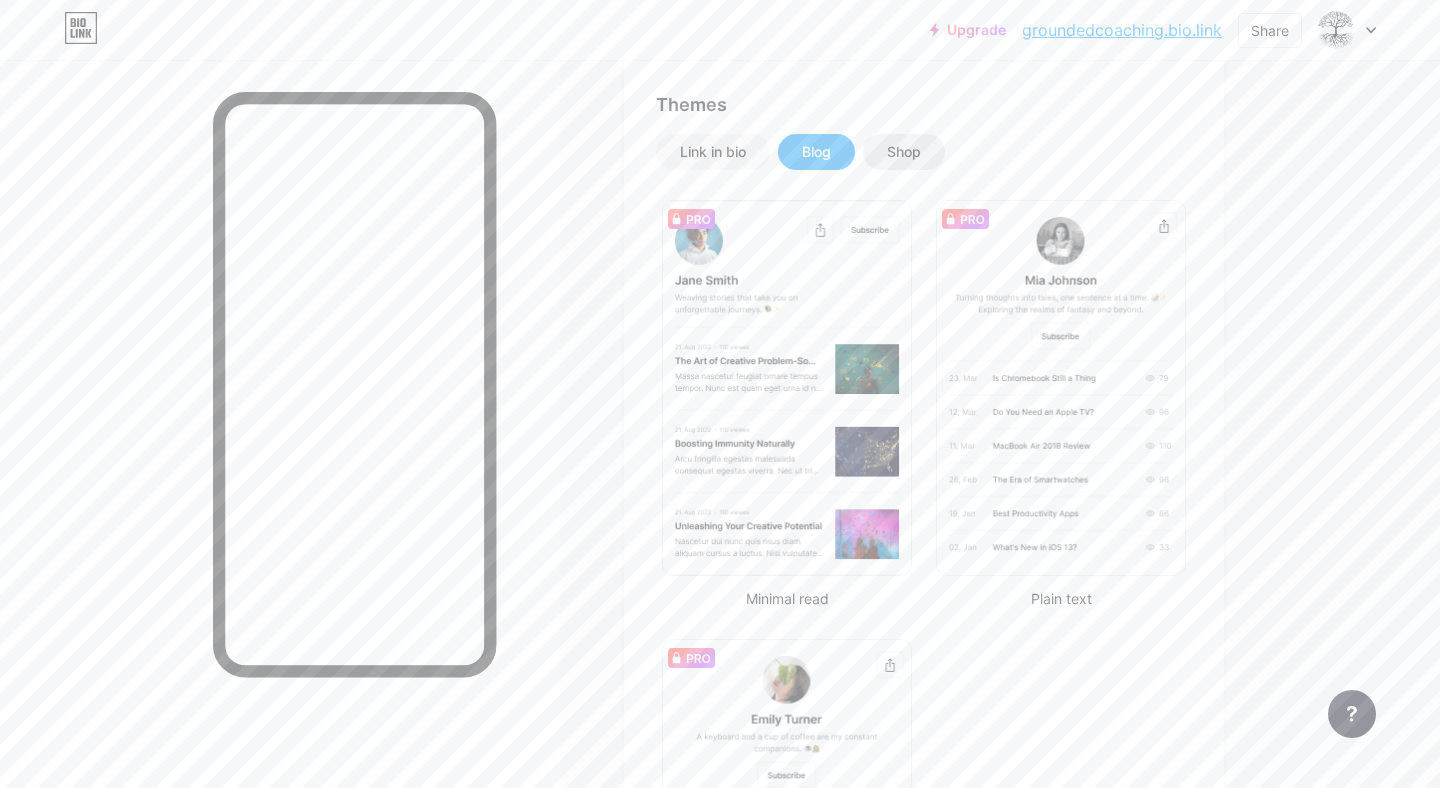 click on "Shop" at bounding box center (904, 152) 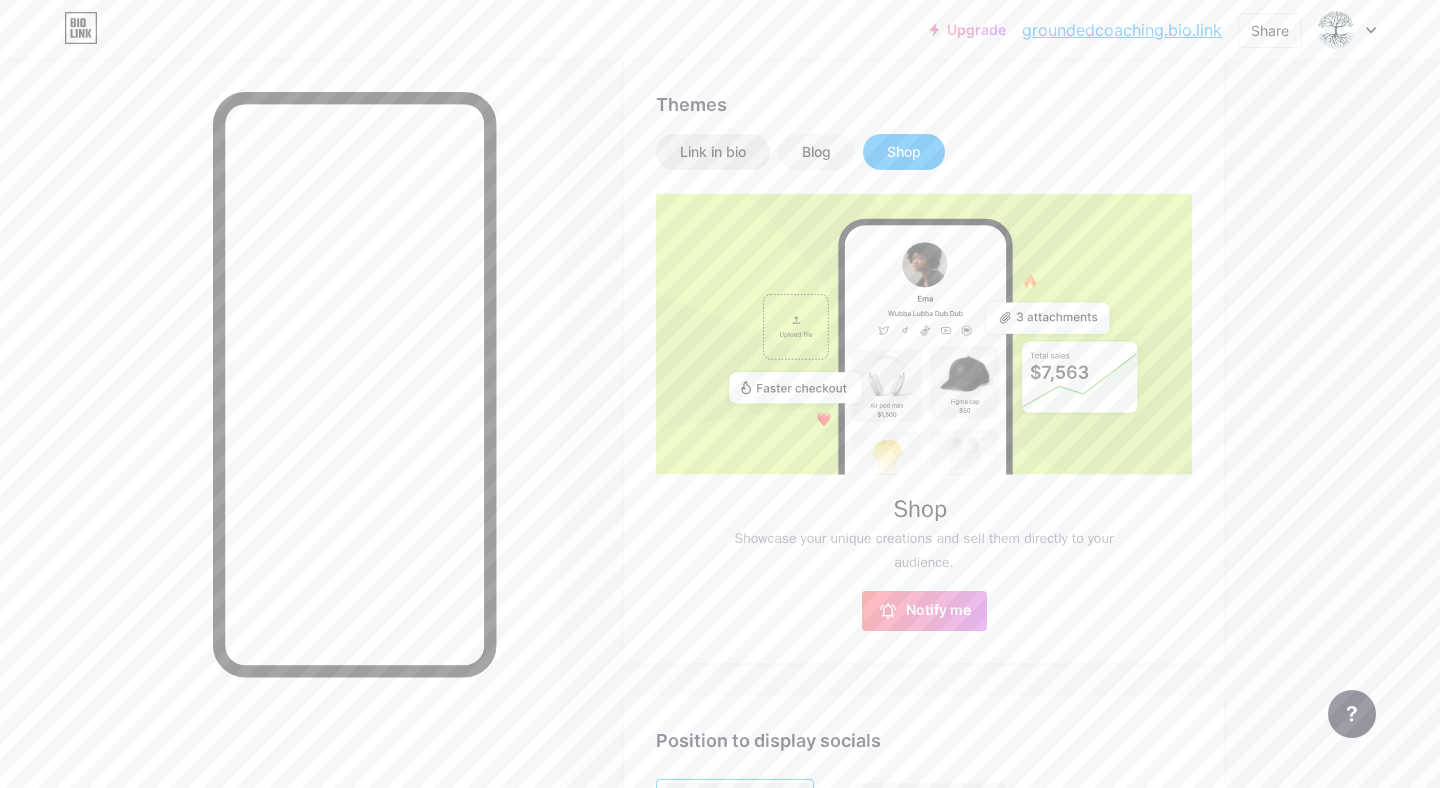 click on "Link in bio" at bounding box center [713, 152] 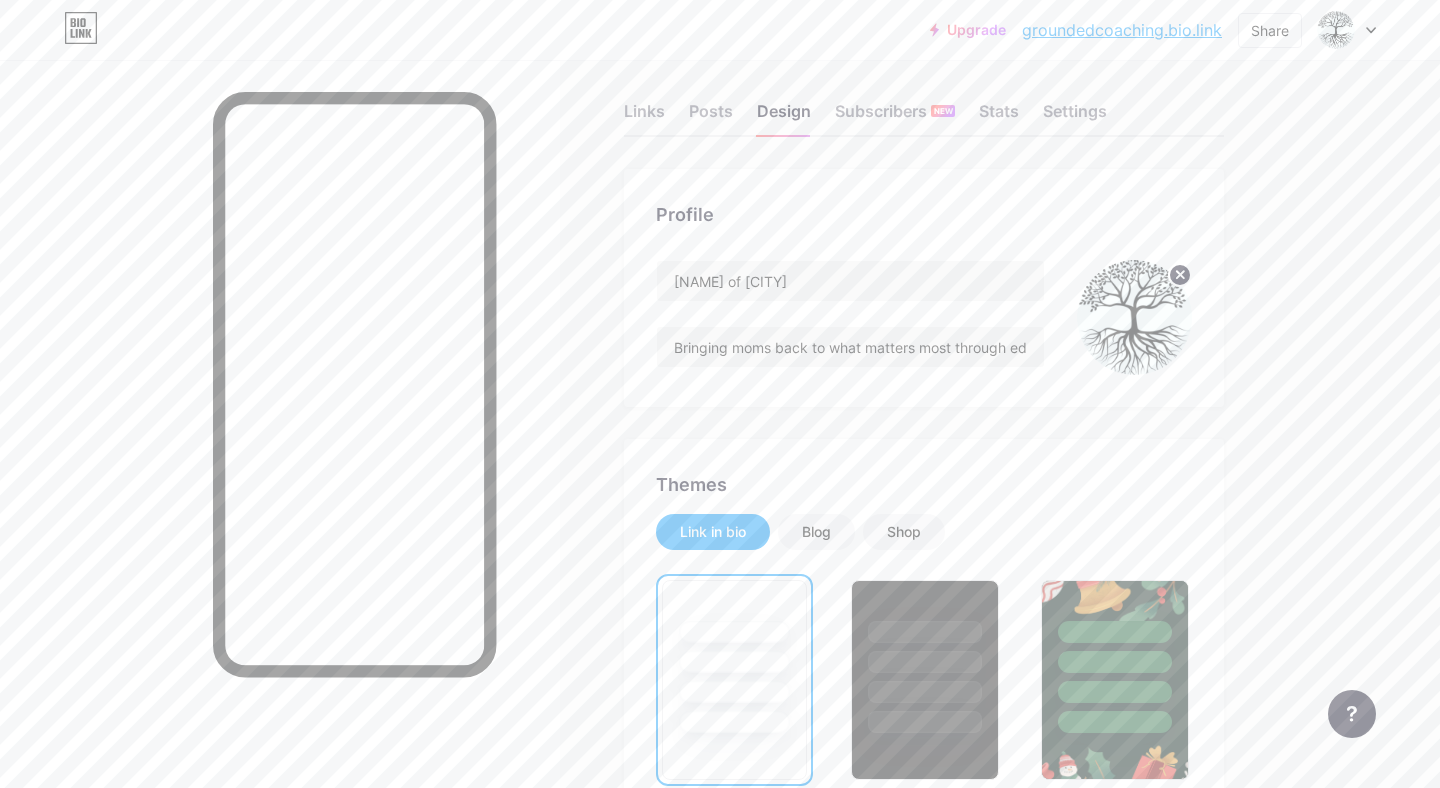 scroll, scrollTop: 25, scrollLeft: 0, axis: vertical 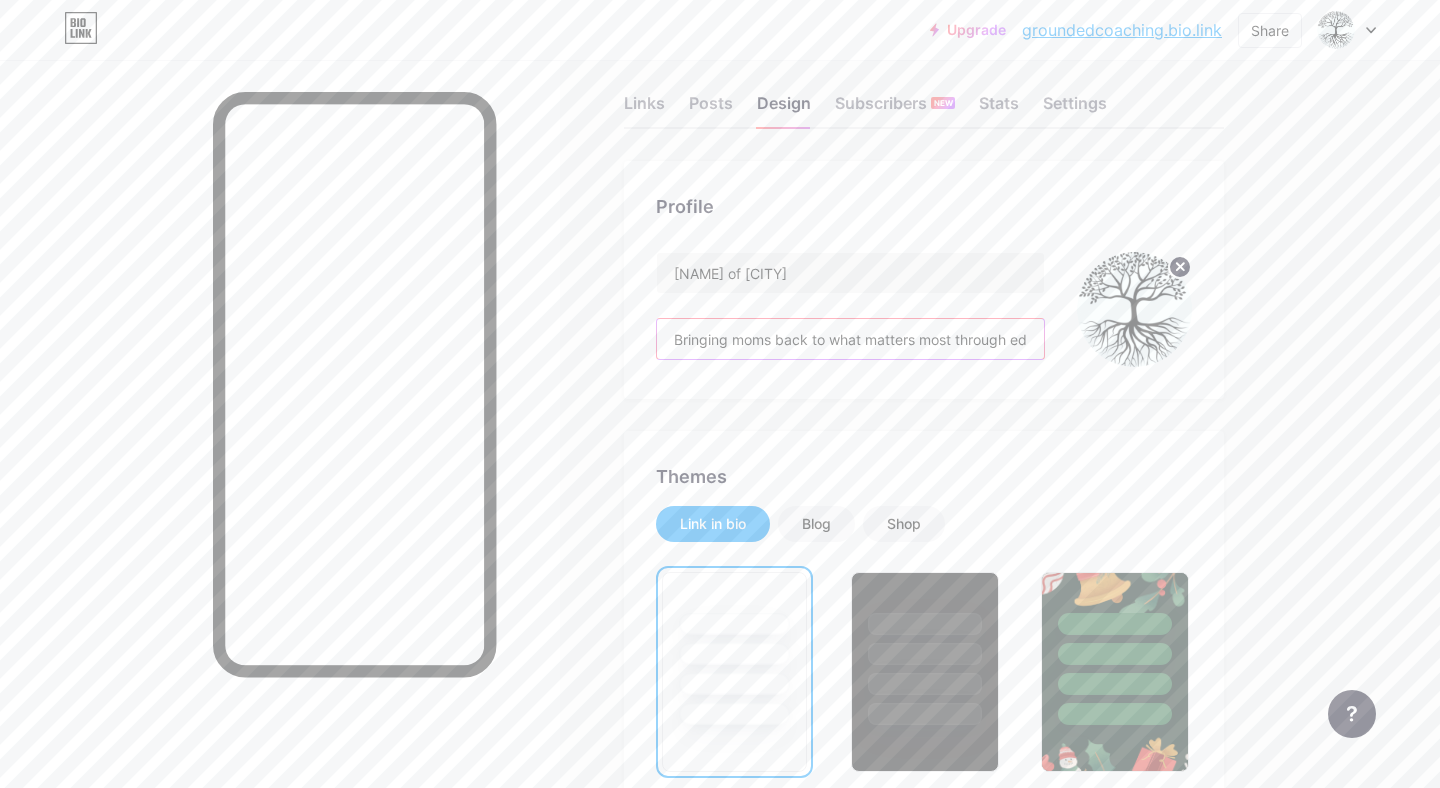 click on "Bringing moms back to what matters most through educational consulting." at bounding box center (850, 339) 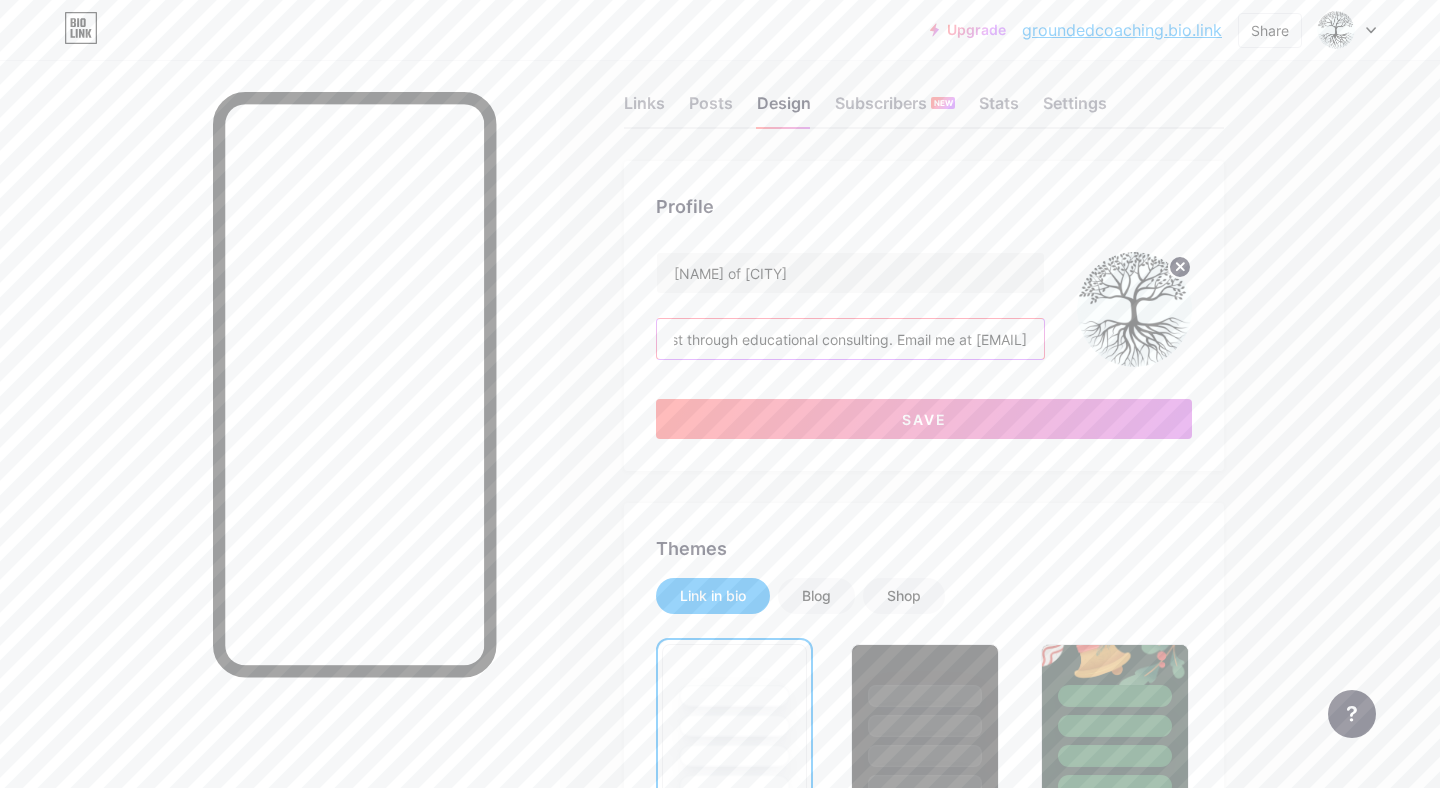 scroll, scrollTop: 0, scrollLeft: 444, axis: horizontal 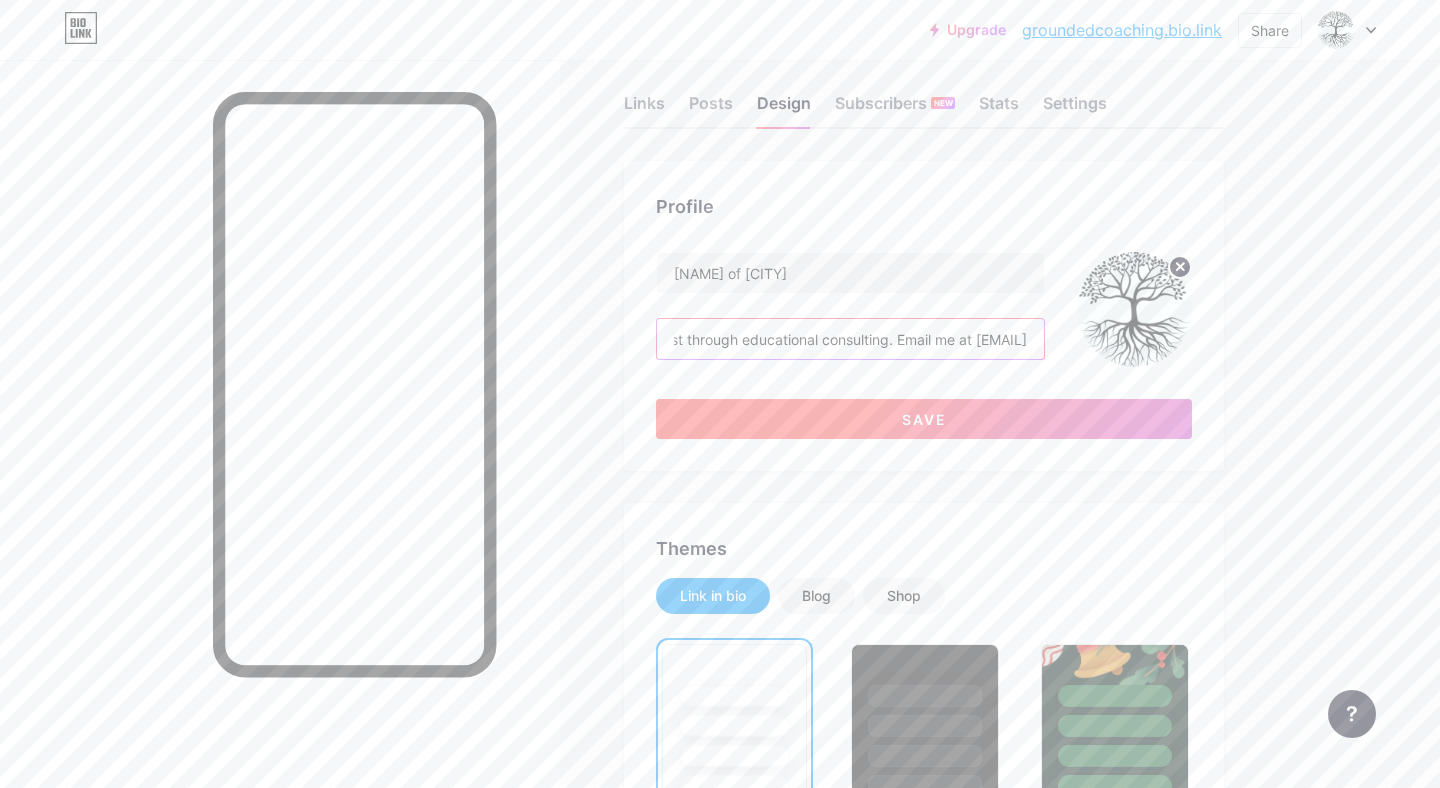 type on "Bringing moms back to what matters most through educational consulting. Email me at [EMAIL]" 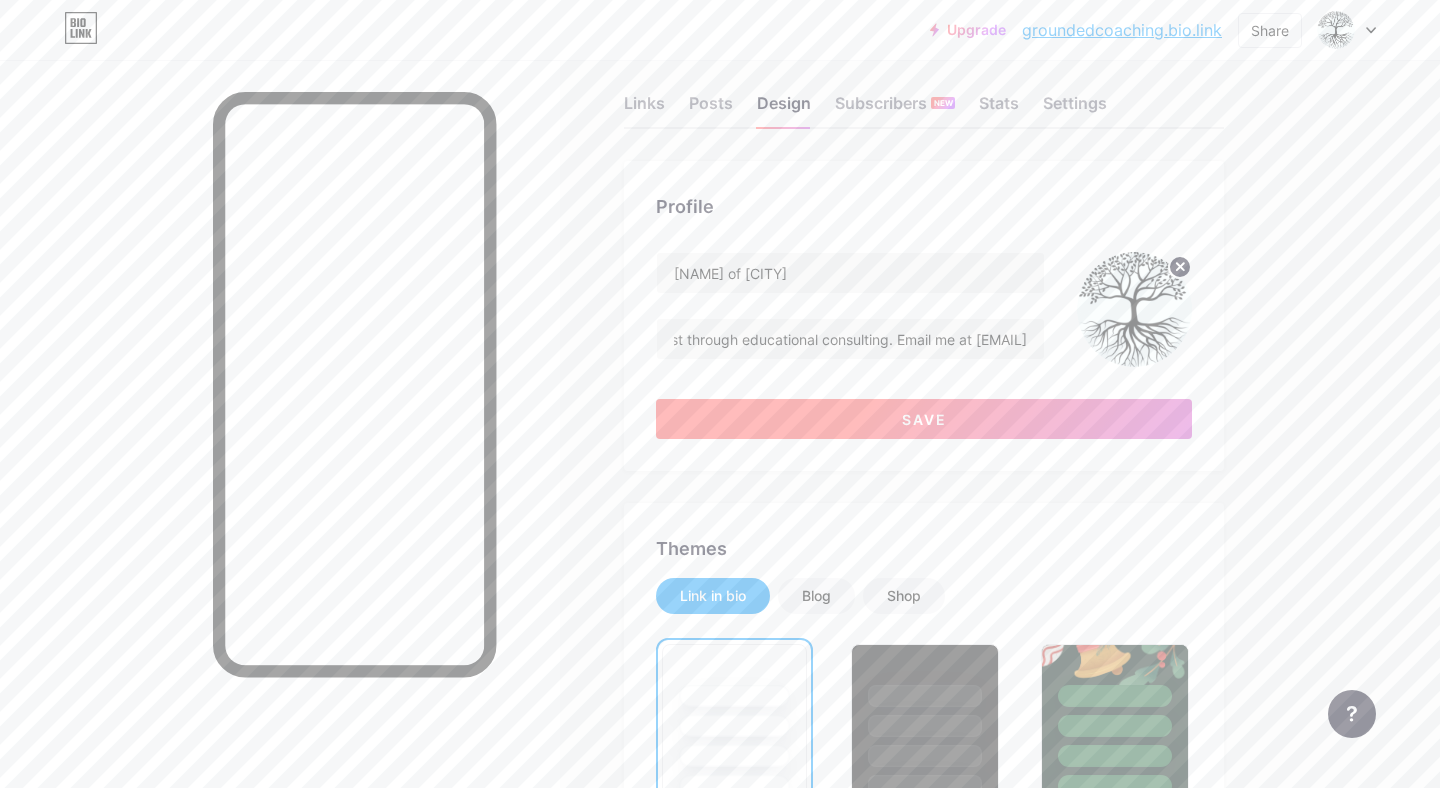 click on "Save" at bounding box center (924, 419) 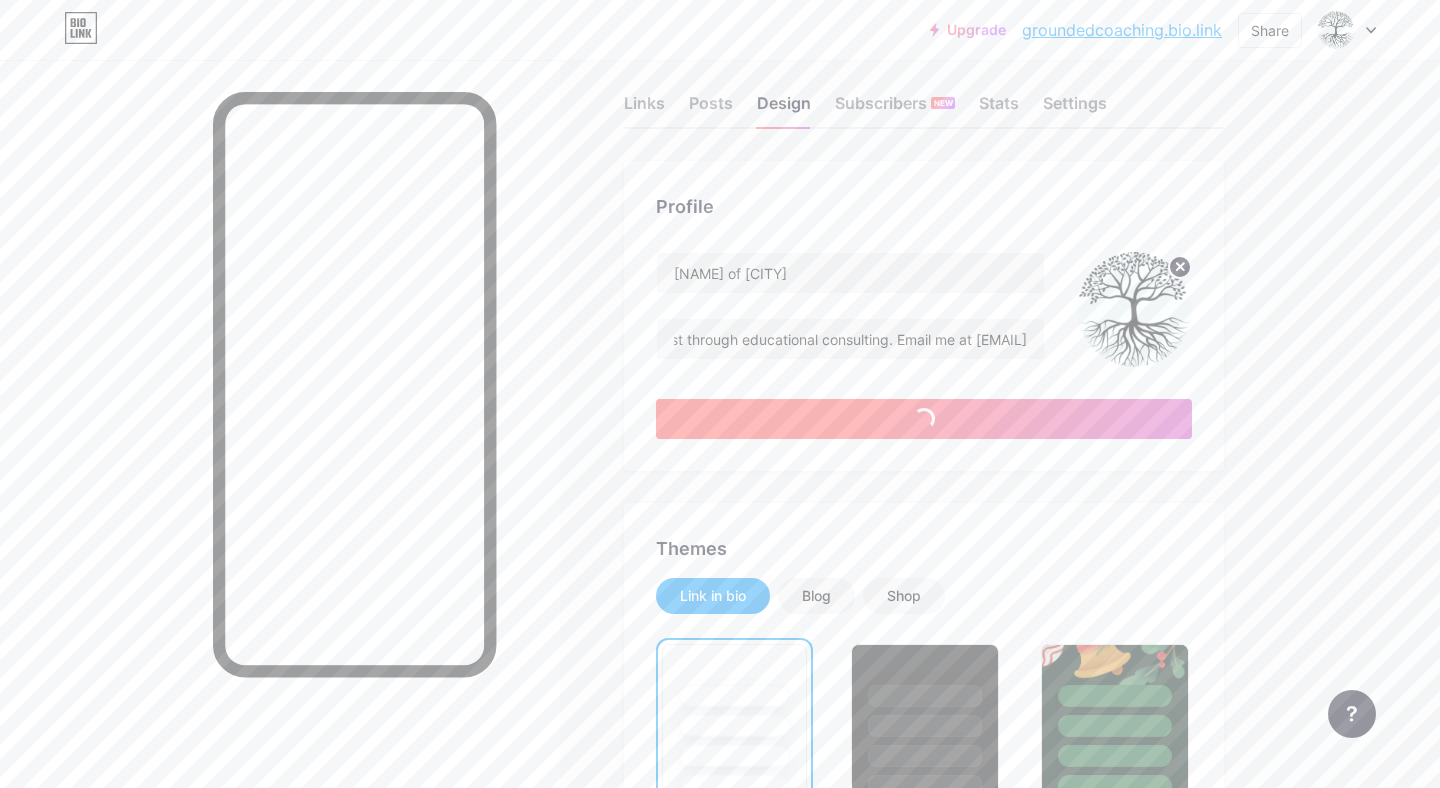 scroll, scrollTop: 0, scrollLeft: 0, axis: both 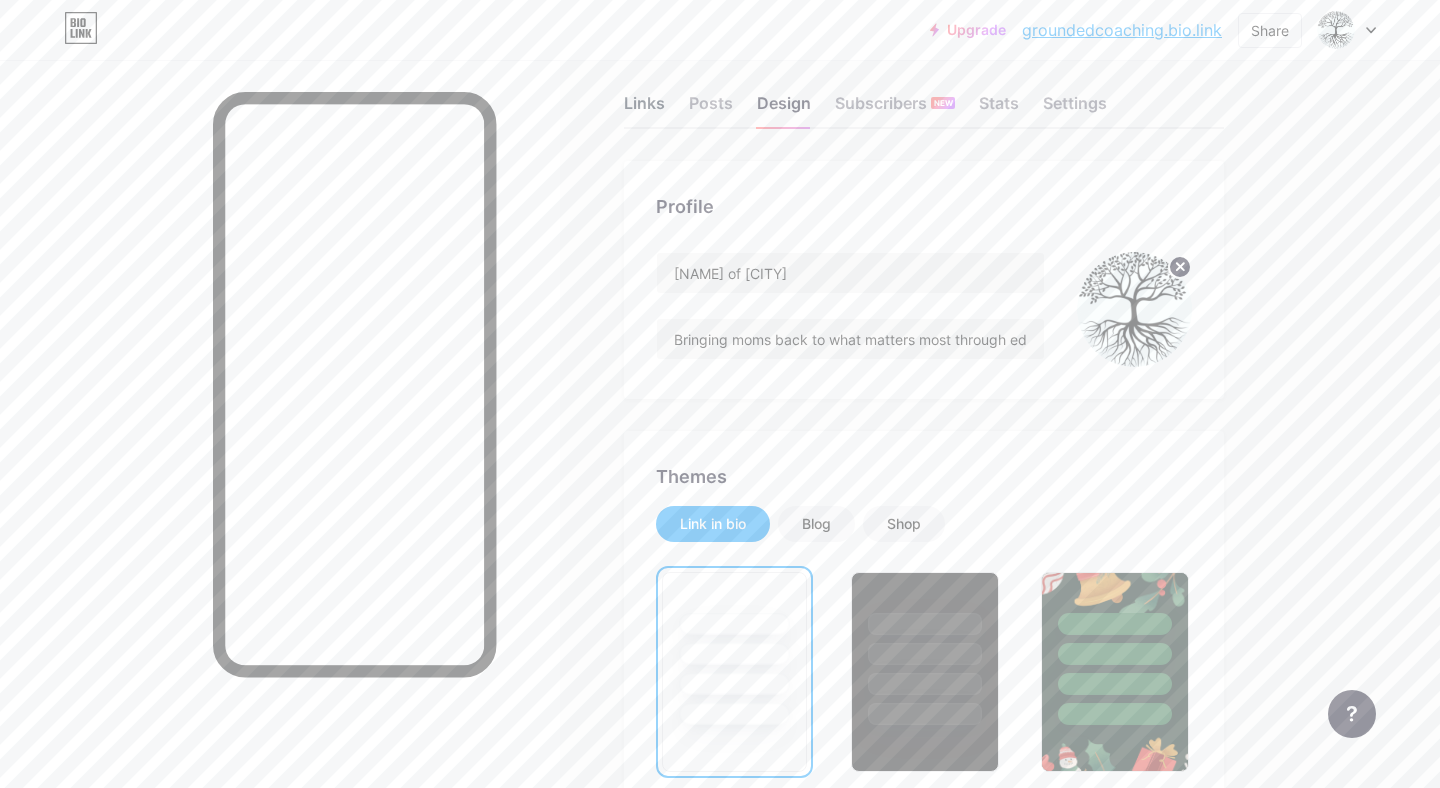 click on "Links" at bounding box center (644, 109) 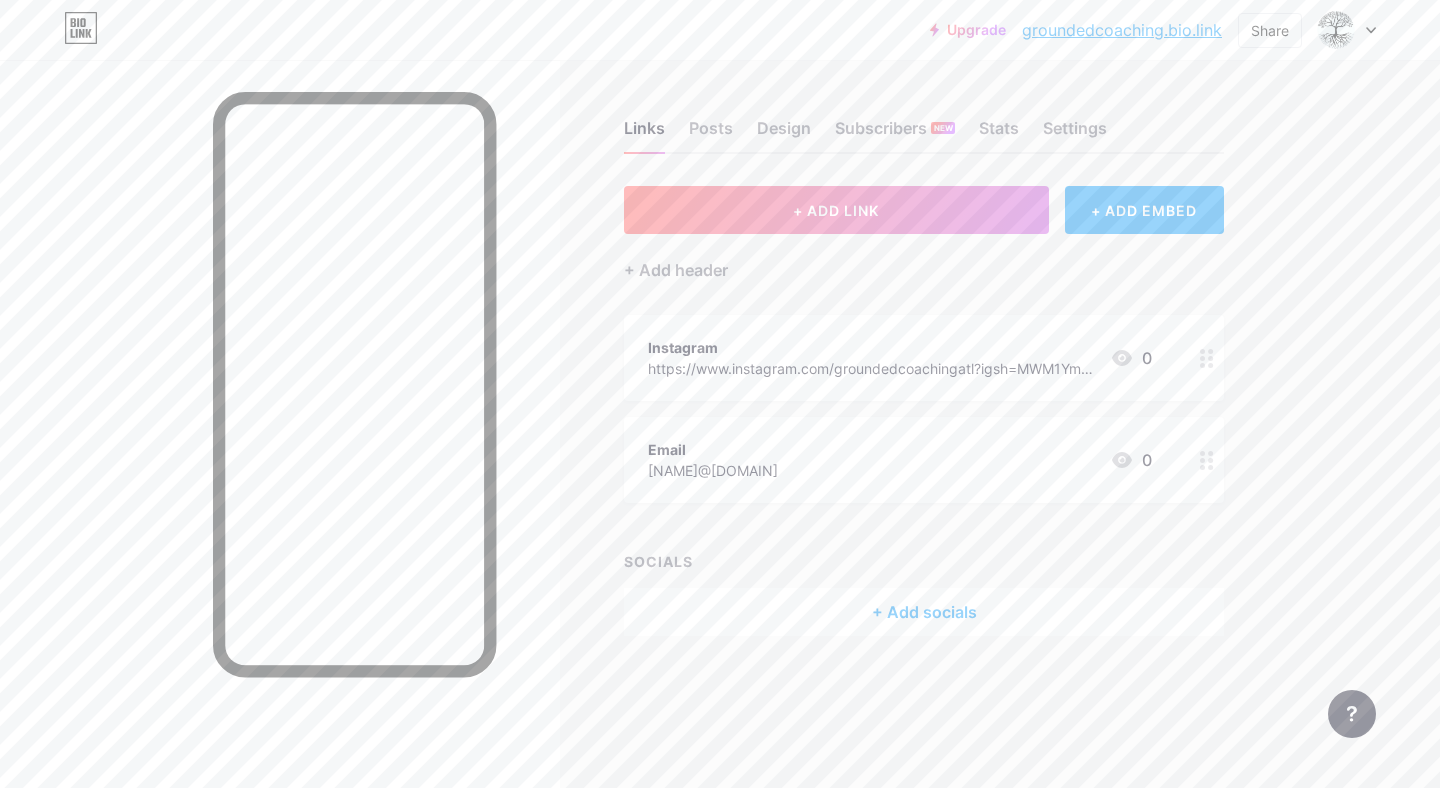 click 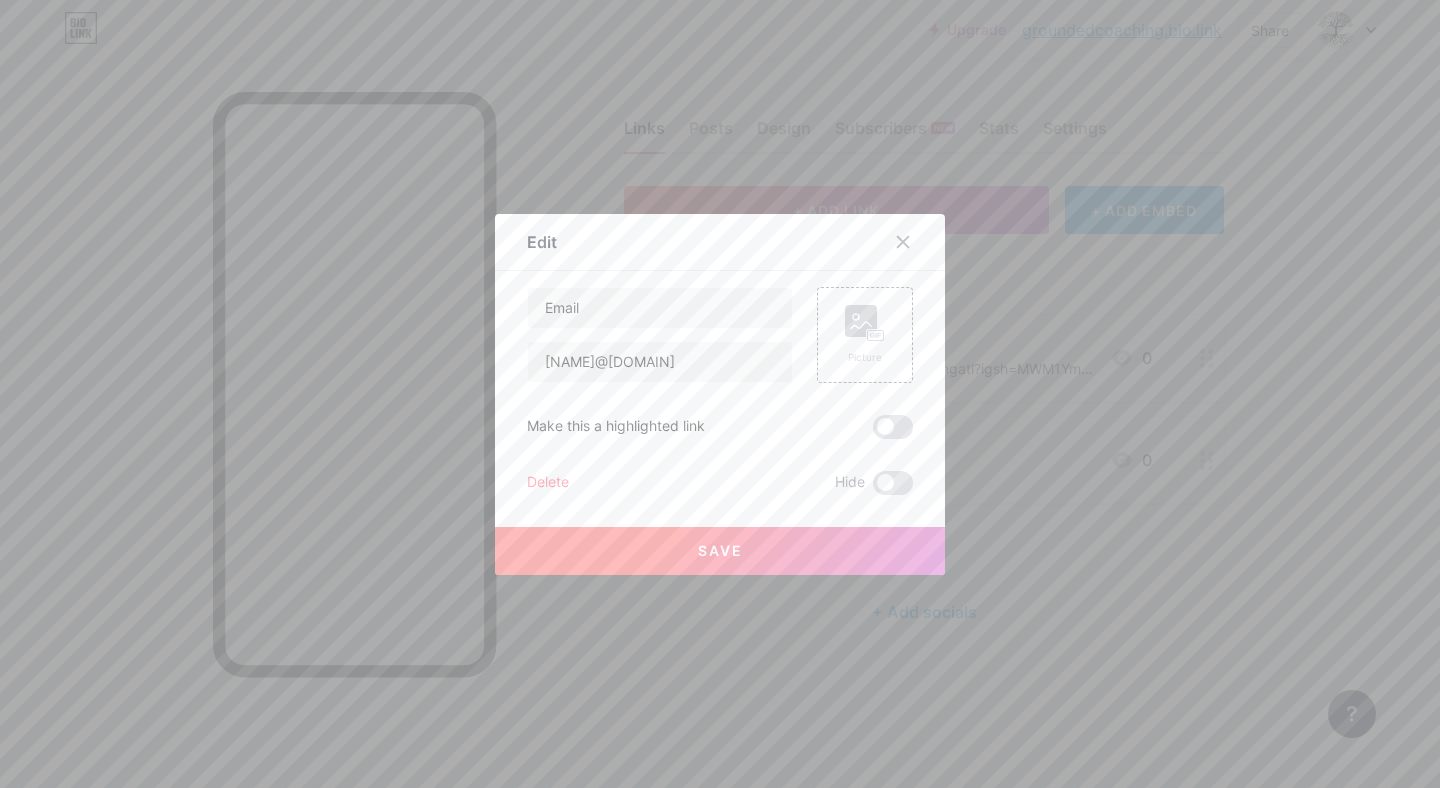 click on "Delete" at bounding box center (548, 483) 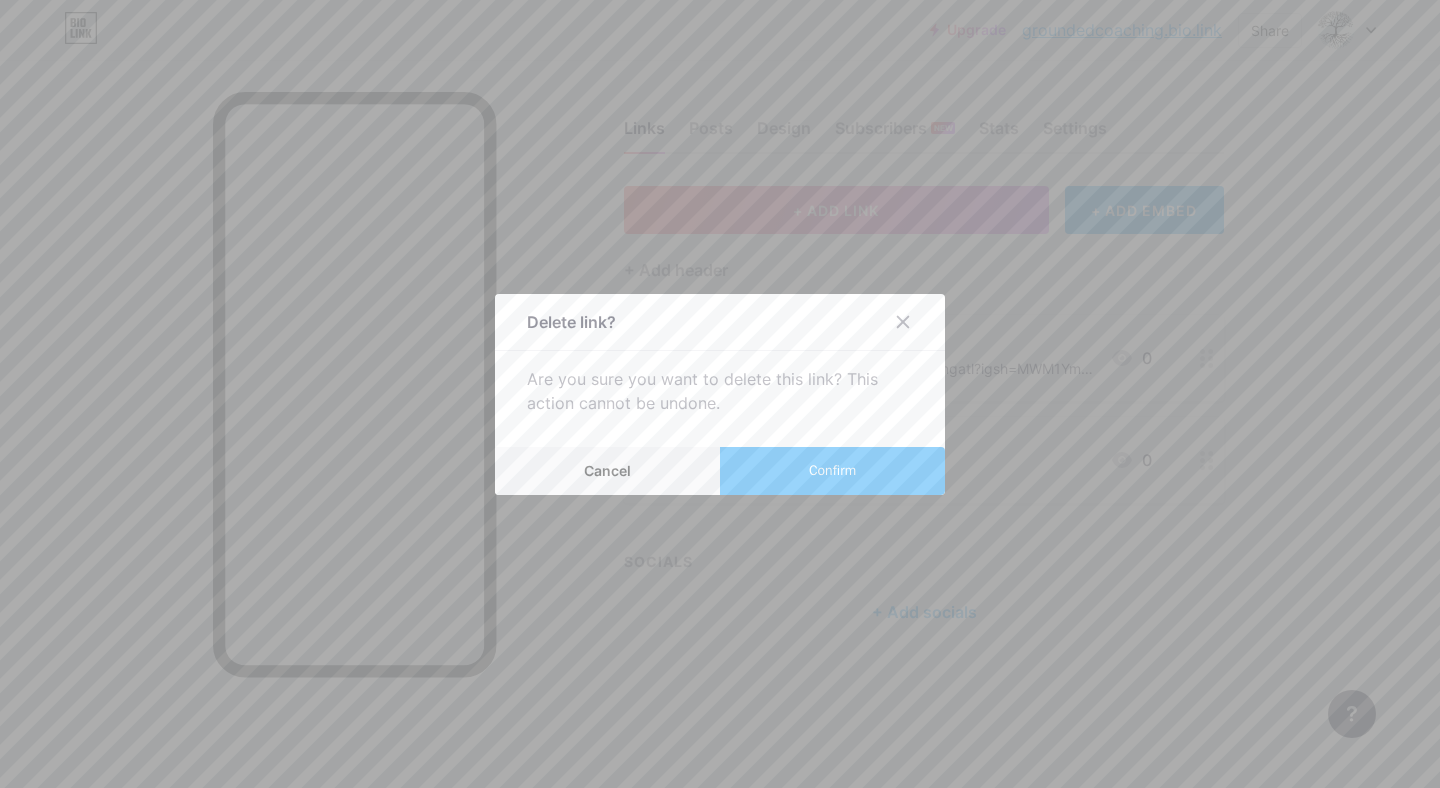 click on "Confirm" at bounding box center [832, 470] 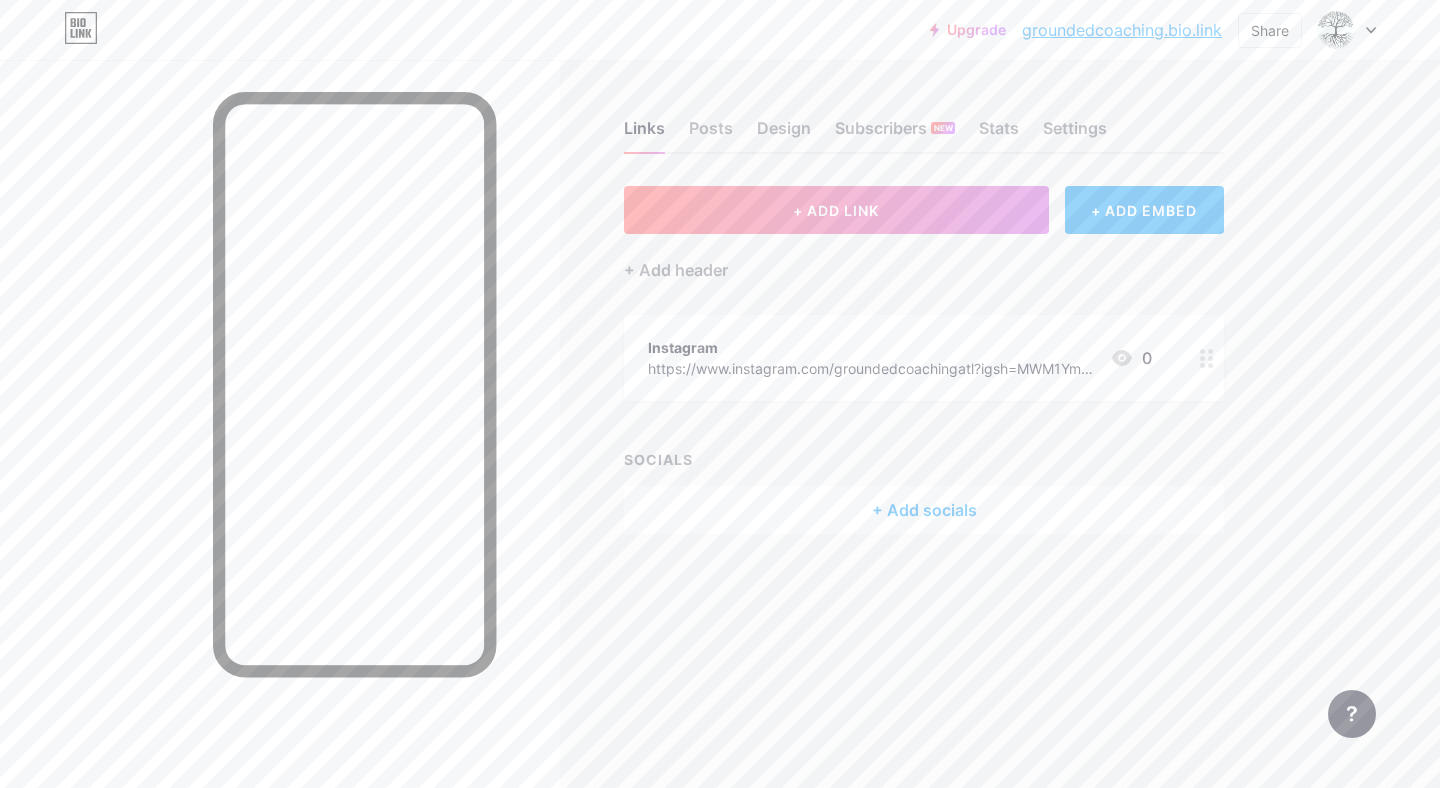 click on "+ Add socials" at bounding box center (924, 510) 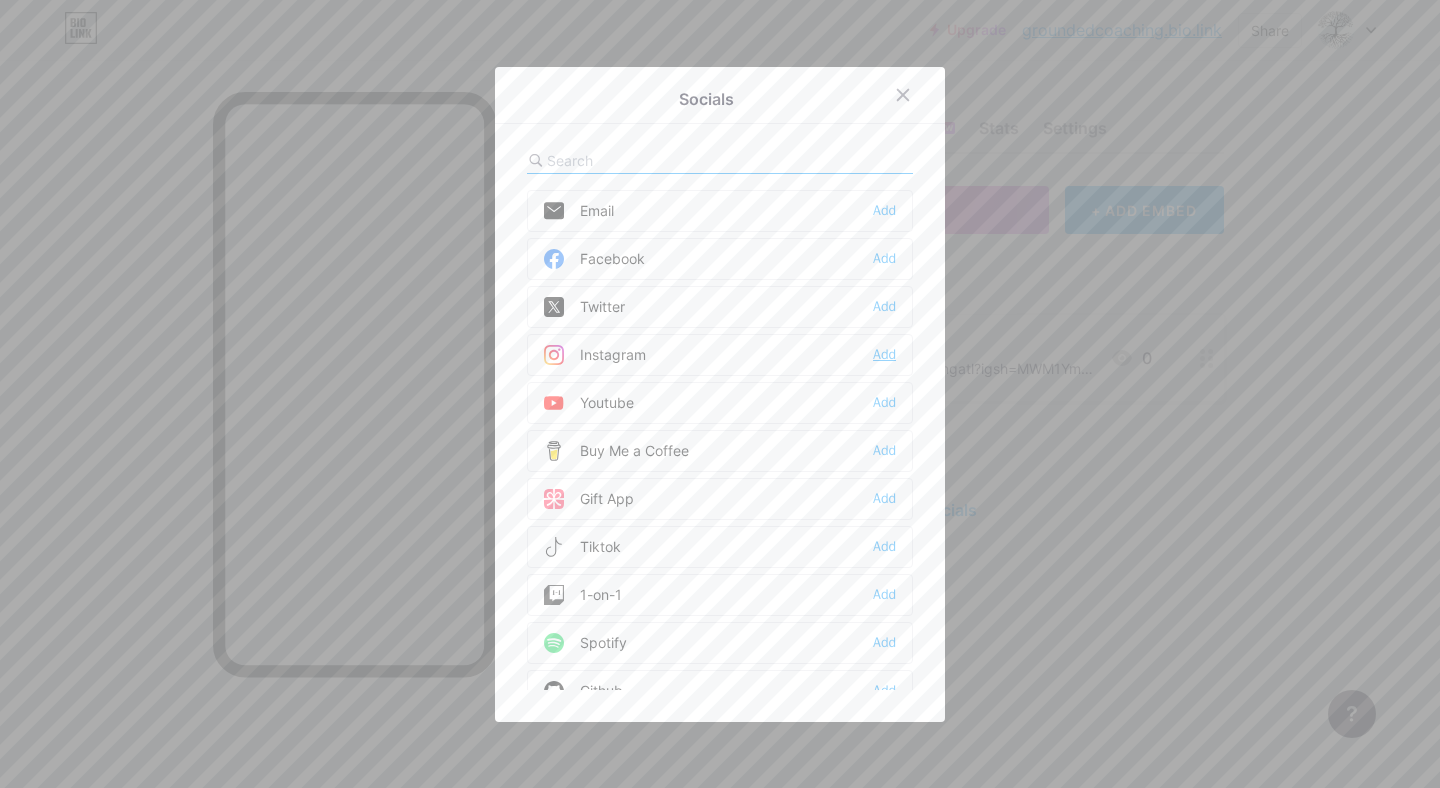 click on "Add" at bounding box center [884, 355] 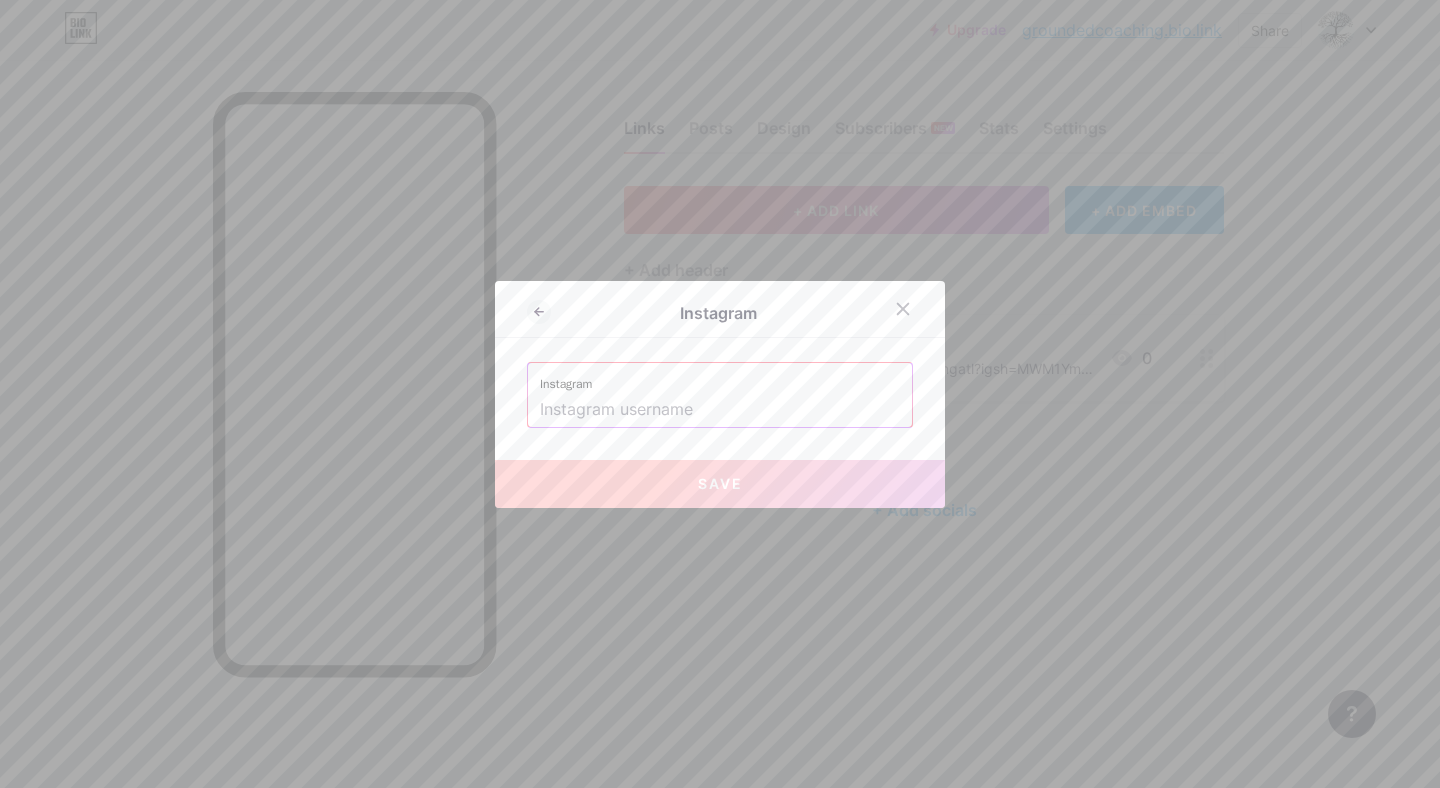 click at bounding box center [720, 410] 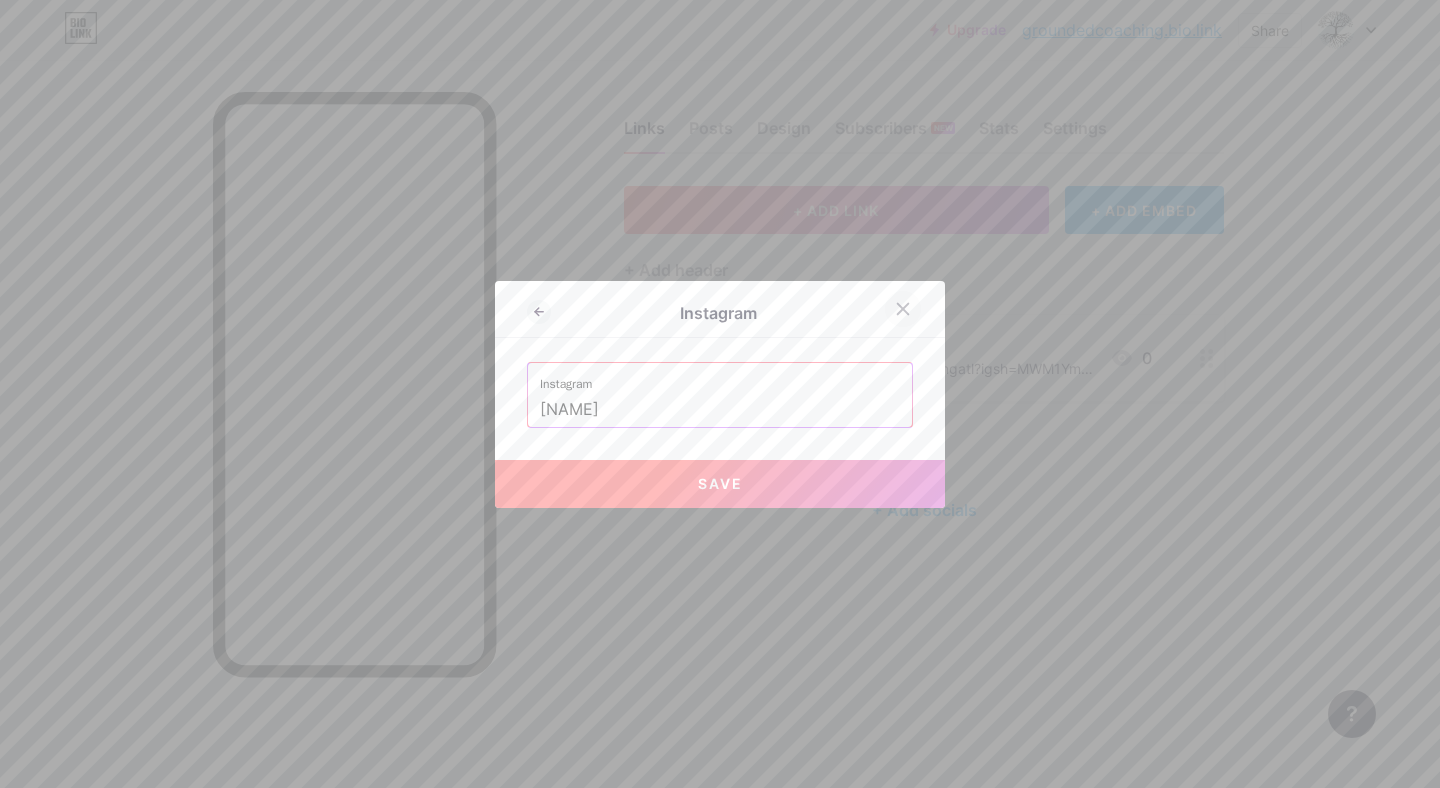 type on "[NAME]" 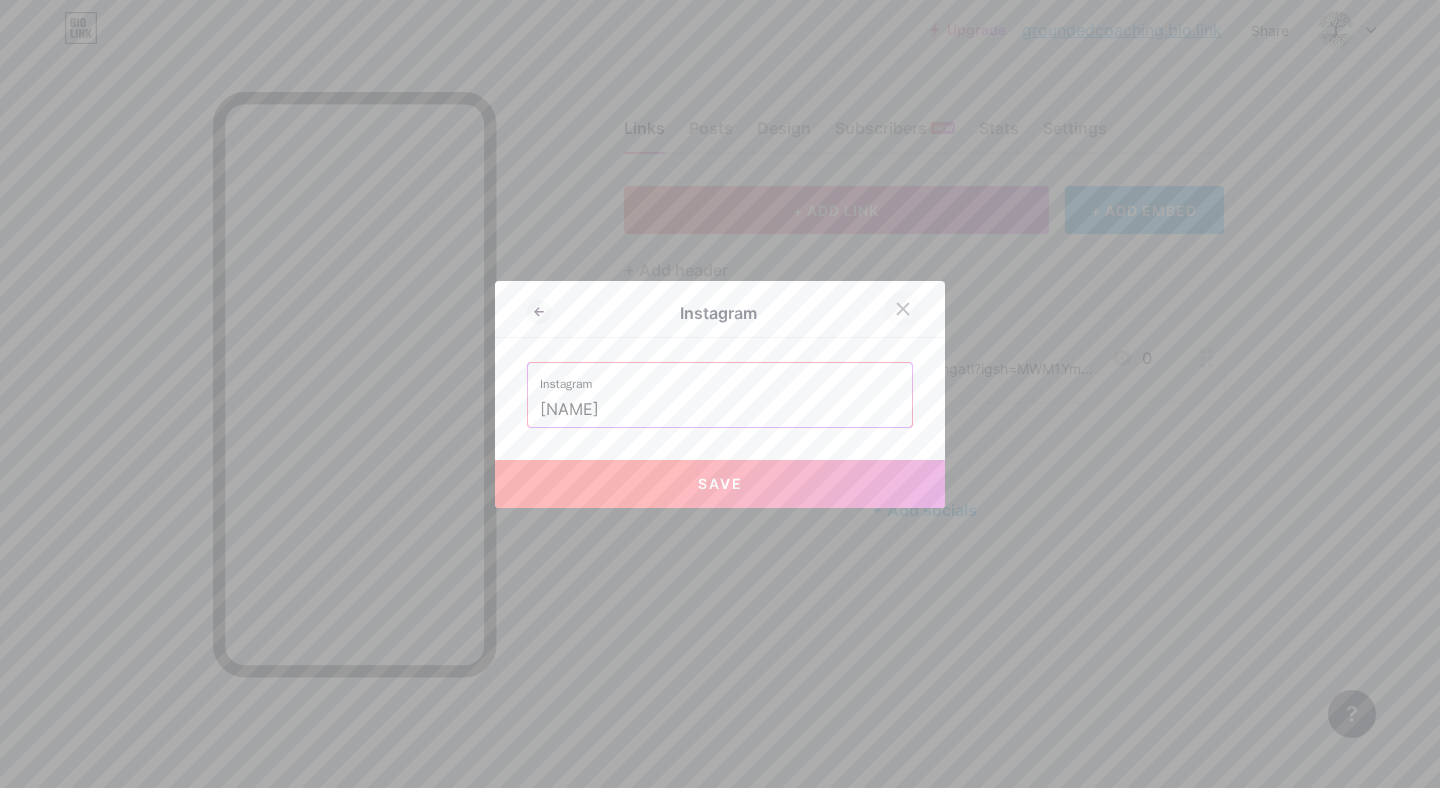 click 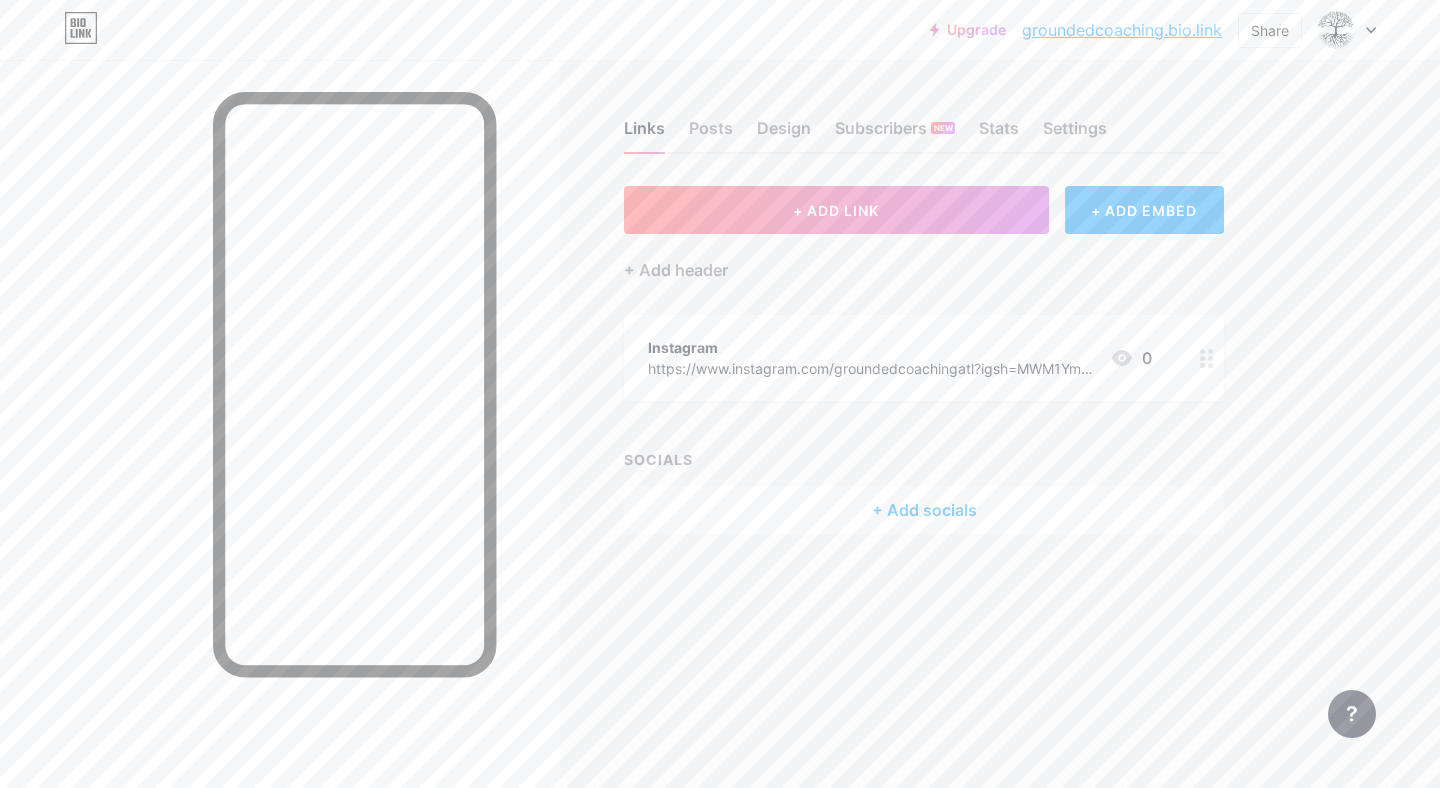 click on "+ Add socials" at bounding box center (924, 510) 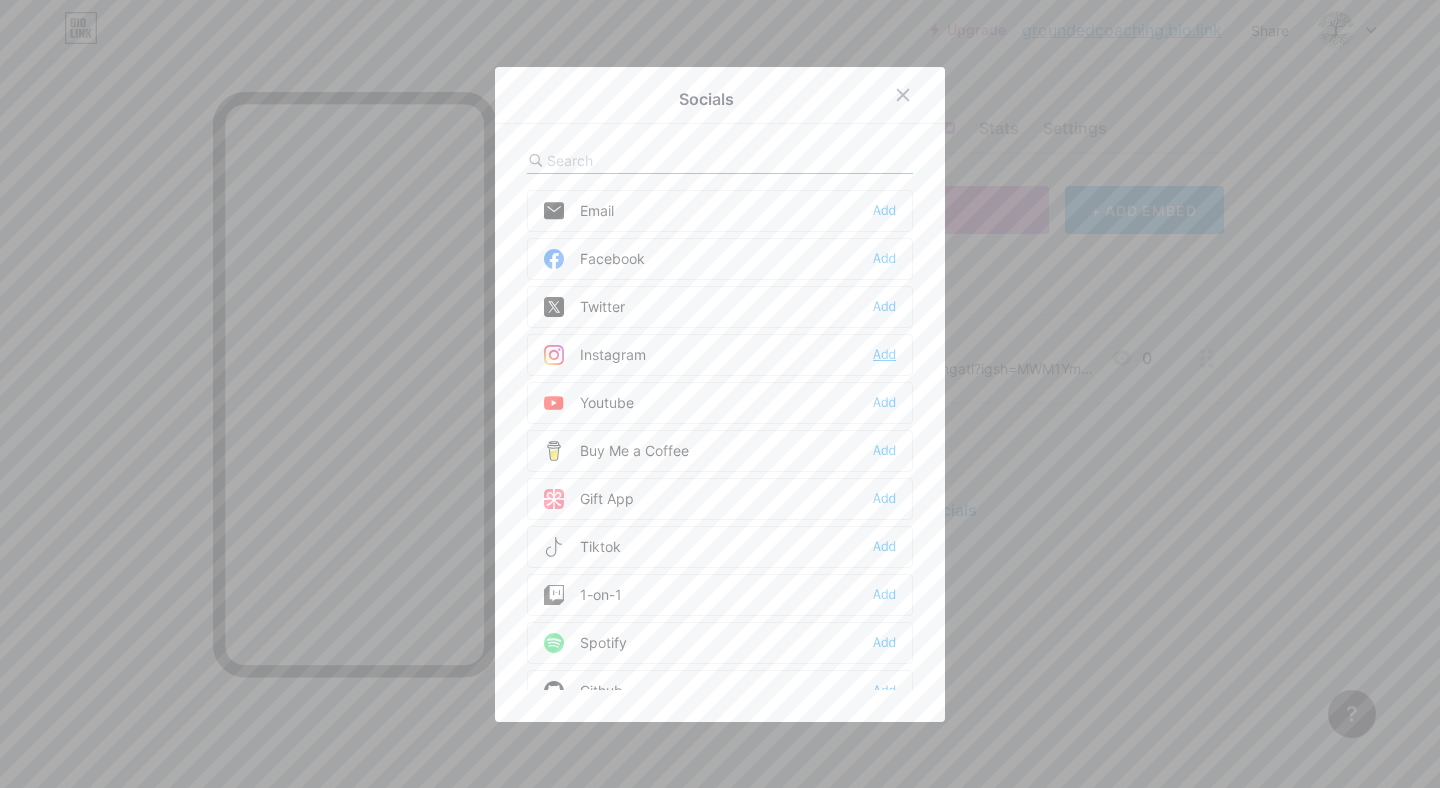 click on "Add" at bounding box center (884, 355) 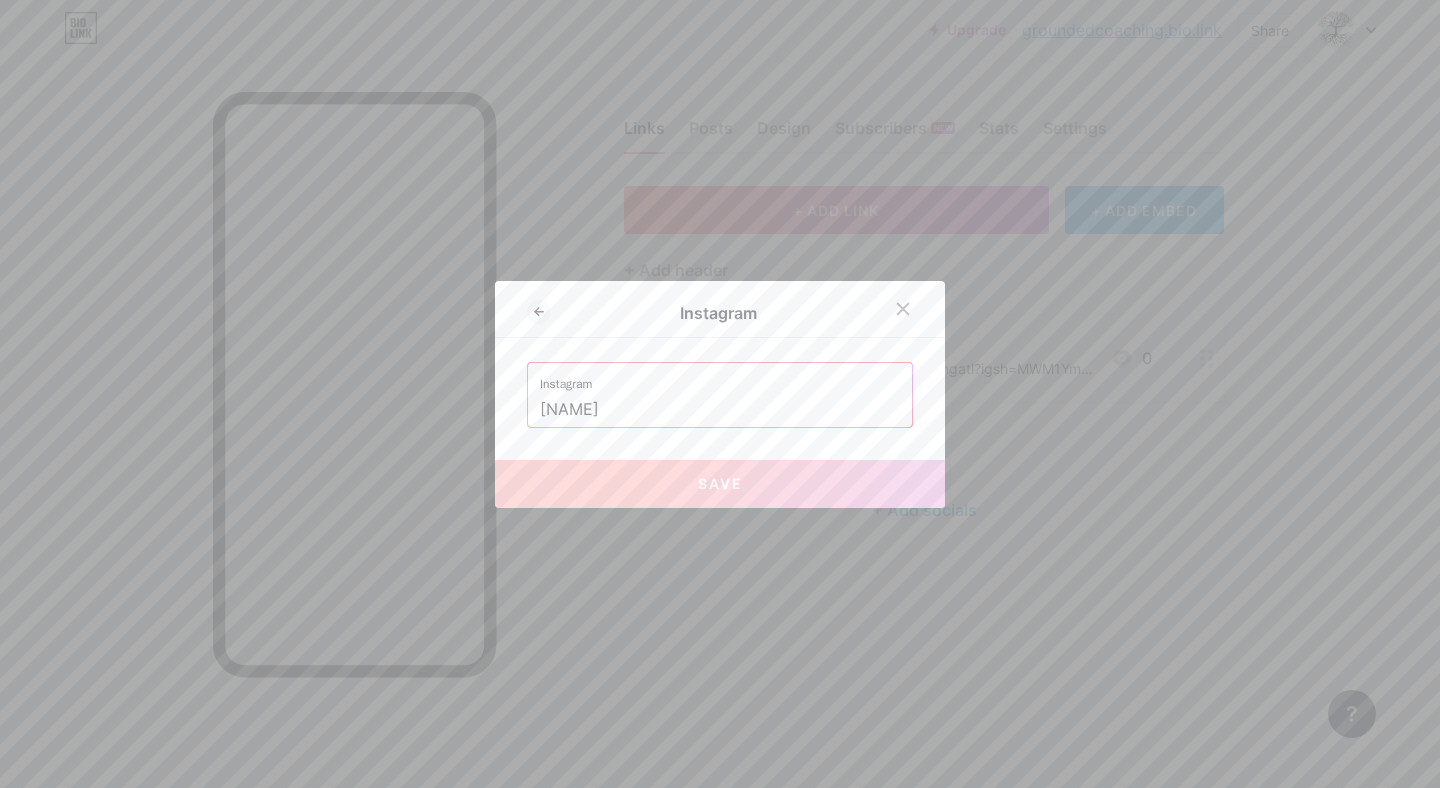 click on "[NAME]" at bounding box center [720, 410] 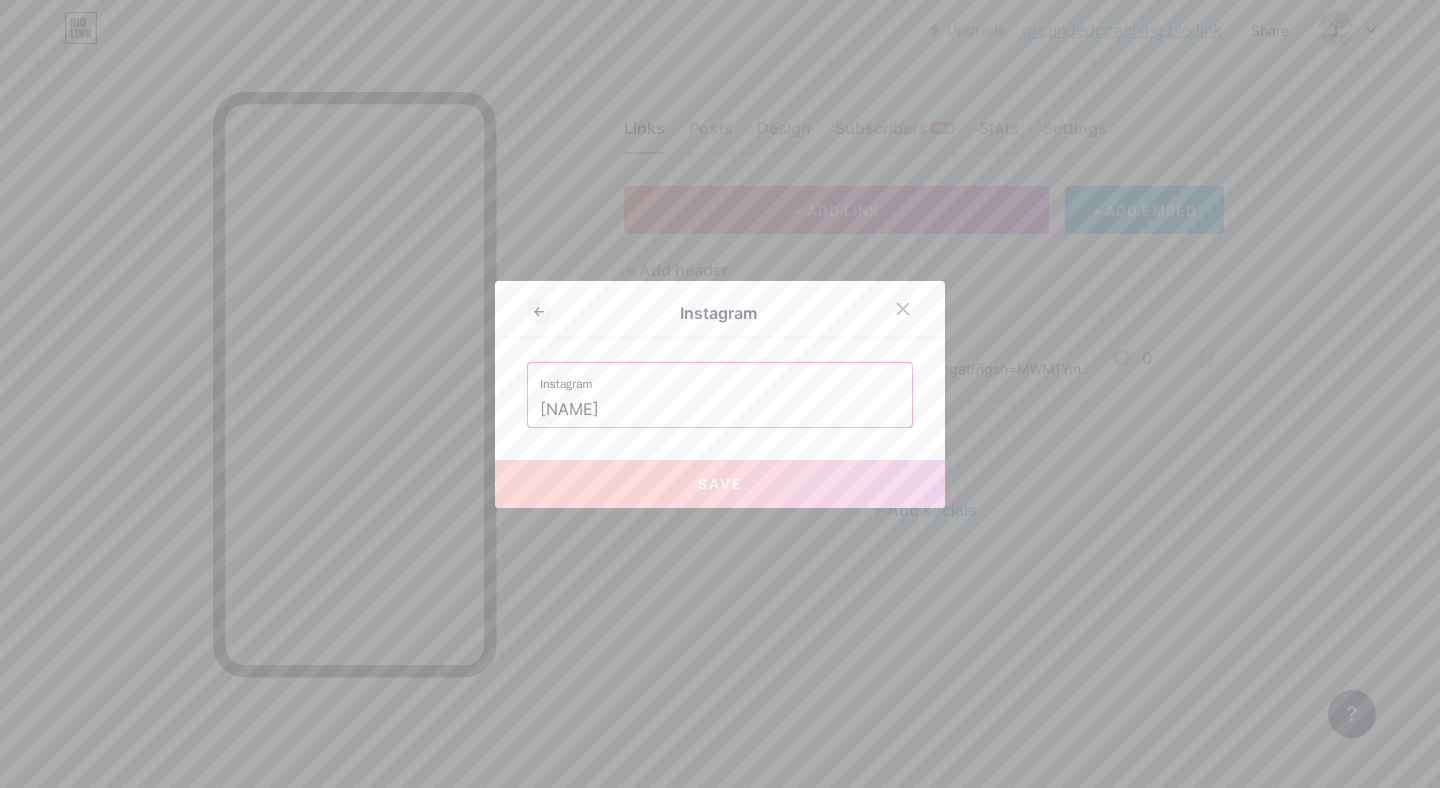 drag, startPoint x: 638, startPoint y: 418, endPoint x: 501, endPoint y: 407, distance: 137.4409 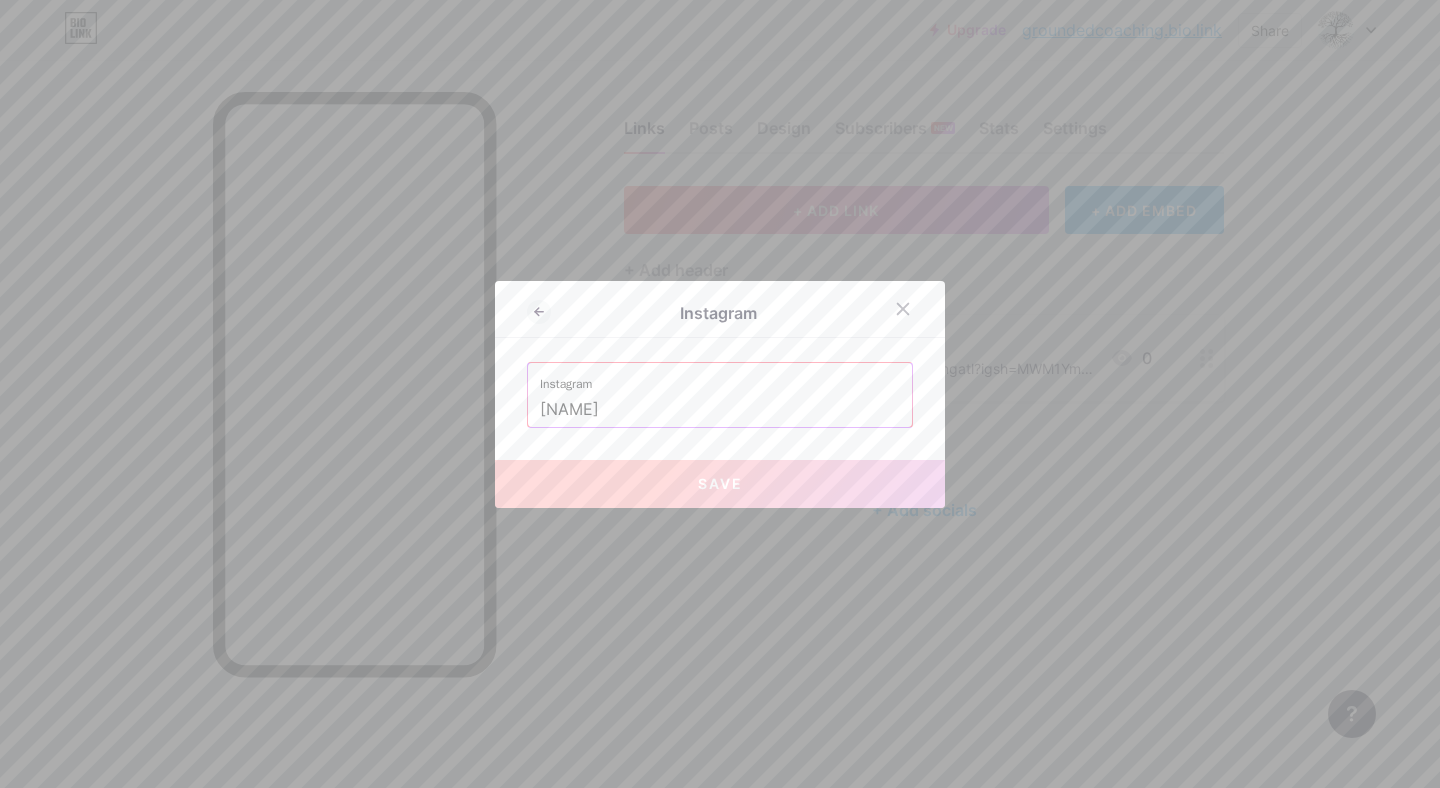 click on "Instagram       Instagram   Grounded         Save" at bounding box center [720, 394] 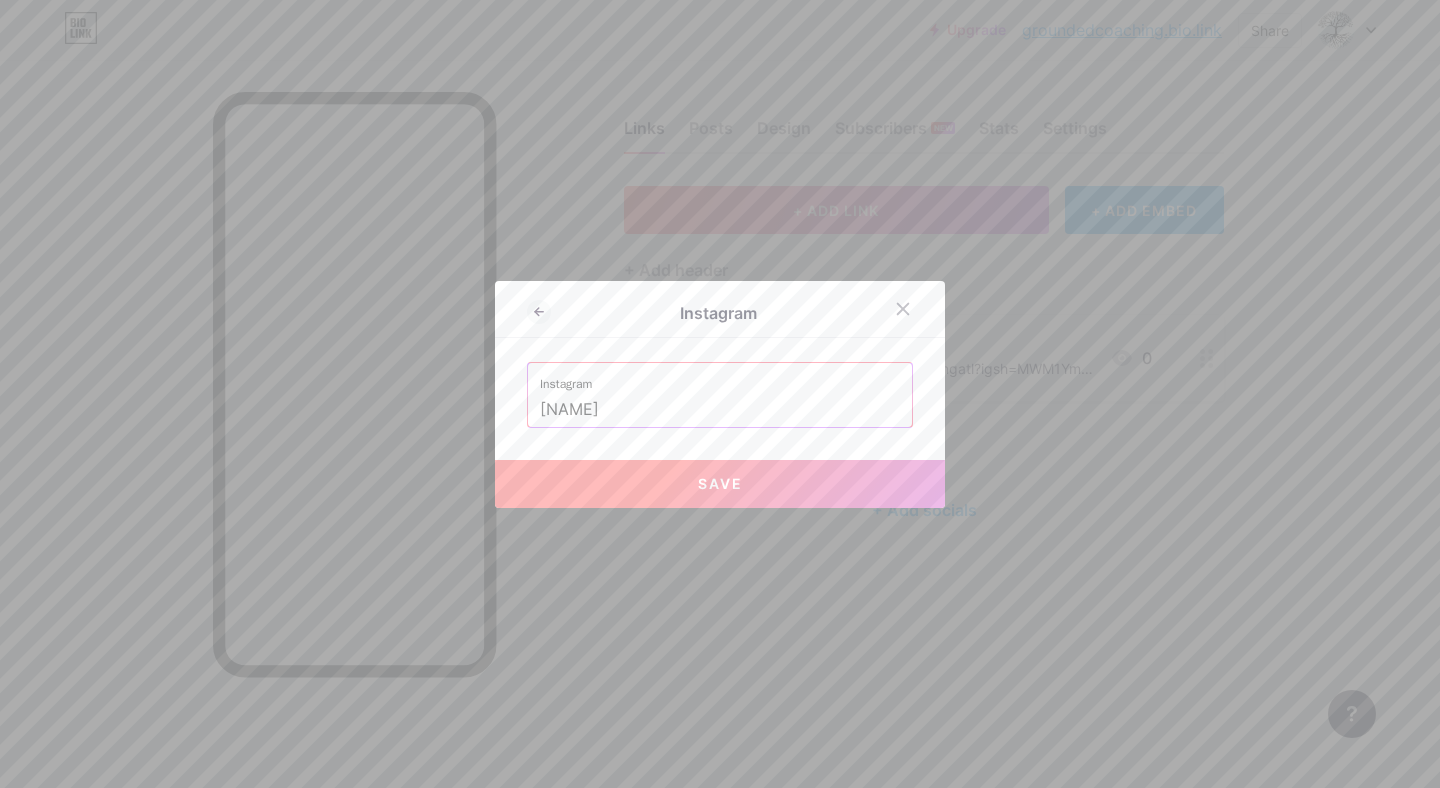 click on "Save" at bounding box center (720, 484) 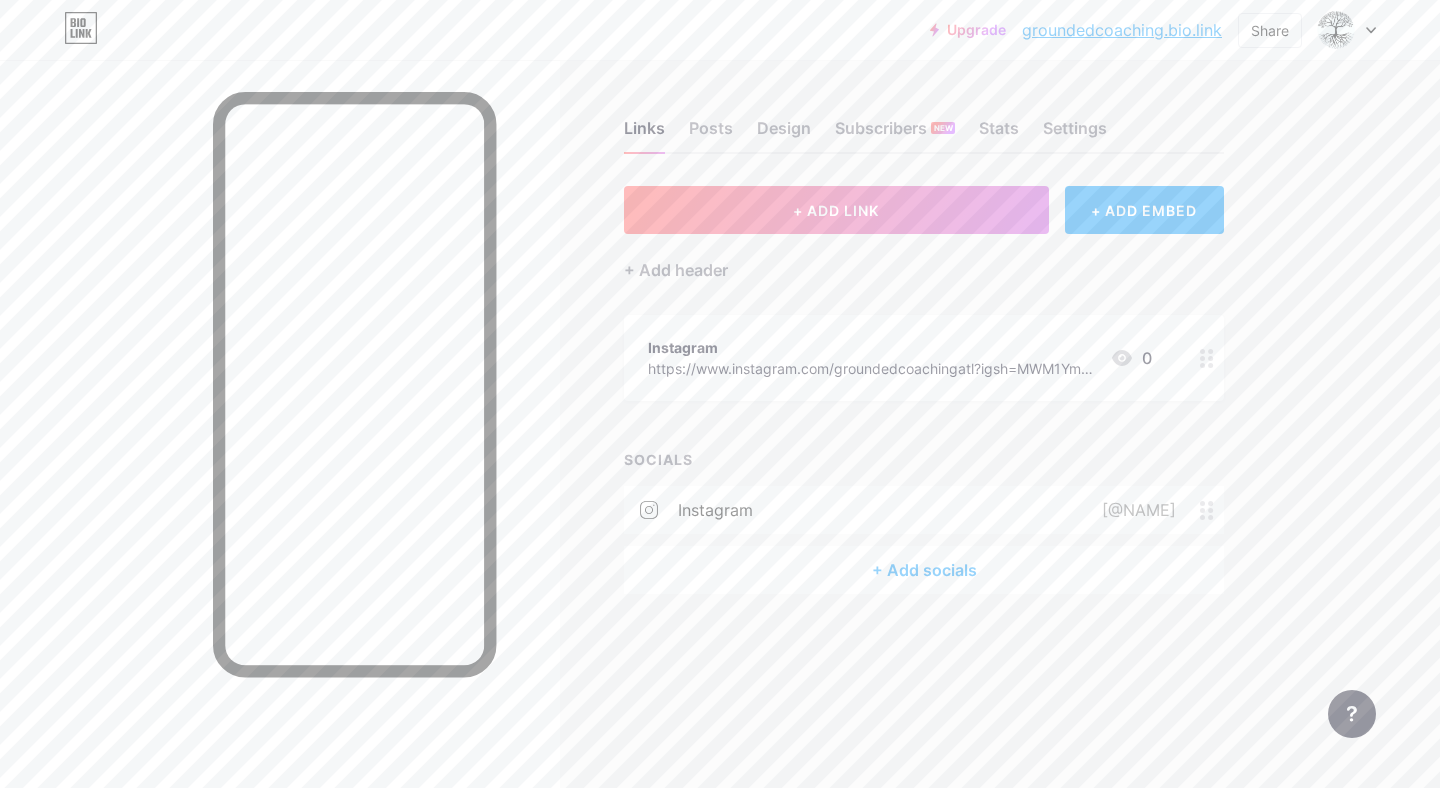 click at bounding box center [1207, 358] 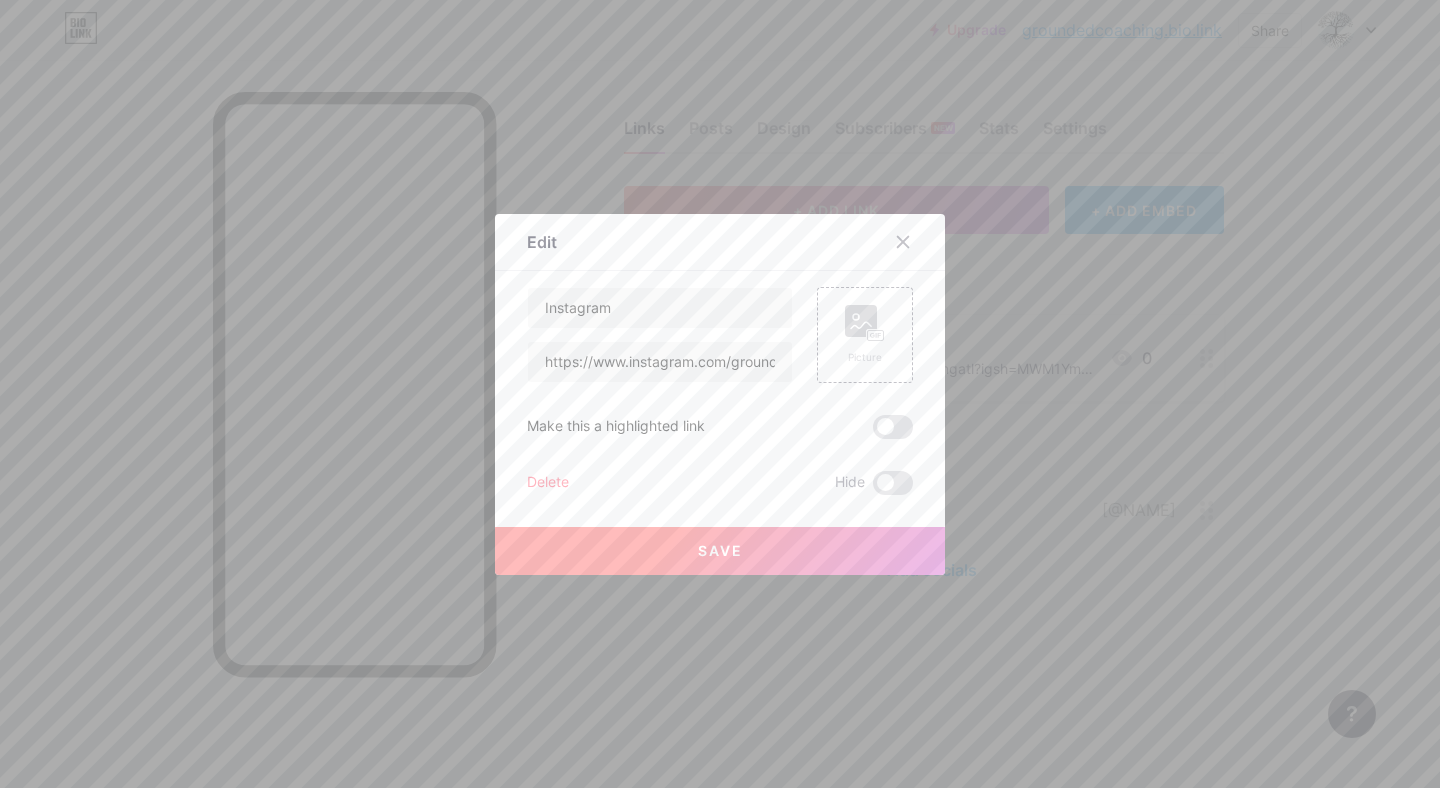 click on "Delete" at bounding box center [548, 483] 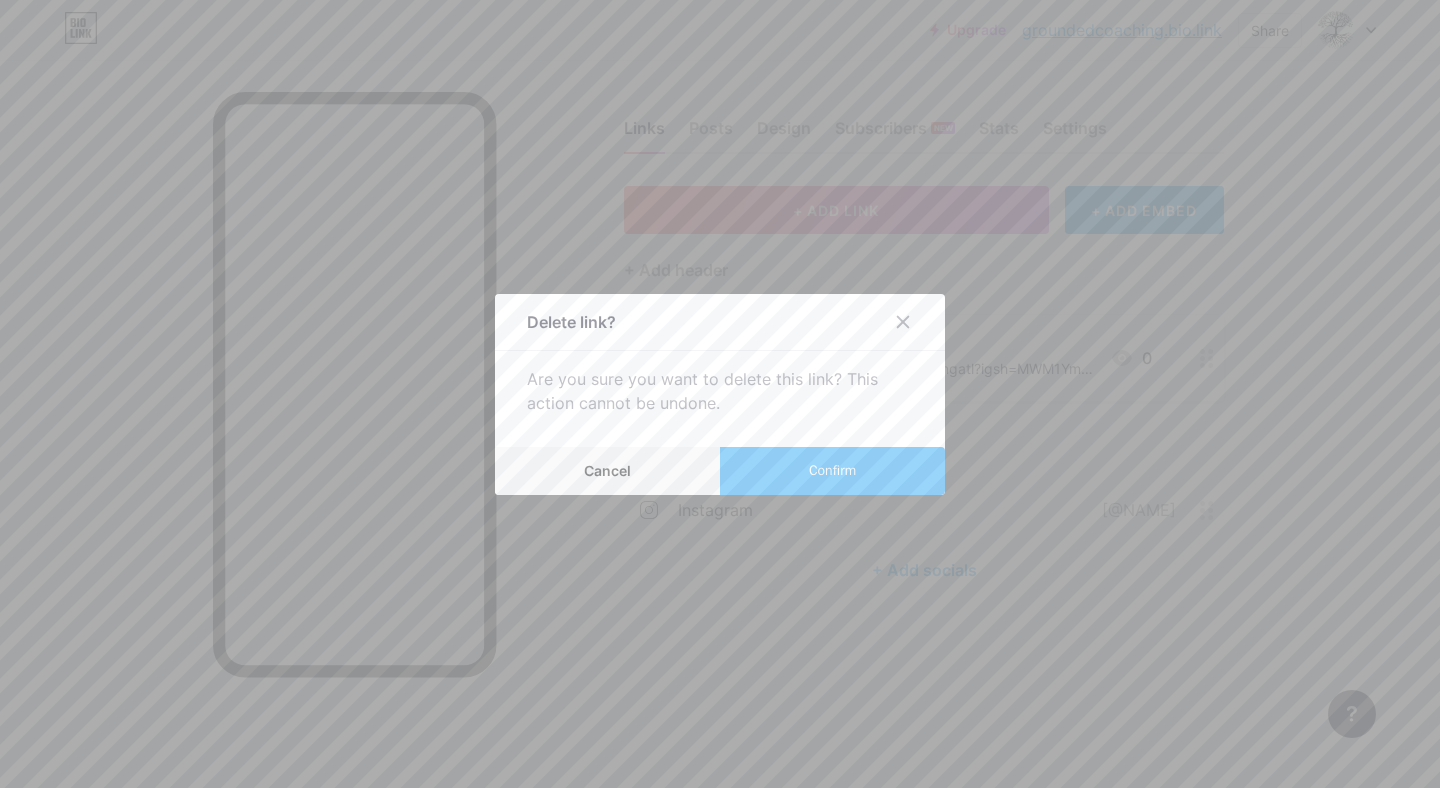 click on "Confirm" at bounding box center (832, 470) 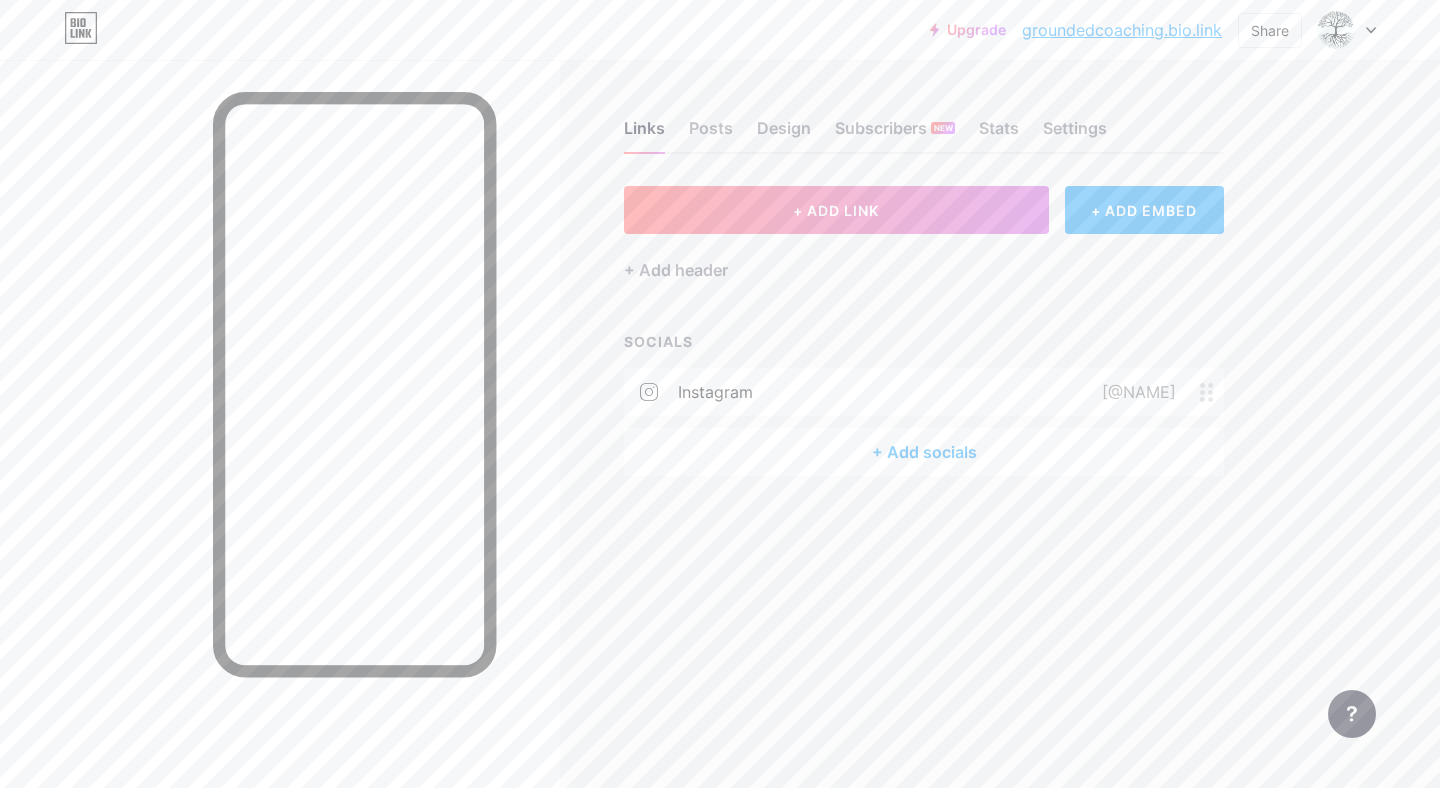 click on "+ ADD EMBED" at bounding box center [1144, 210] 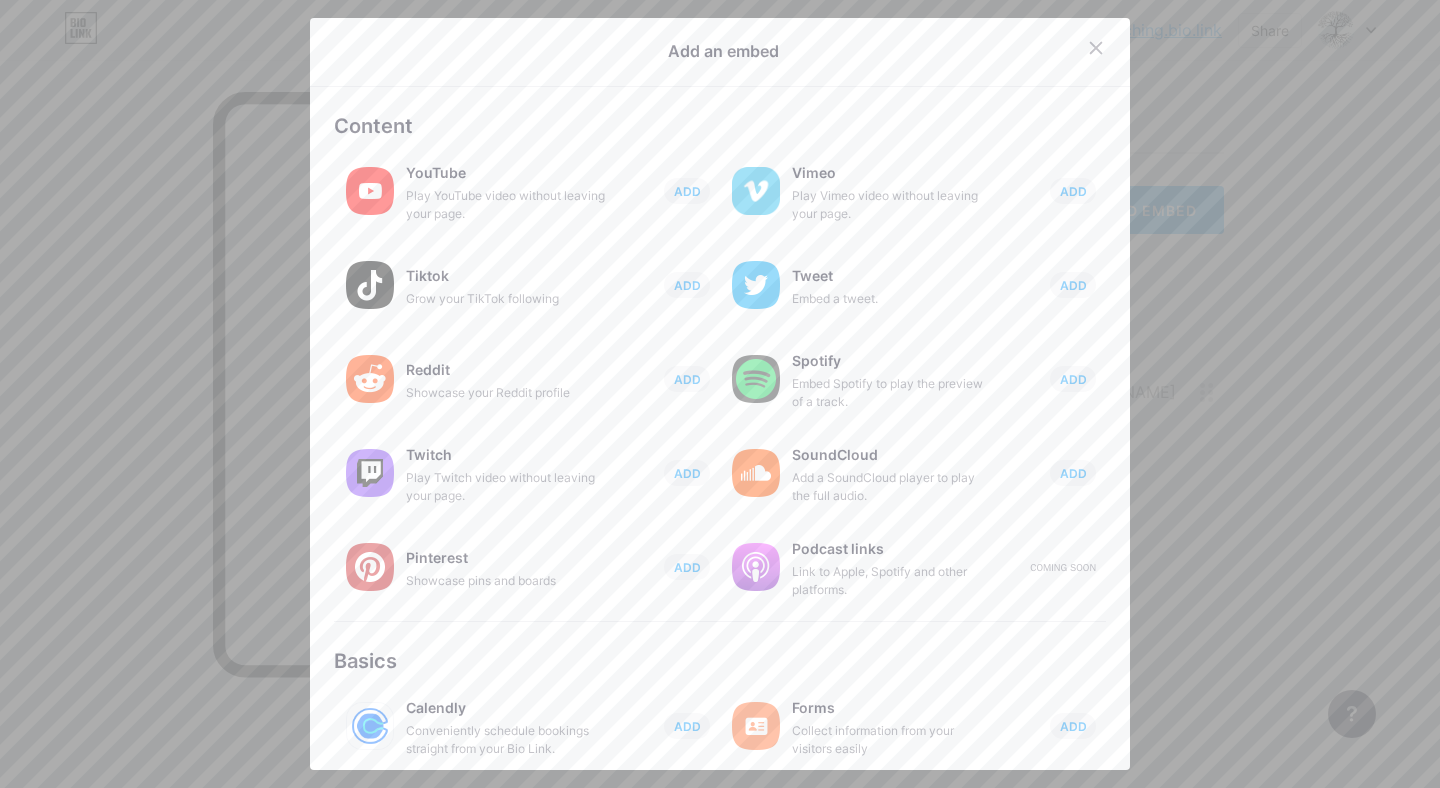 scroll, scrollTop: 0, scrollLeft: 0, axis: both 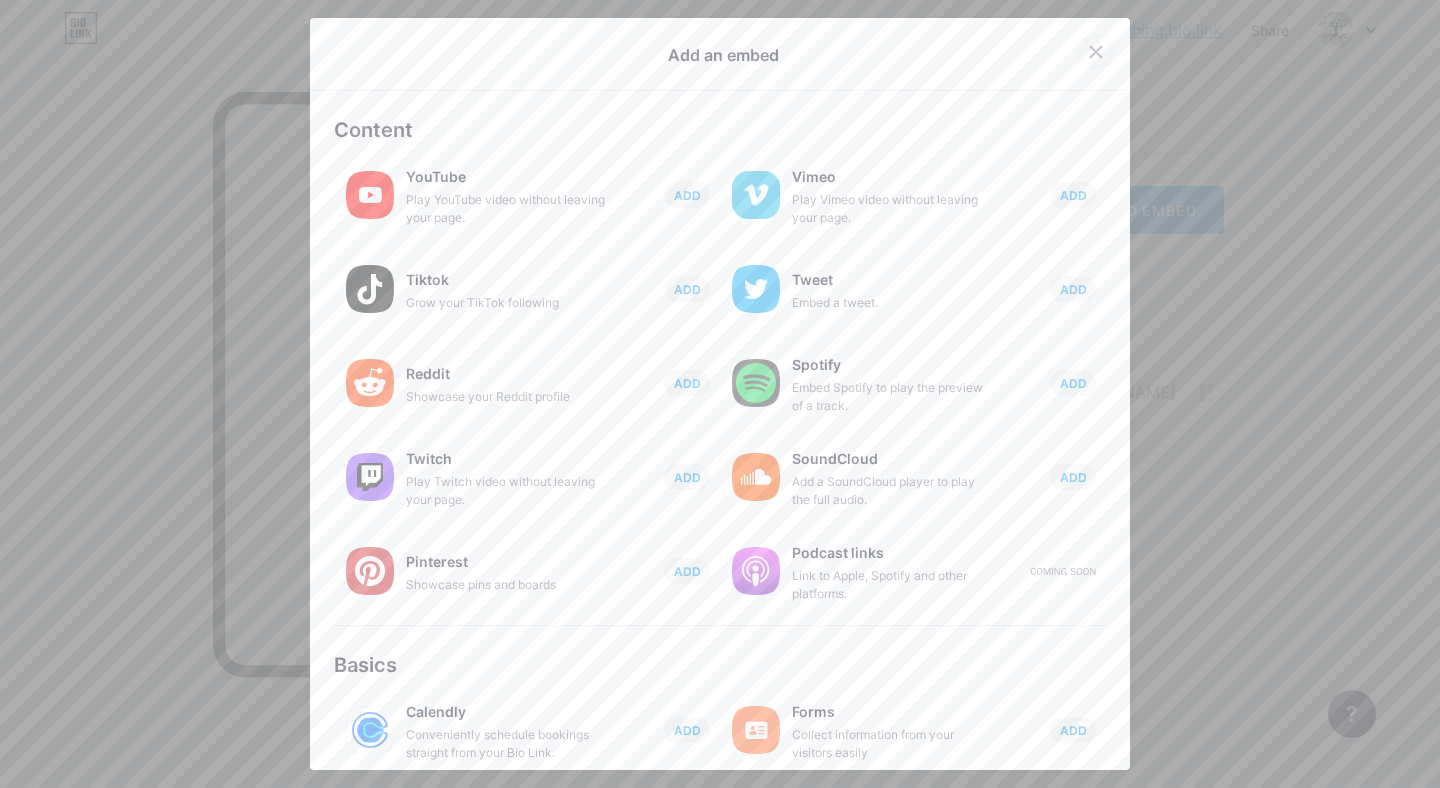 click at bounding box center (1096, 52) 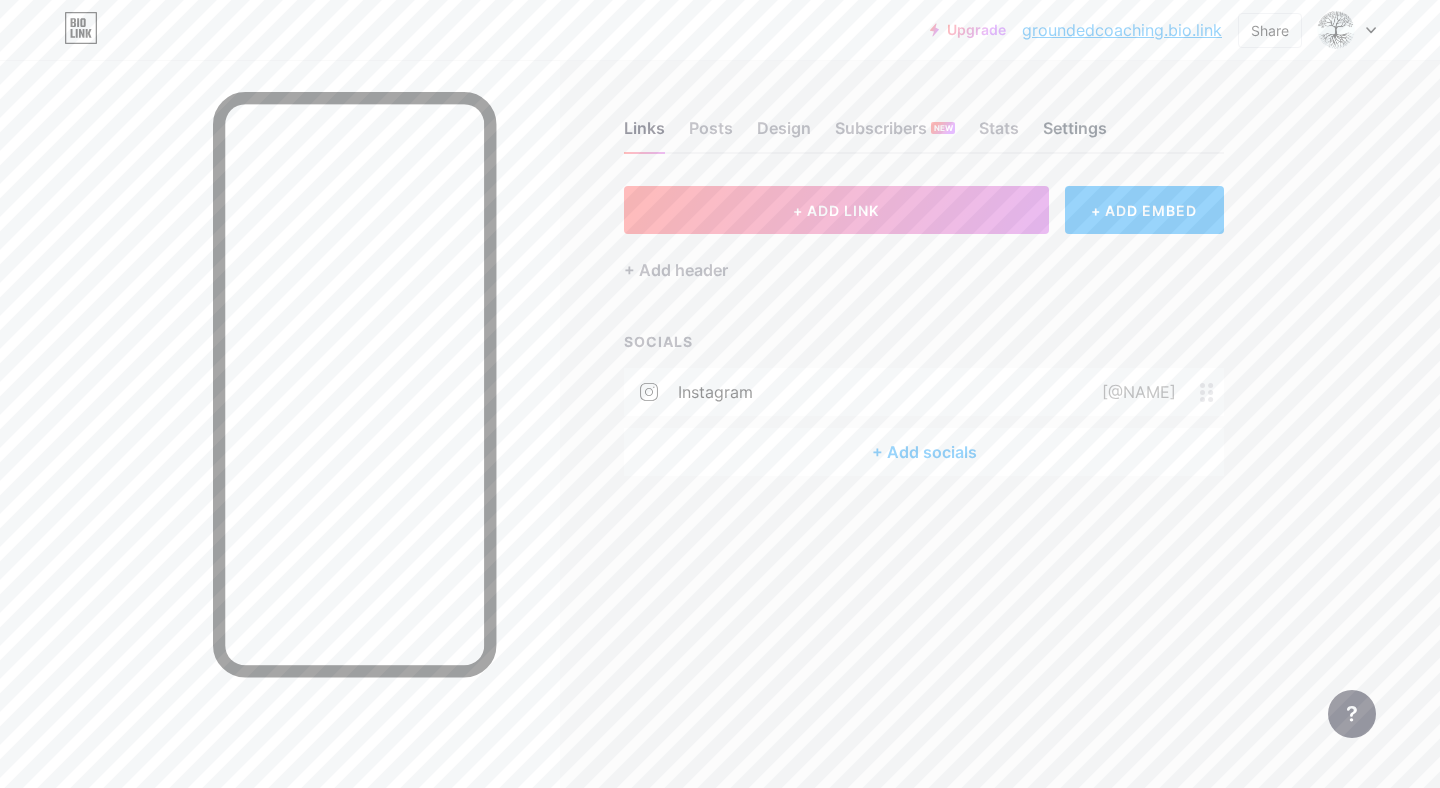 click on "Settings" at bounding box center (1075, 134) 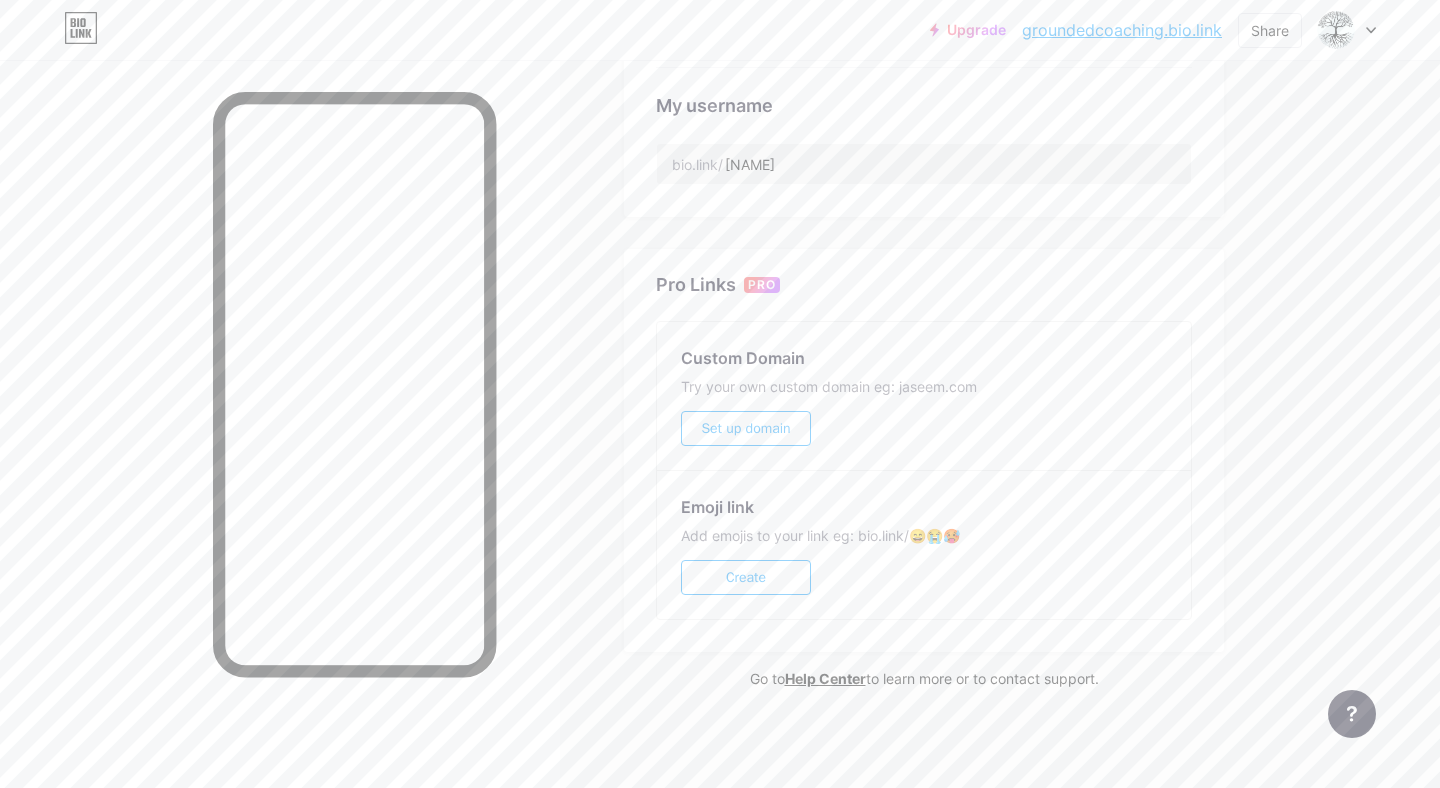 scroll, scrollTop: 0, scrollLeft: 0, axis: both 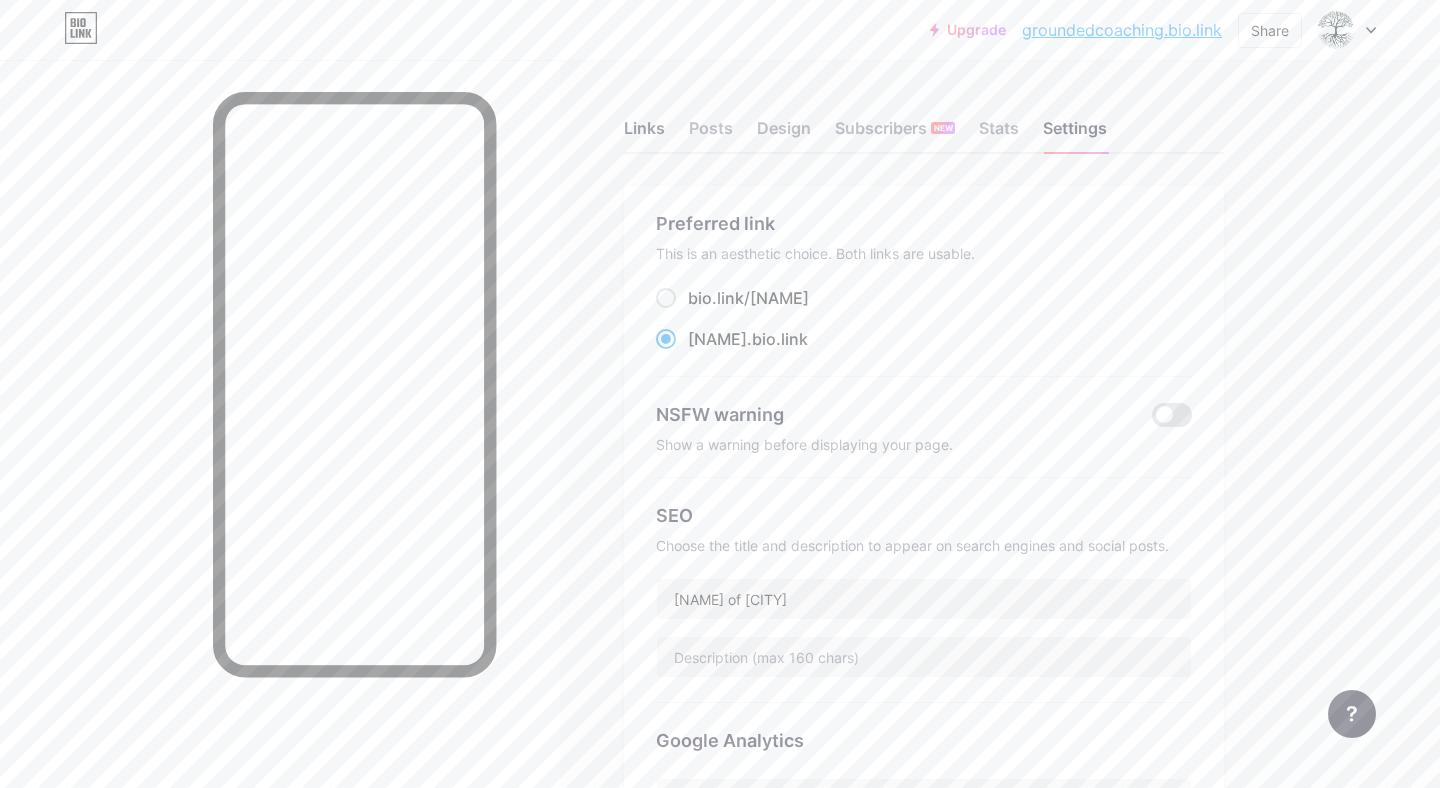 click on "Links" at bounding box center (644, 134) 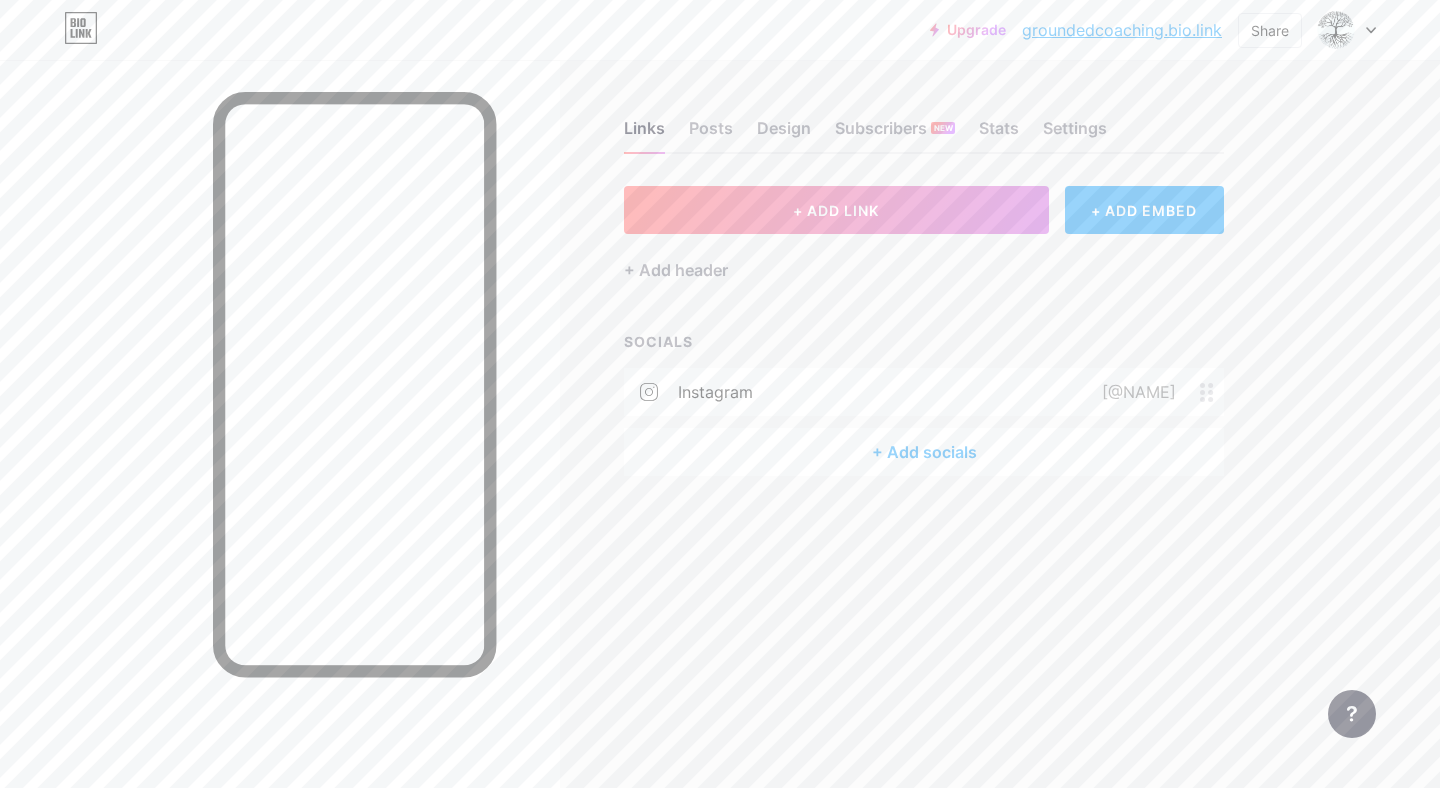 drag, startPoint x: 572, startPoint y: 436, endPoint x: 616, endPoint y: 398, distance: 58.137768 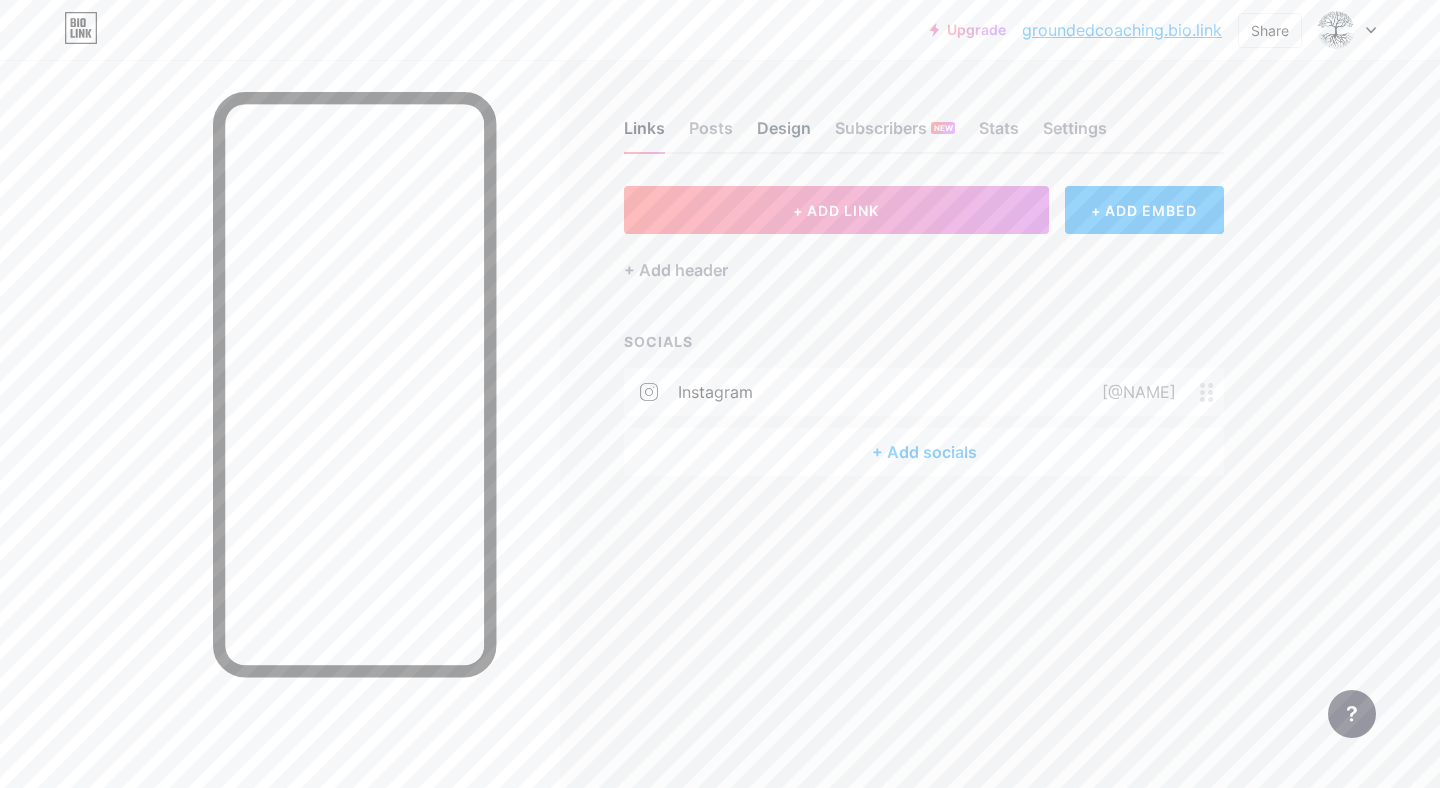 click on "Design" at bounding box center (784, 134) 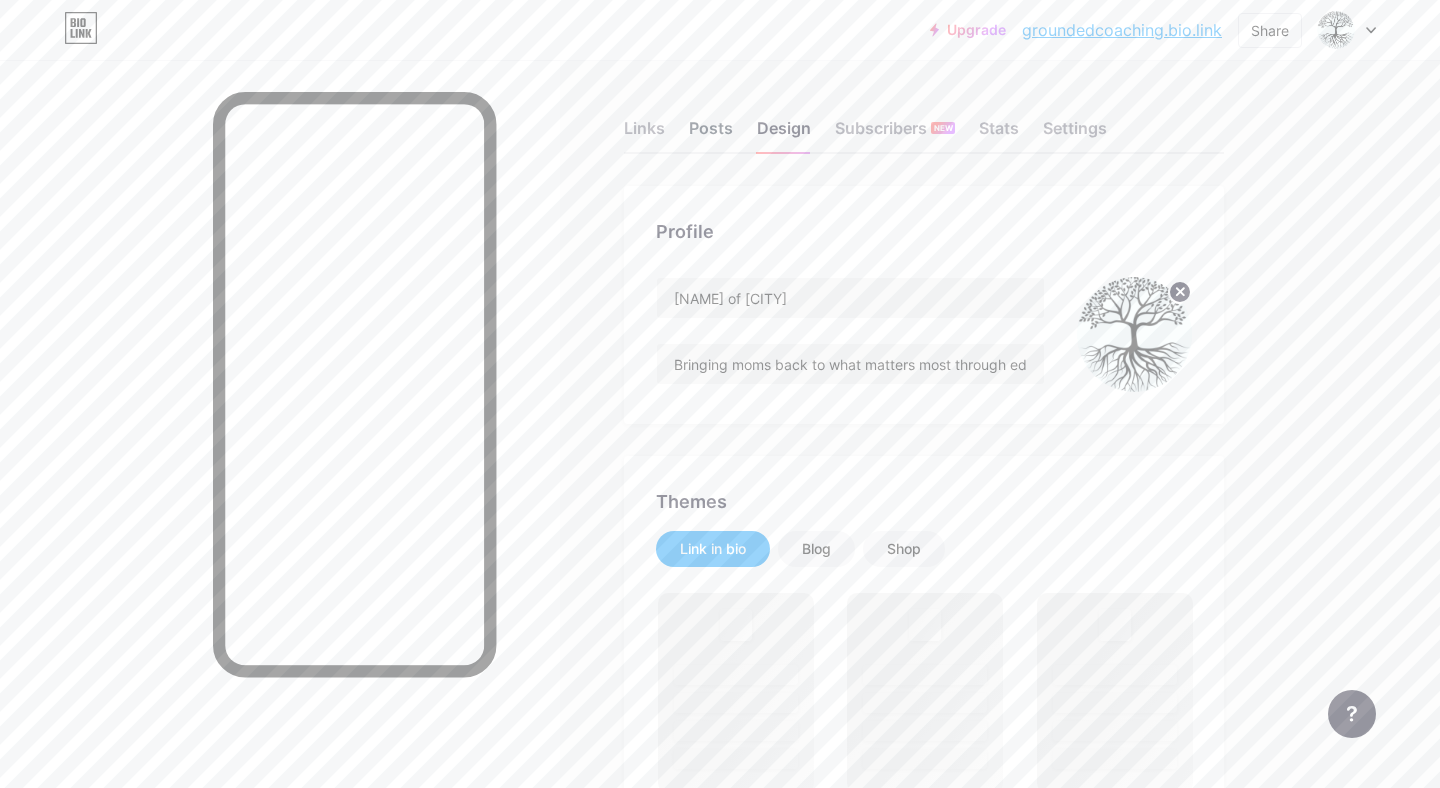 click on "Posts" at bounding box center (711, 134) 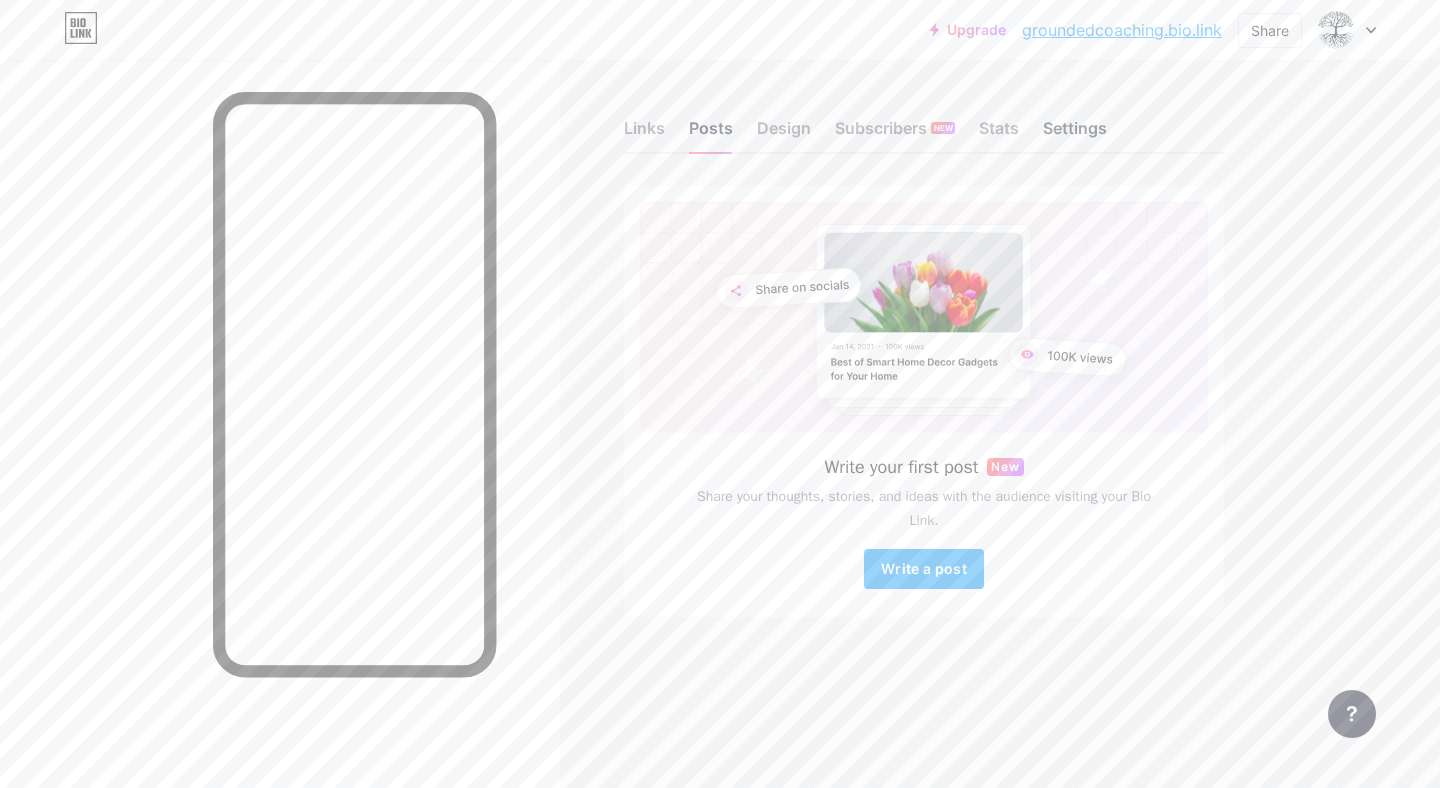 click on "Settings" at bounding box center (1075, 134) 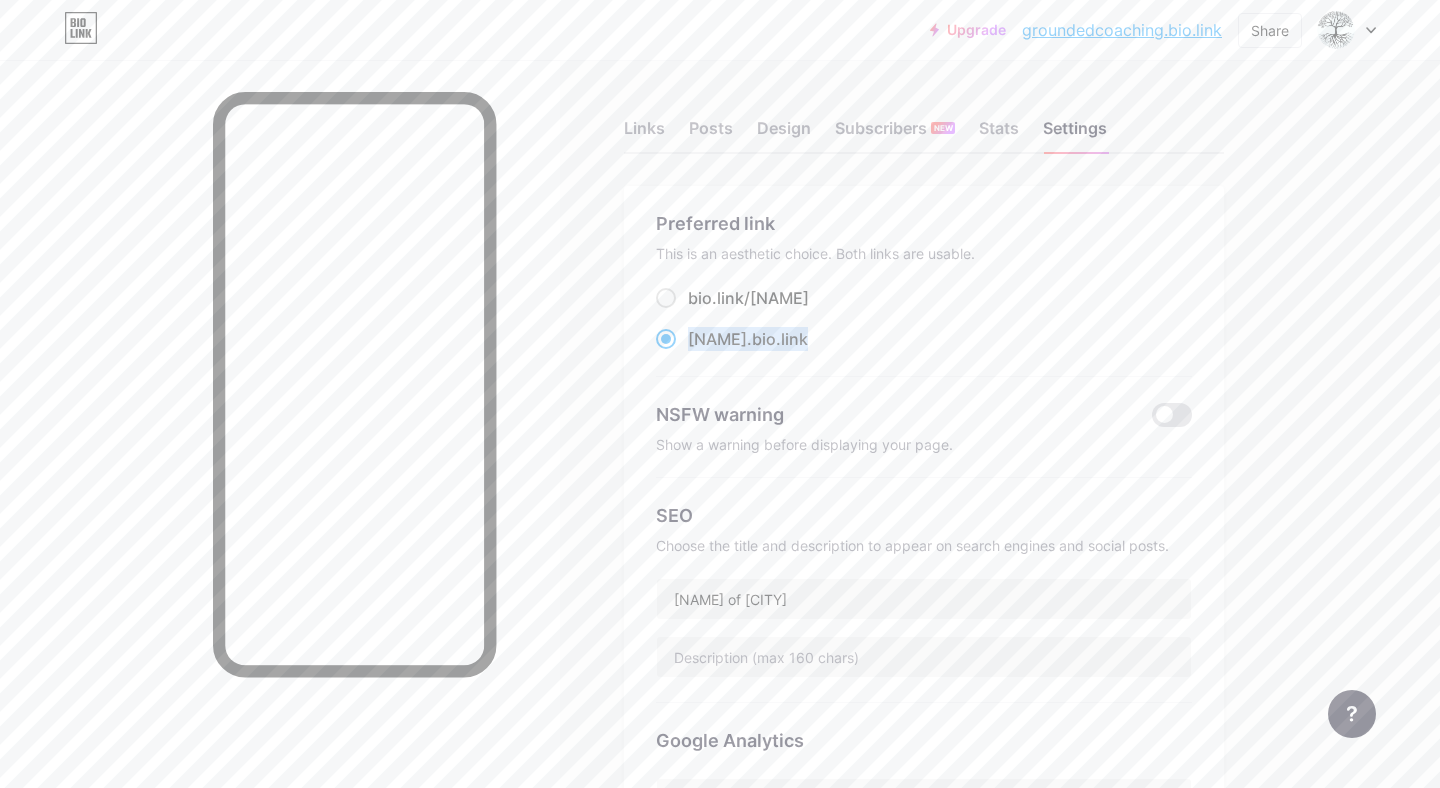 drag, startPoint x: 889, startPoint y: 341, endPoint x: 689, endPoint y: 342, distance: 200.0025 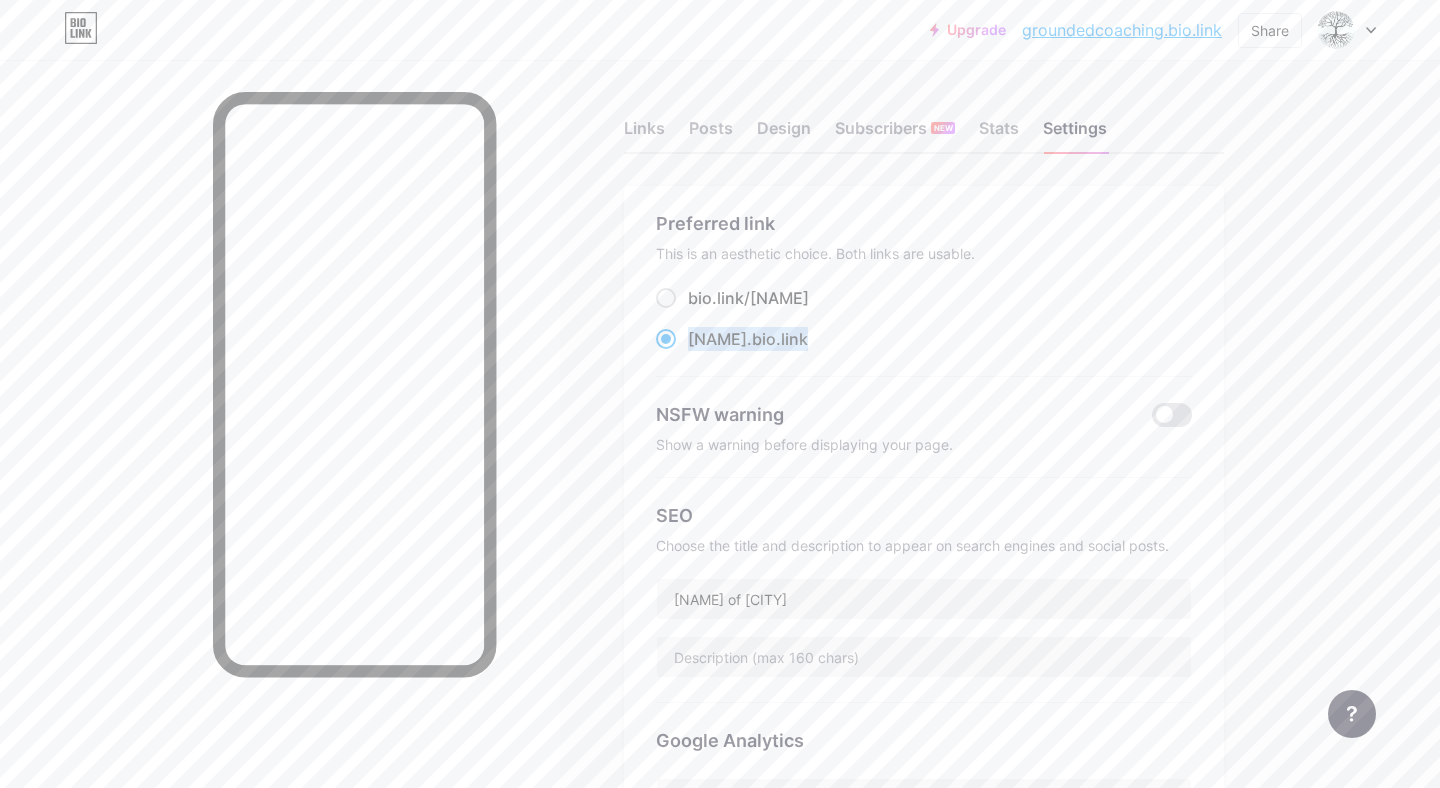click on "groundedcoaching .bio.link" at bounding box center [748, 339] 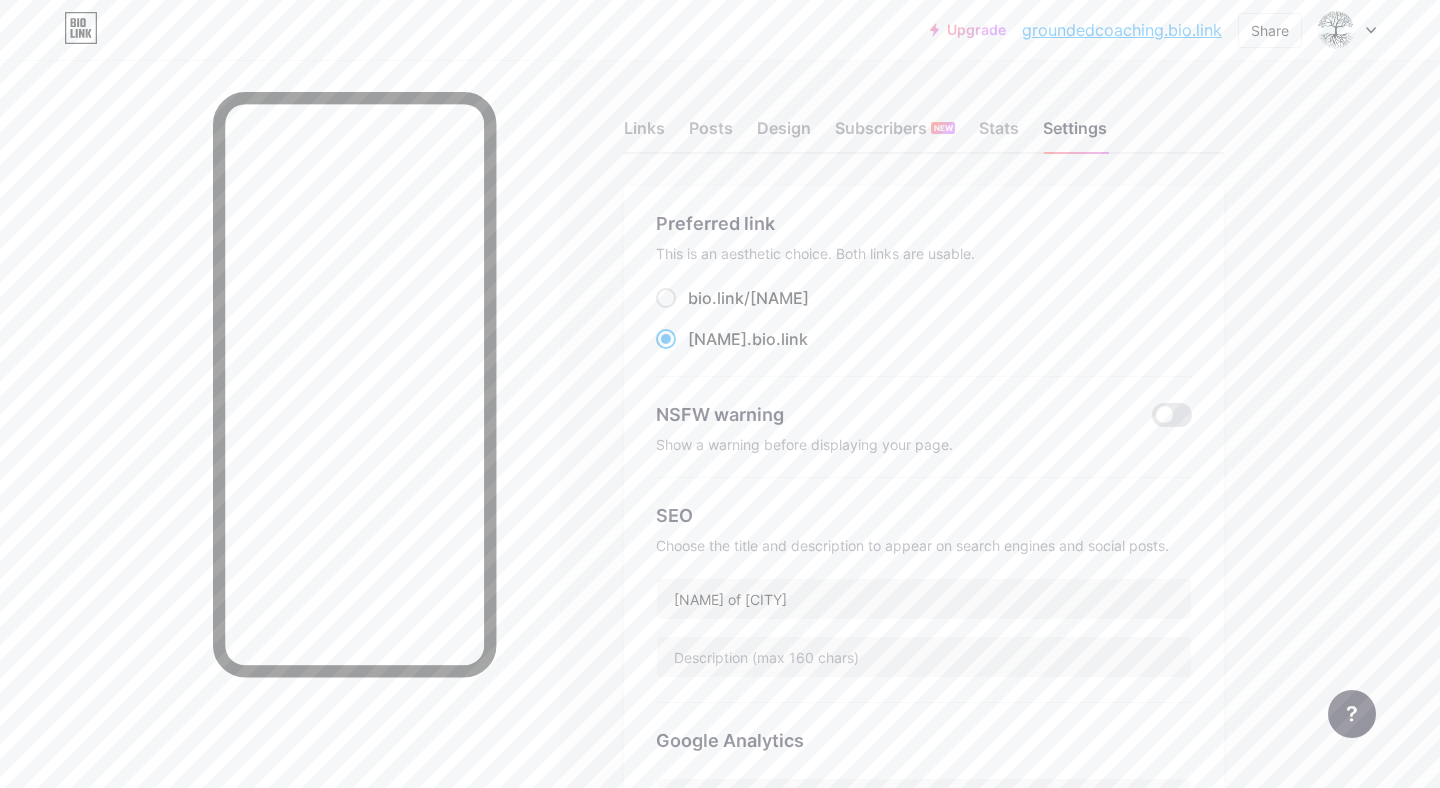 click at bounding box center [280, 454] 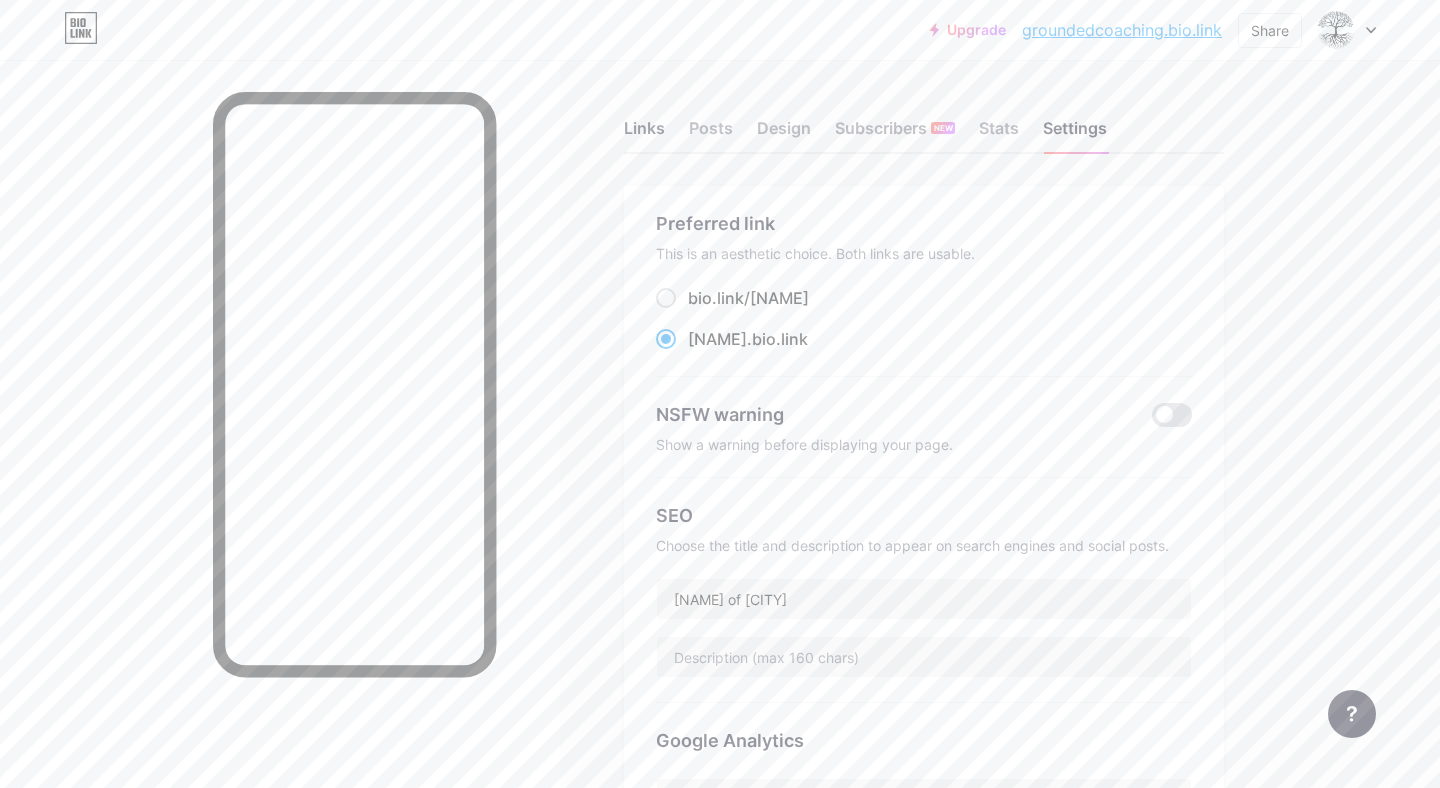 click on "Links" at bounding box center (644, 134) 